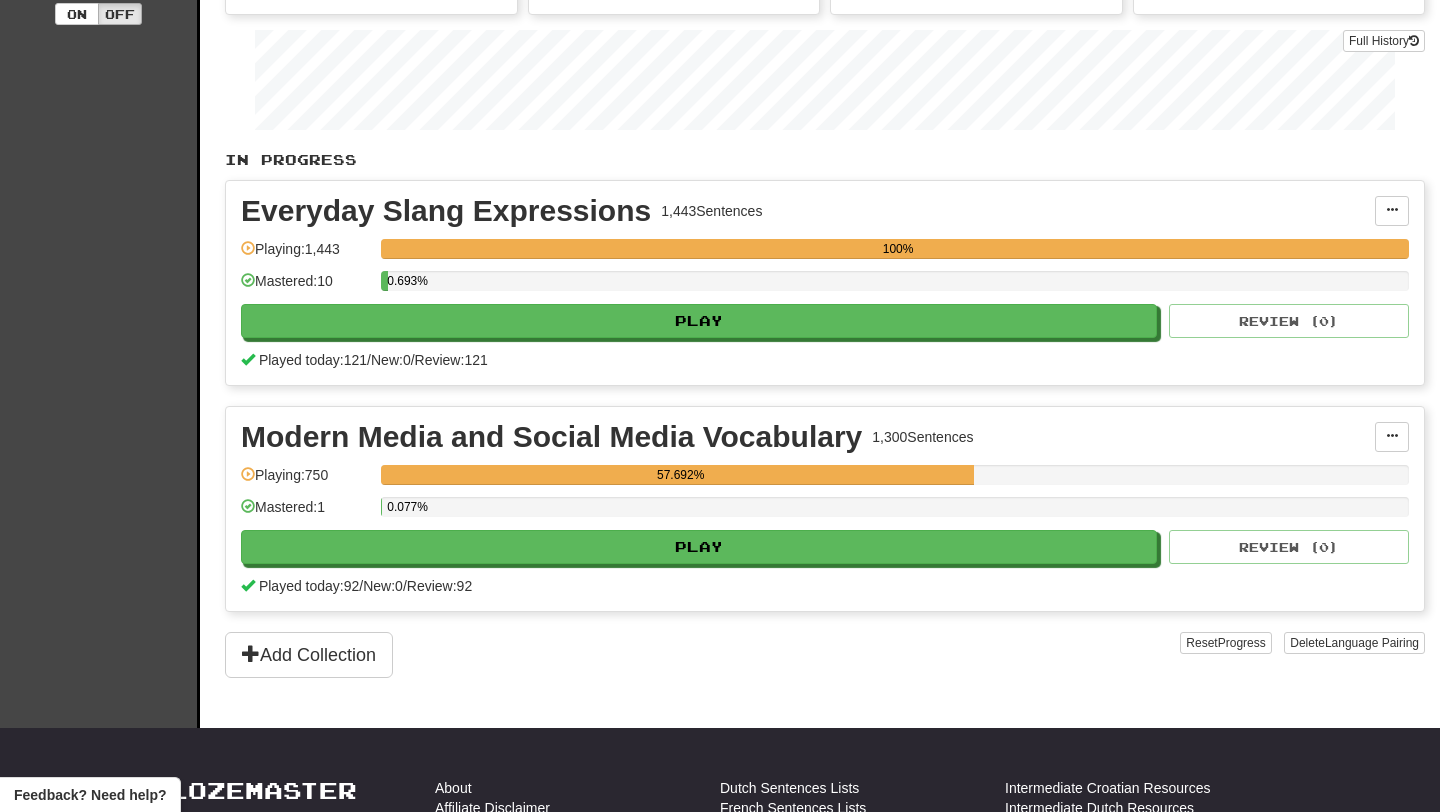 scroll, scrollTop: 268, scrollLeft: 0, axis: vertical 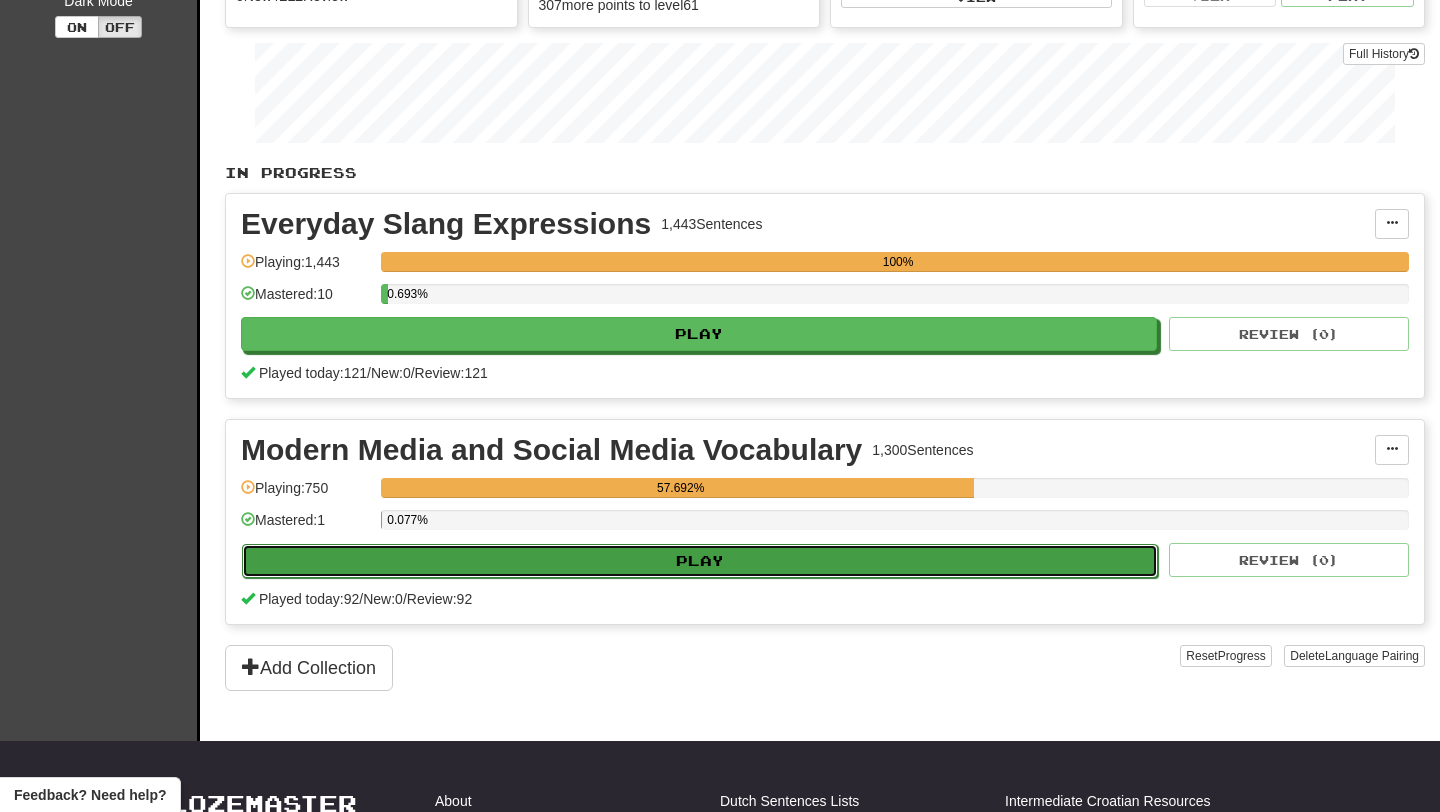 click on "Play" at bounding box center (700, 561) 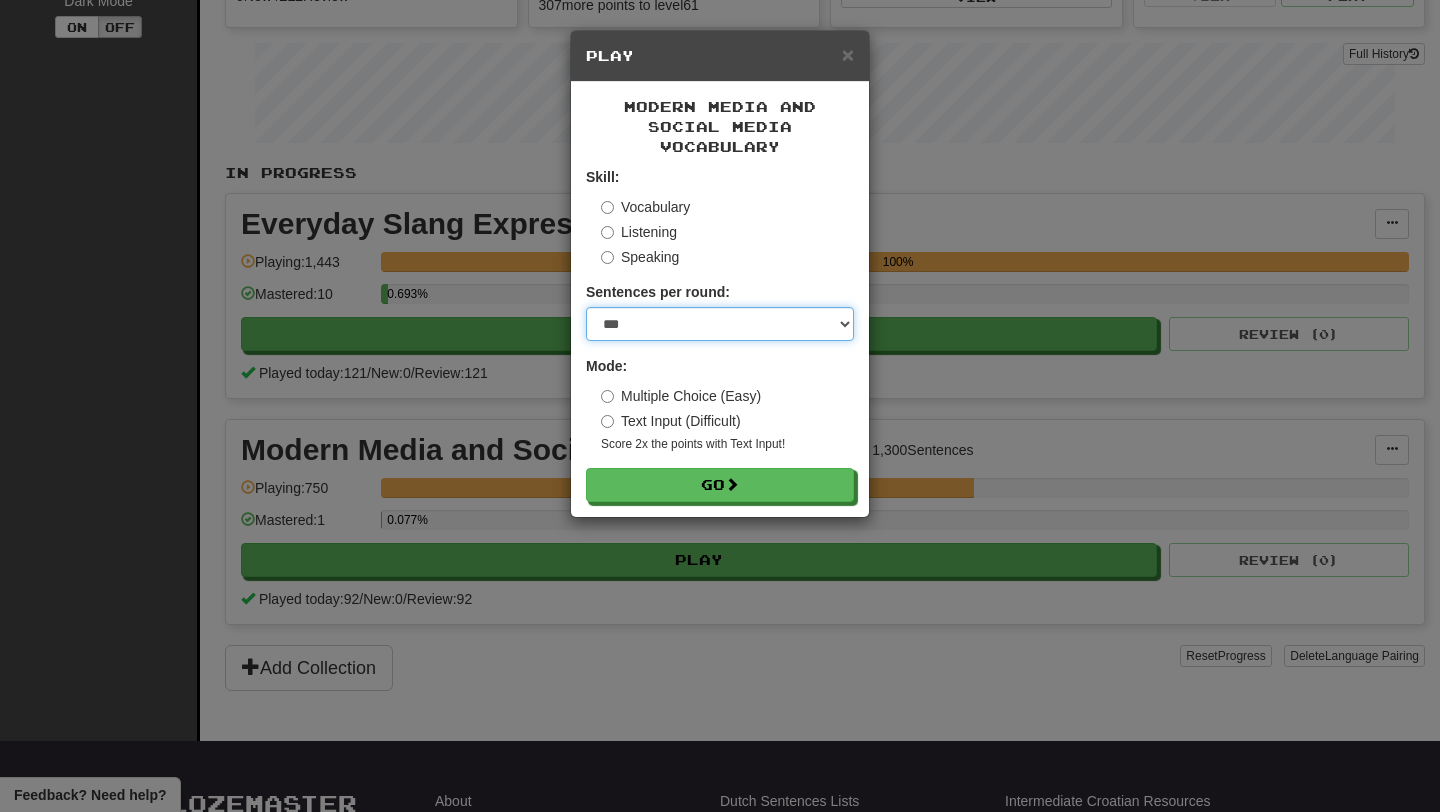 click on "* ** ** ** ** ** *** ********" at bounding box center (720, 324) 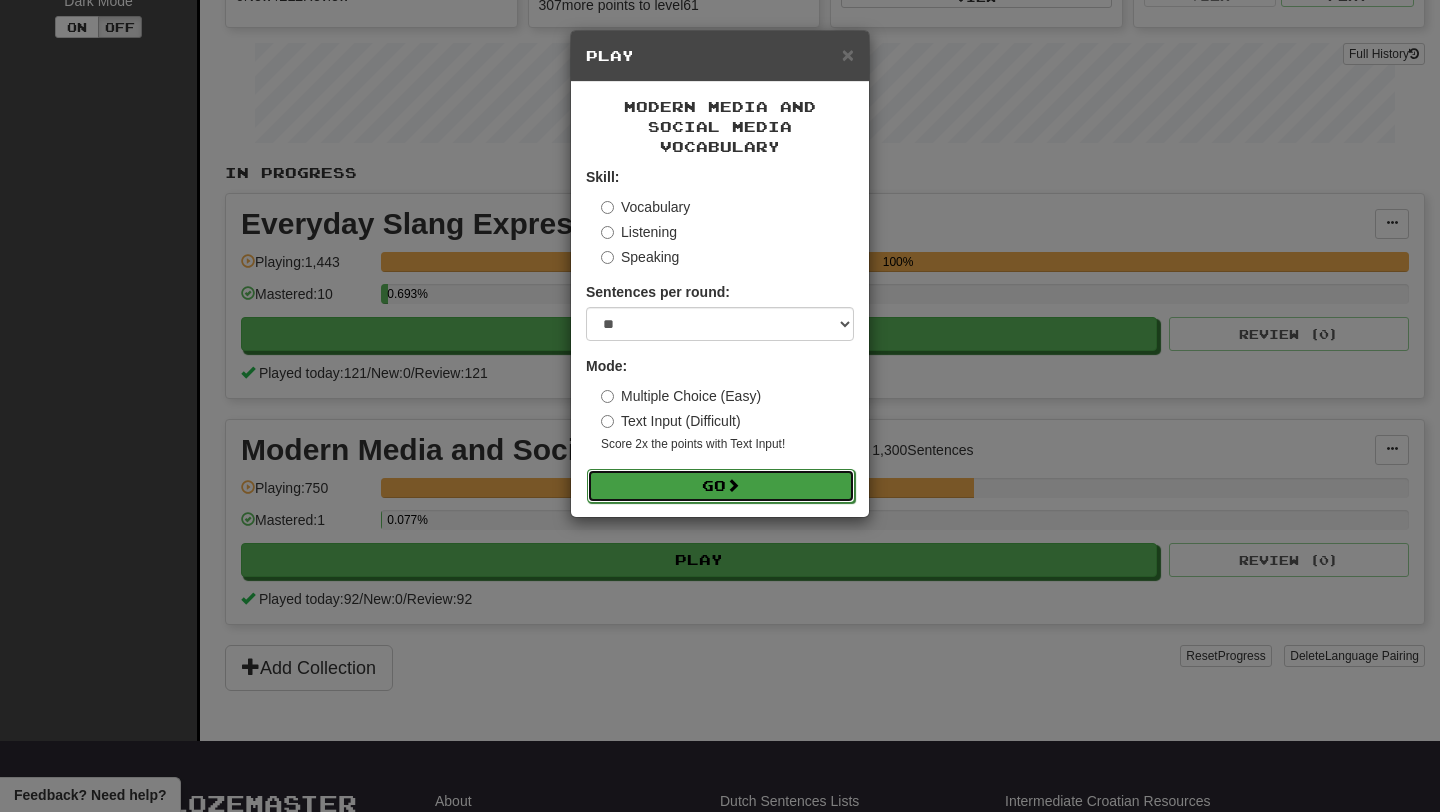 click on "Go" at bounding box center (721, 486) 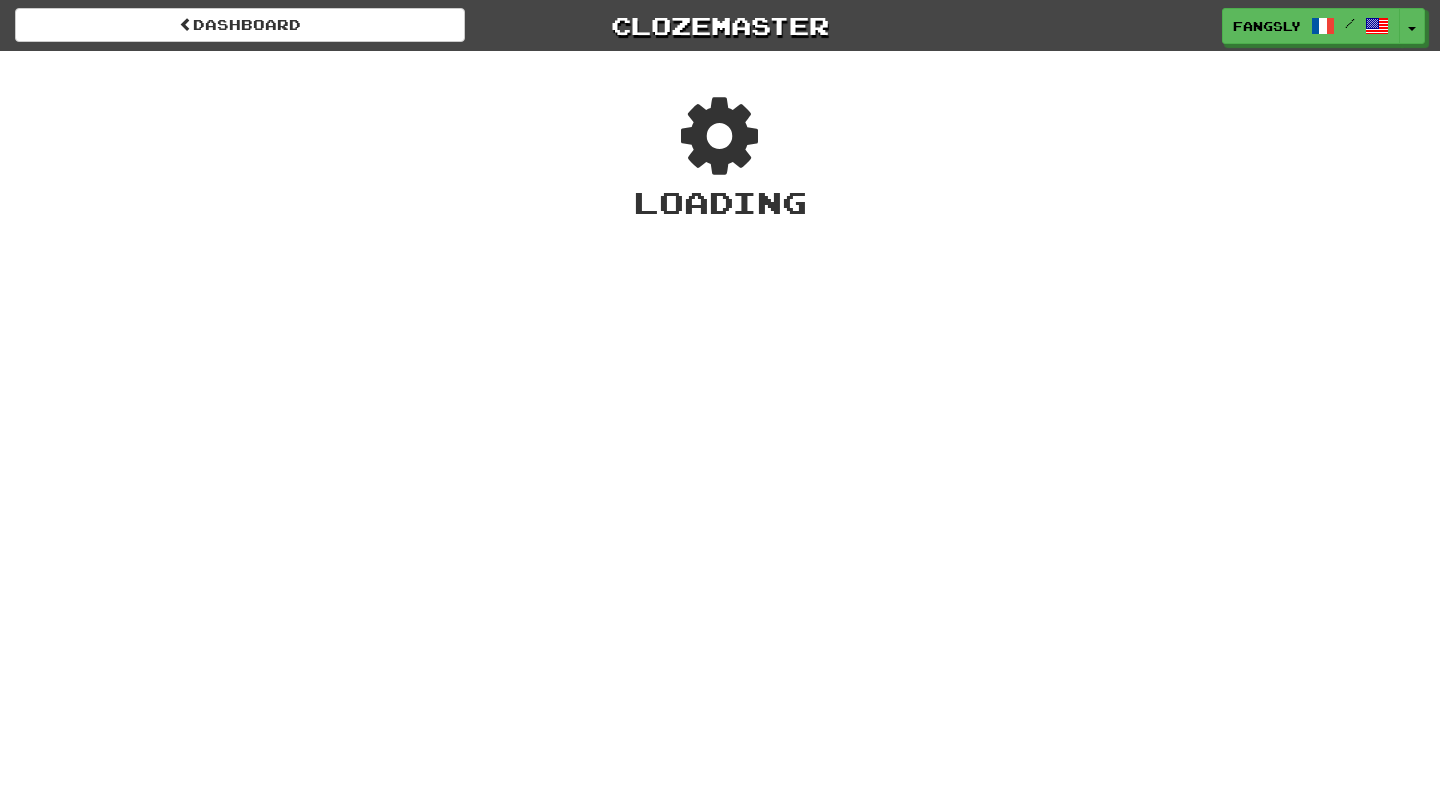 scroll, scrollTop: 0, scrollLeft: 0, axis: both 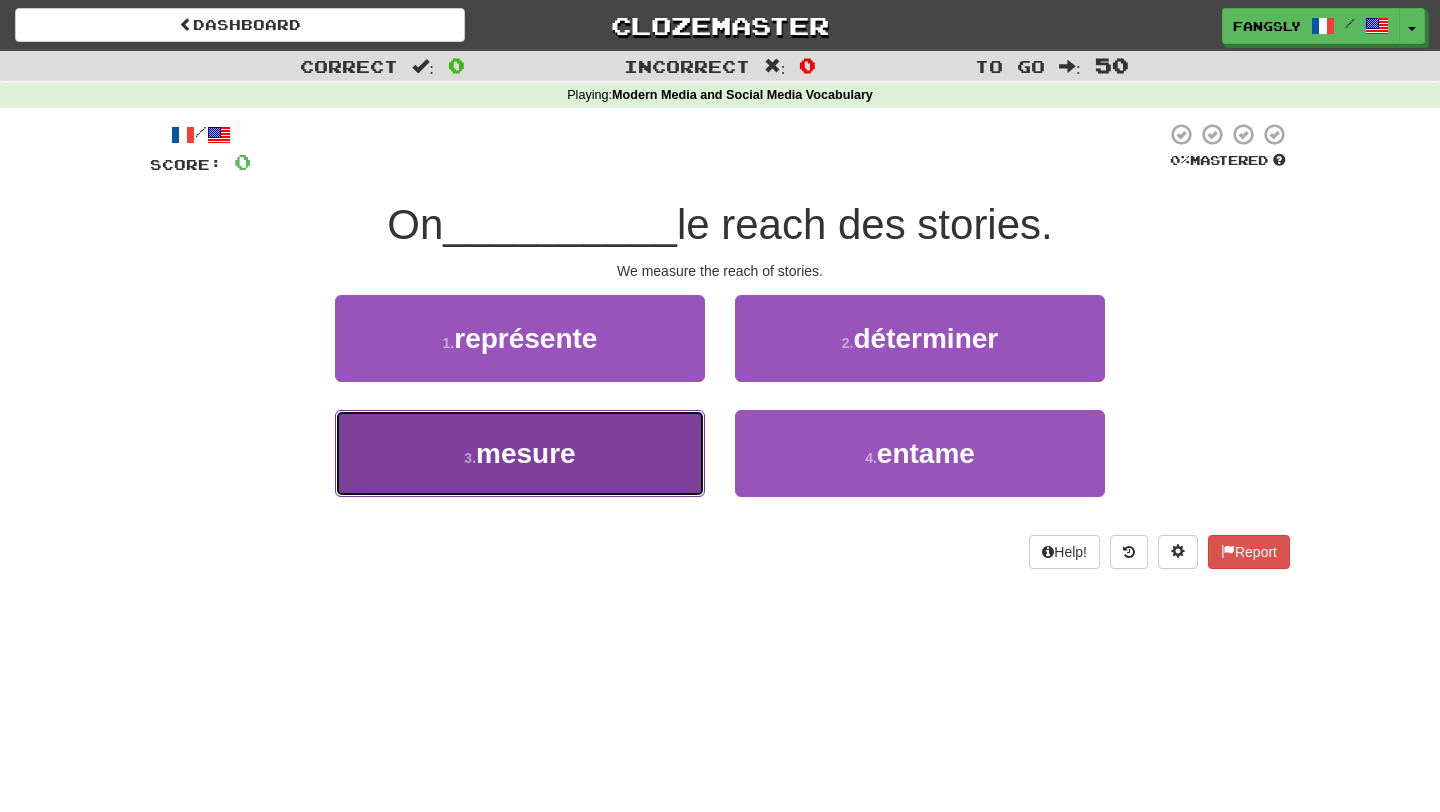 click on "3 . mesure" at bounding box center (520, 453) 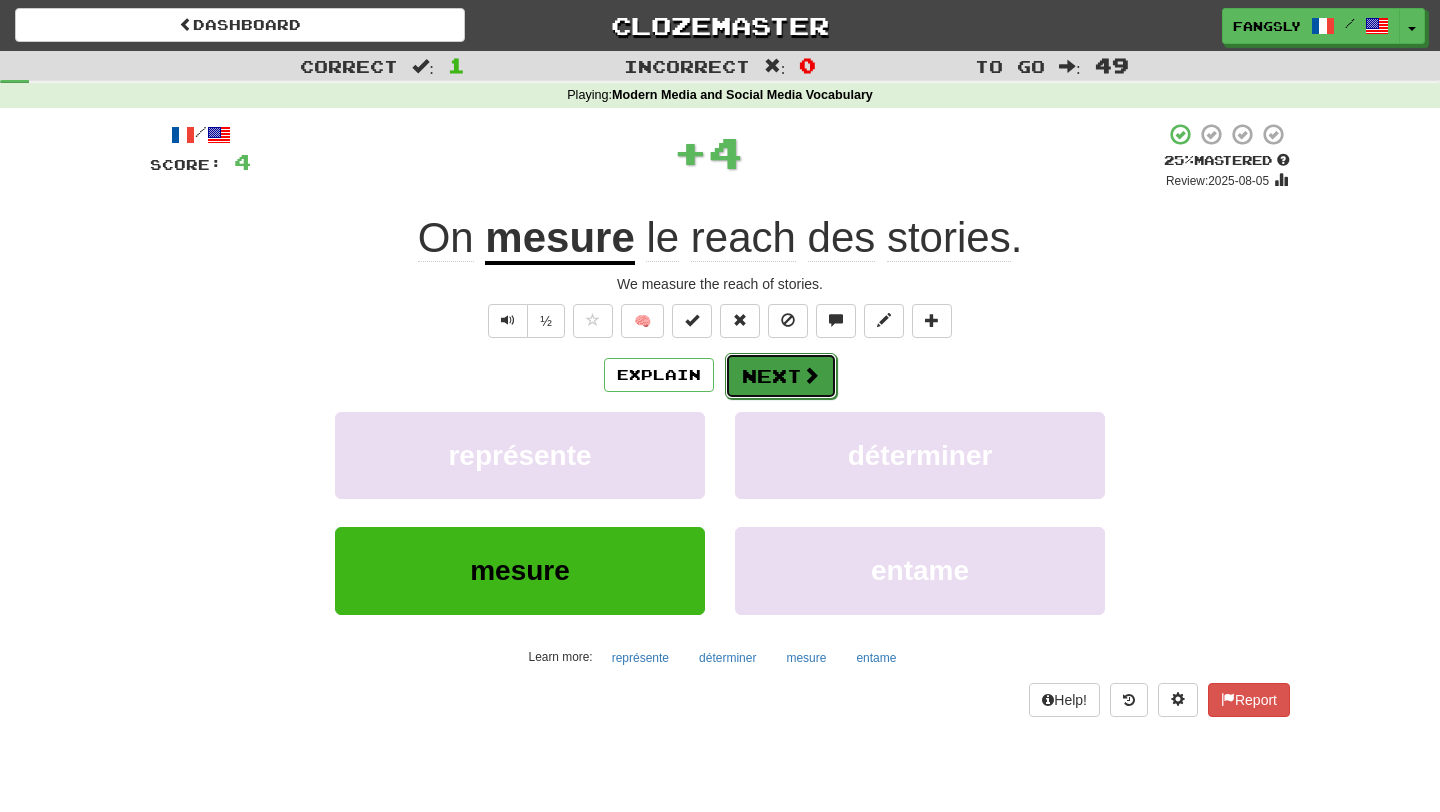 click at bounding box center [811, 375] 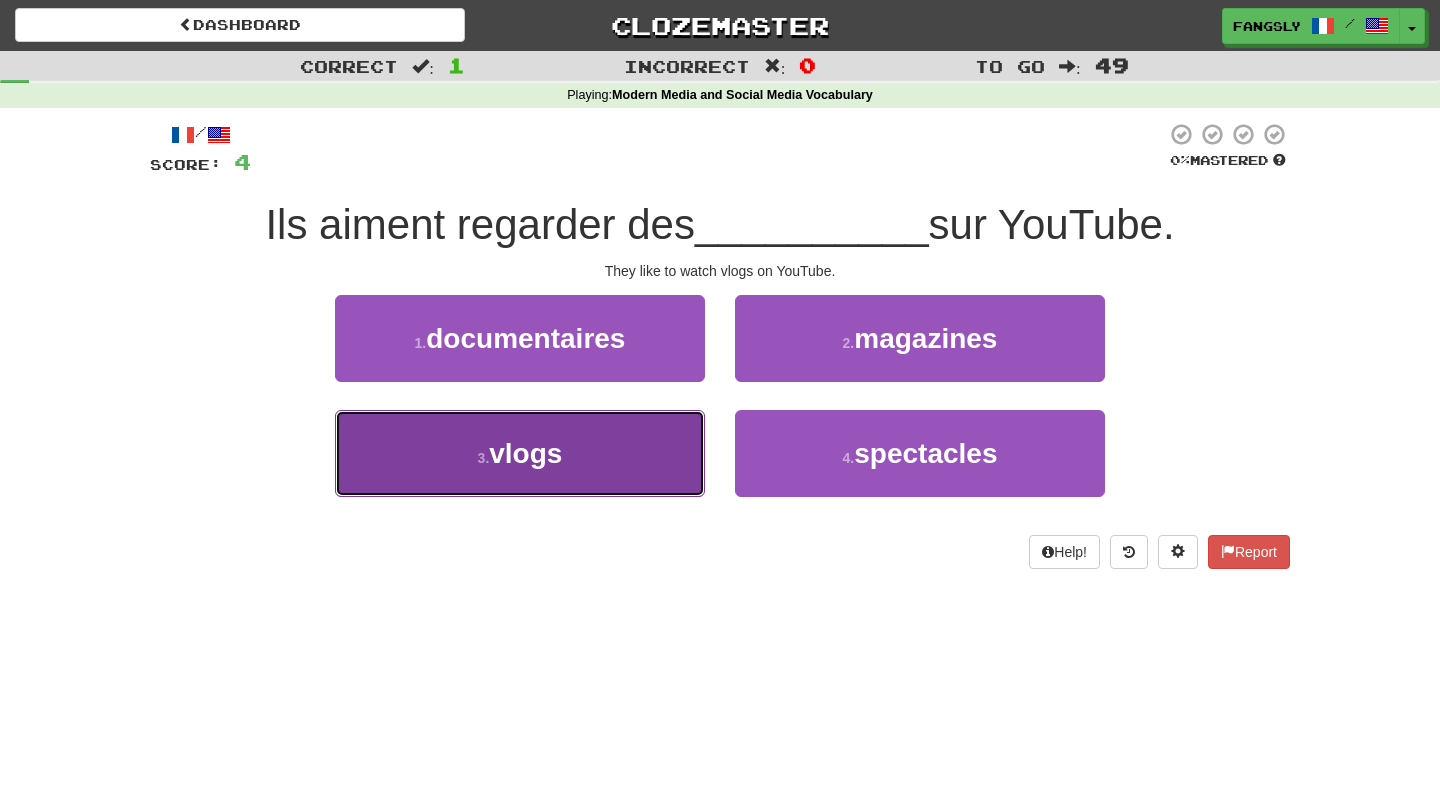 click on "3 . vlogs" at bounding box center (520, 453) 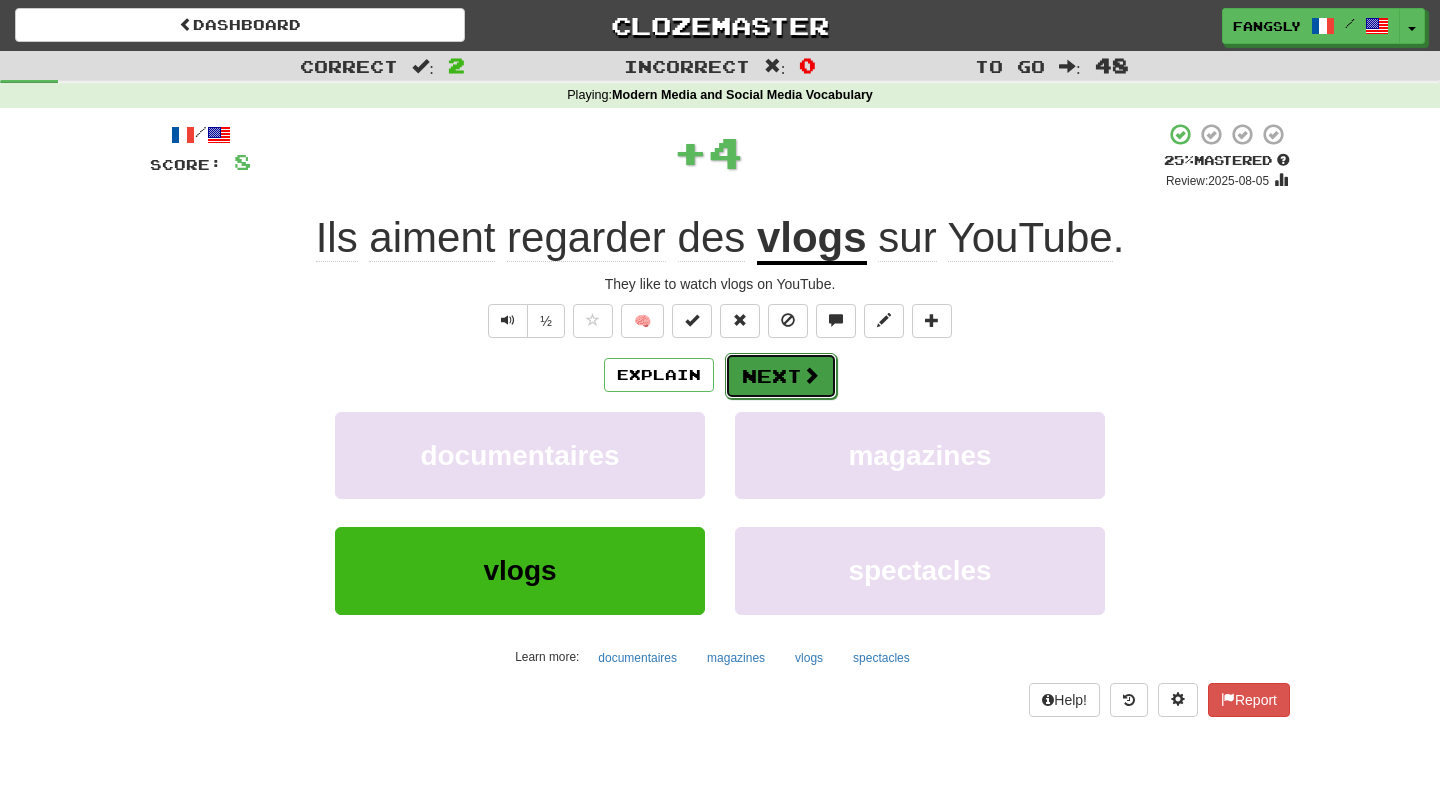 click on "Next" at bounding box center [781, 376] 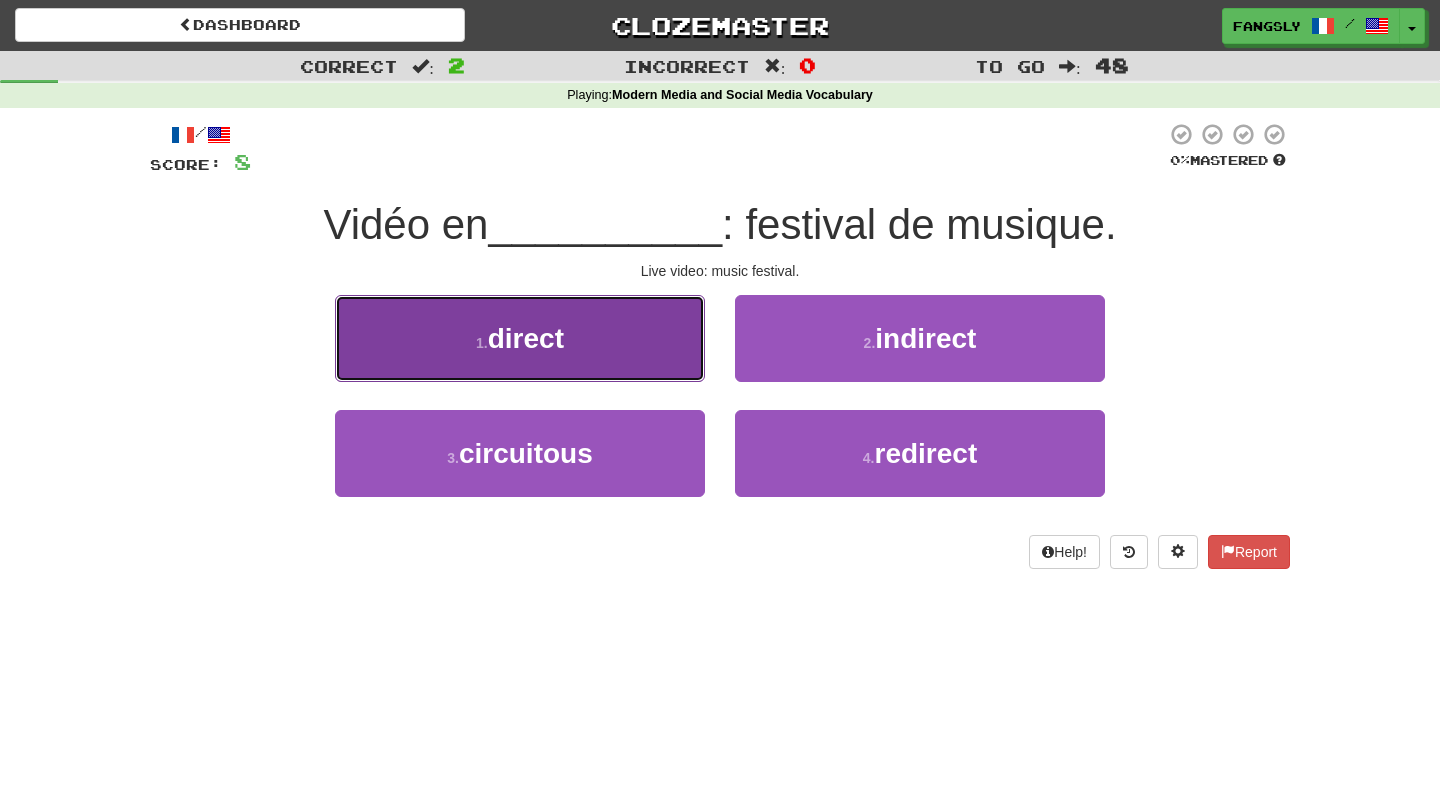 click on "1 .  direct" at bounding box center [520, 338] 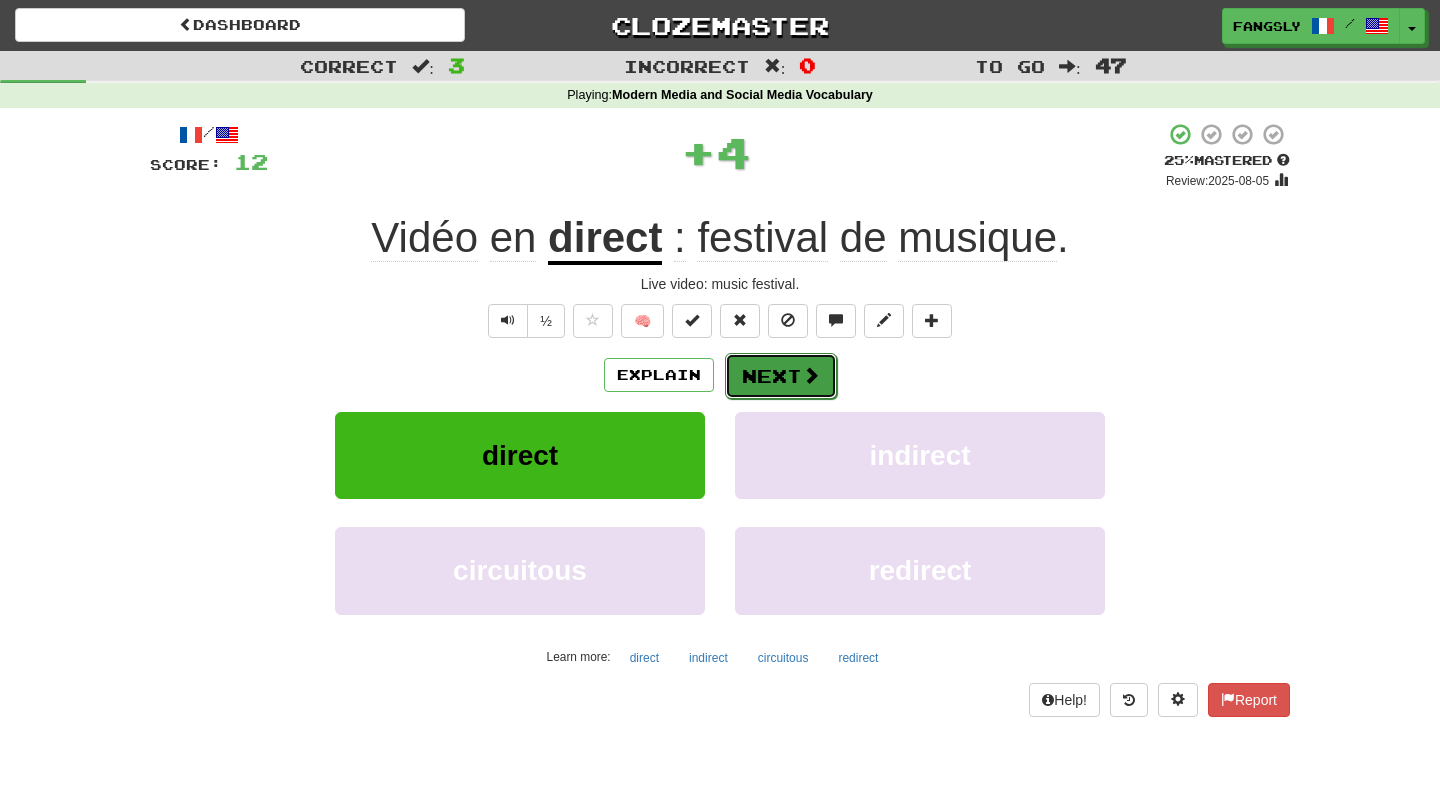 click on "Next" at bounding box center (781, 376) 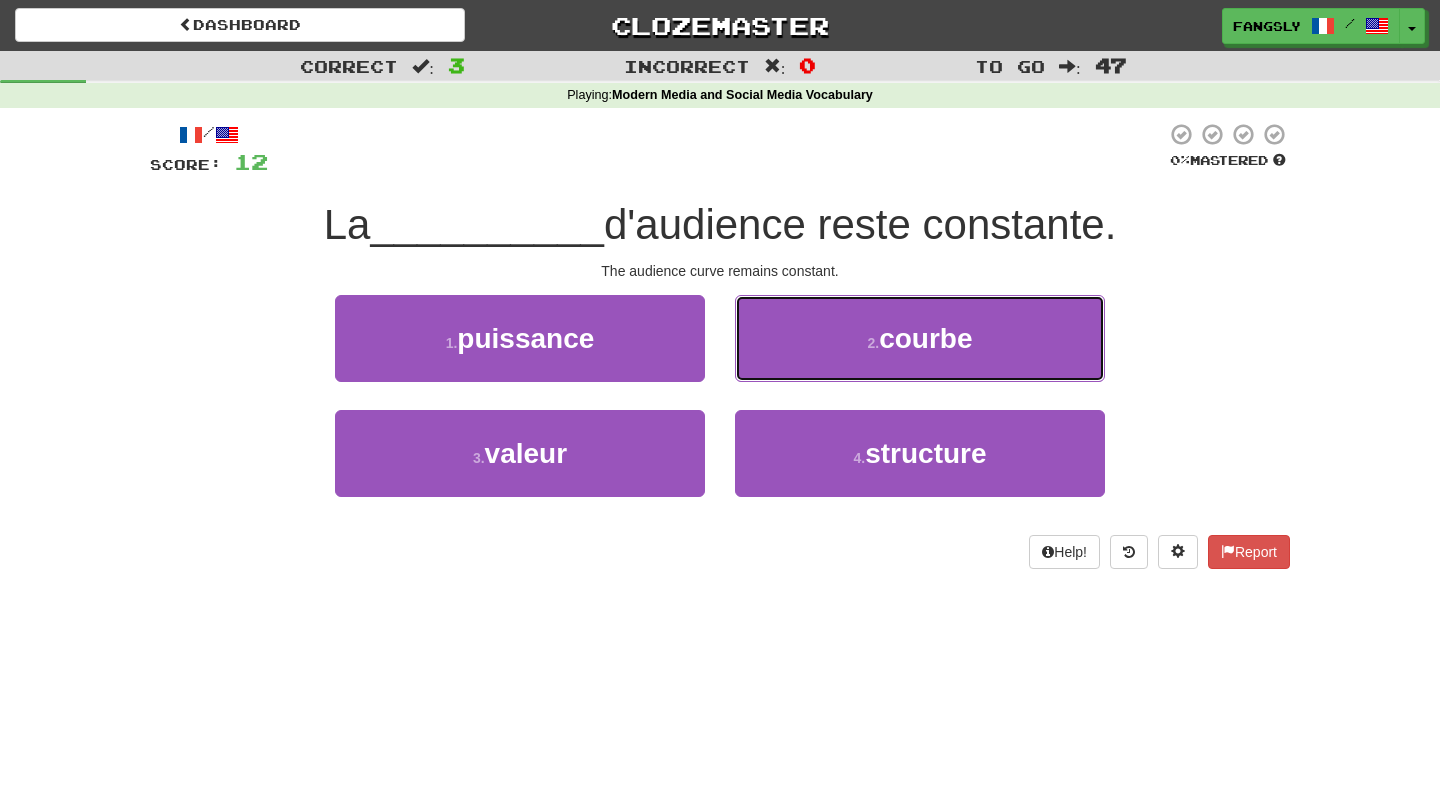 click on "2 . courbe" at bounding box center [920, 338] 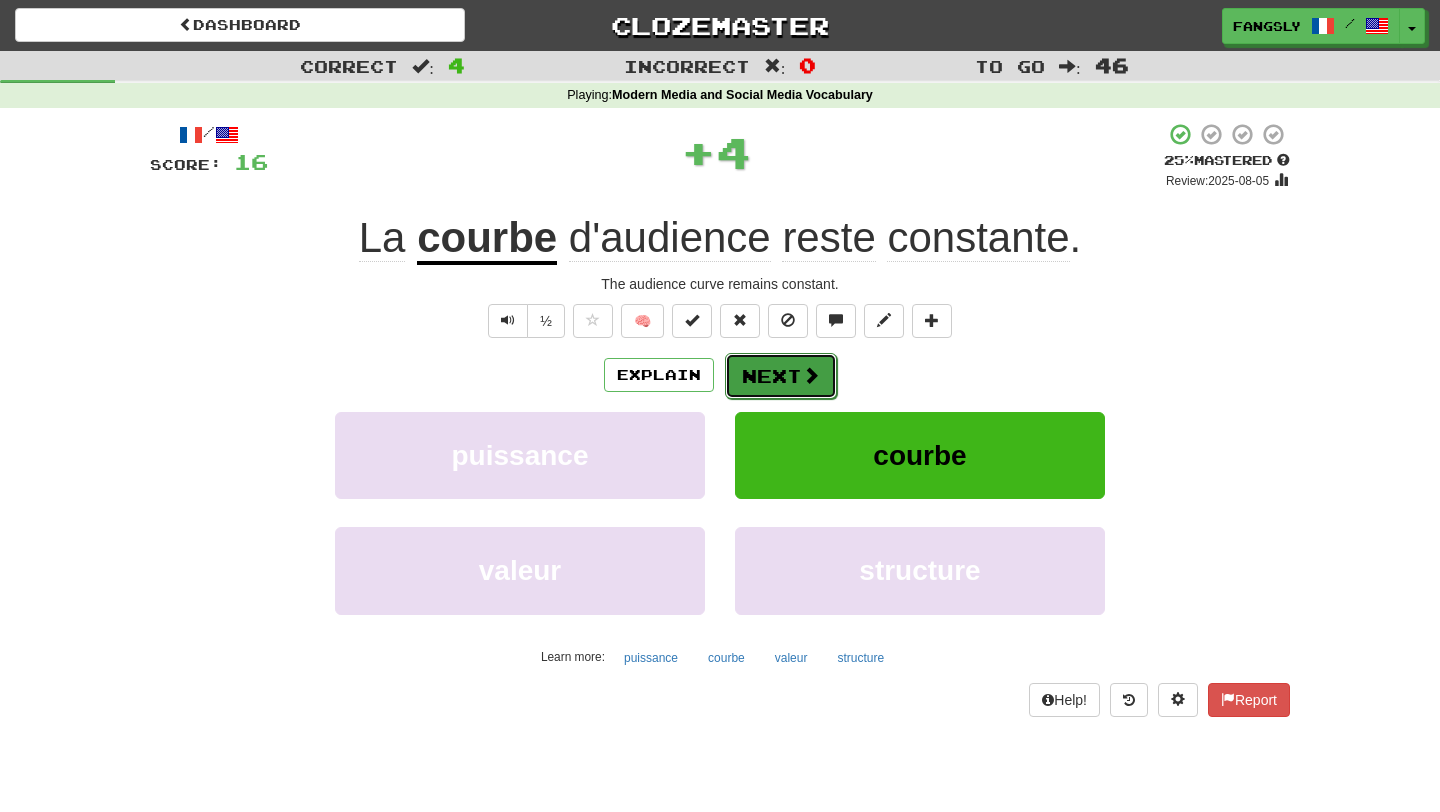 click on "Next" at bounding box center [781, 376] 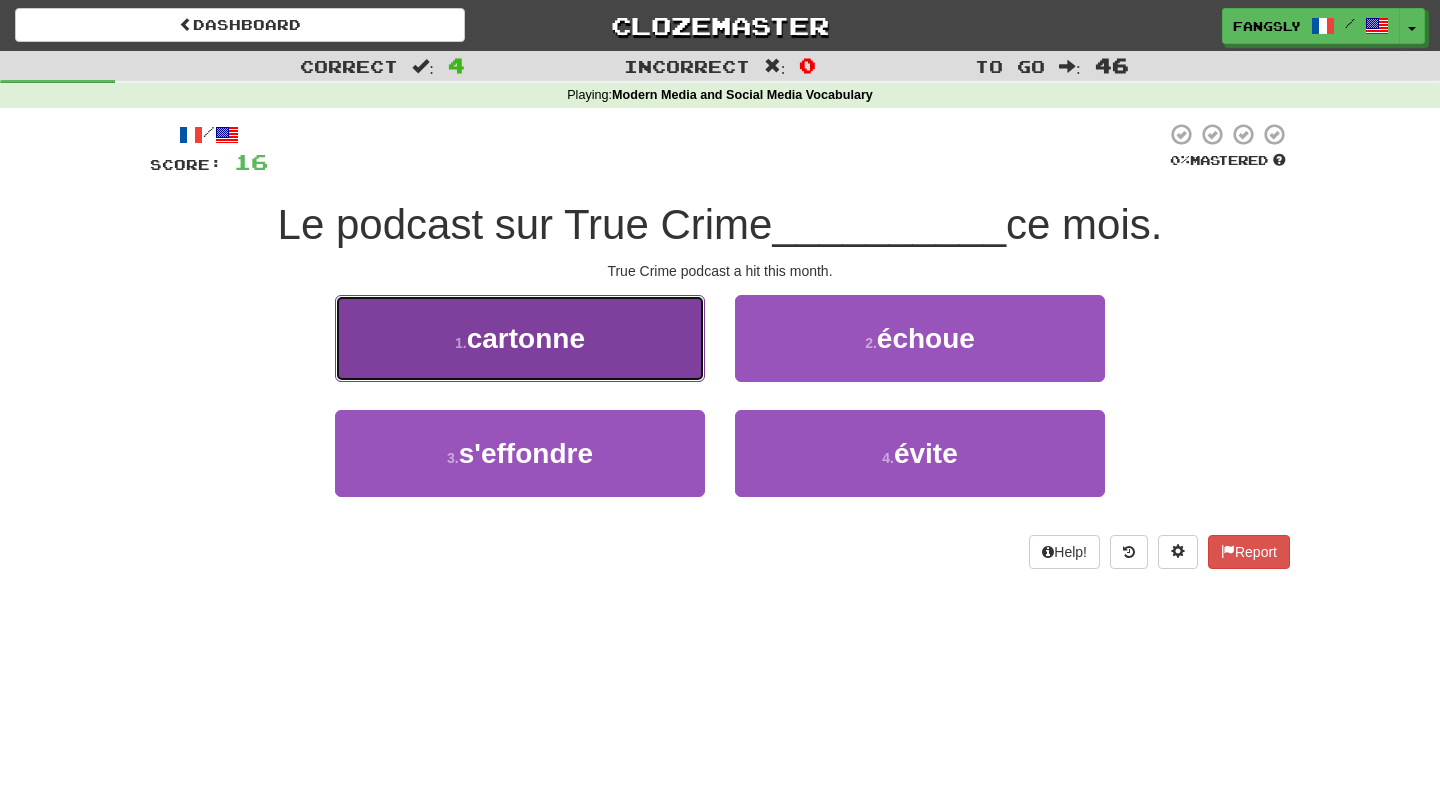 click on "1 . cartonne" at bounding box center (520, 338) 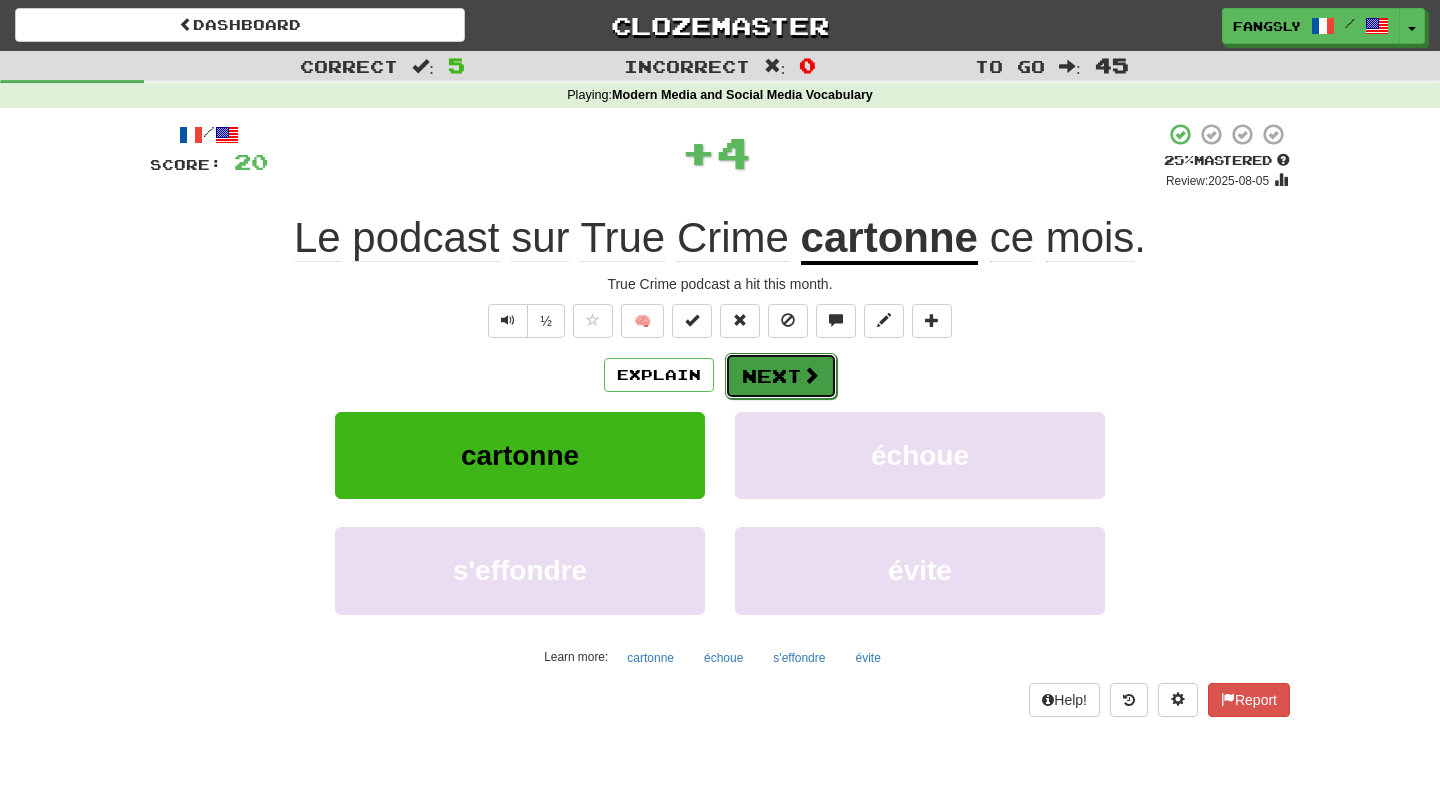 click on "Next" at bounding box center (781, 376) 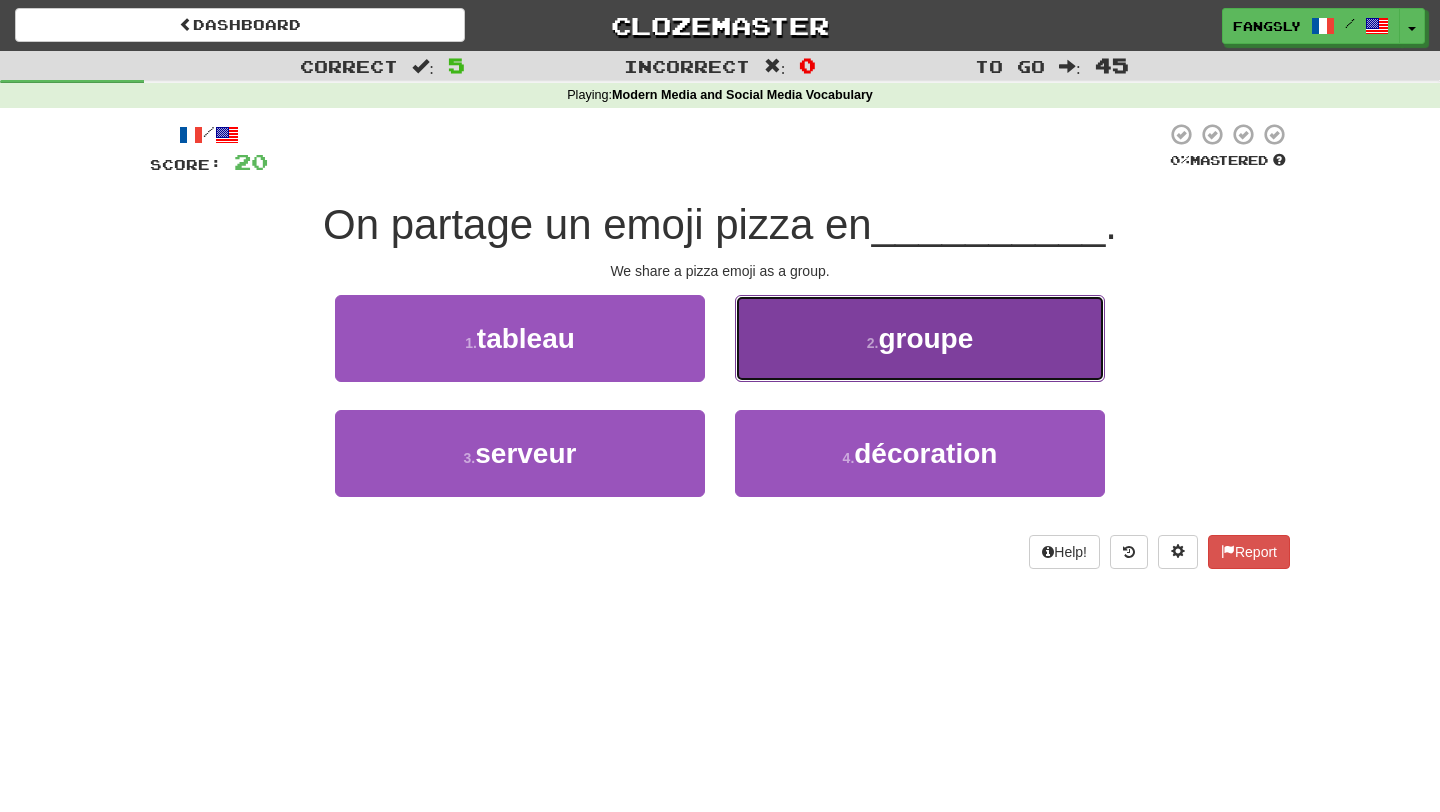 click on "2 .  groupe" at bounding box center (920, 338) 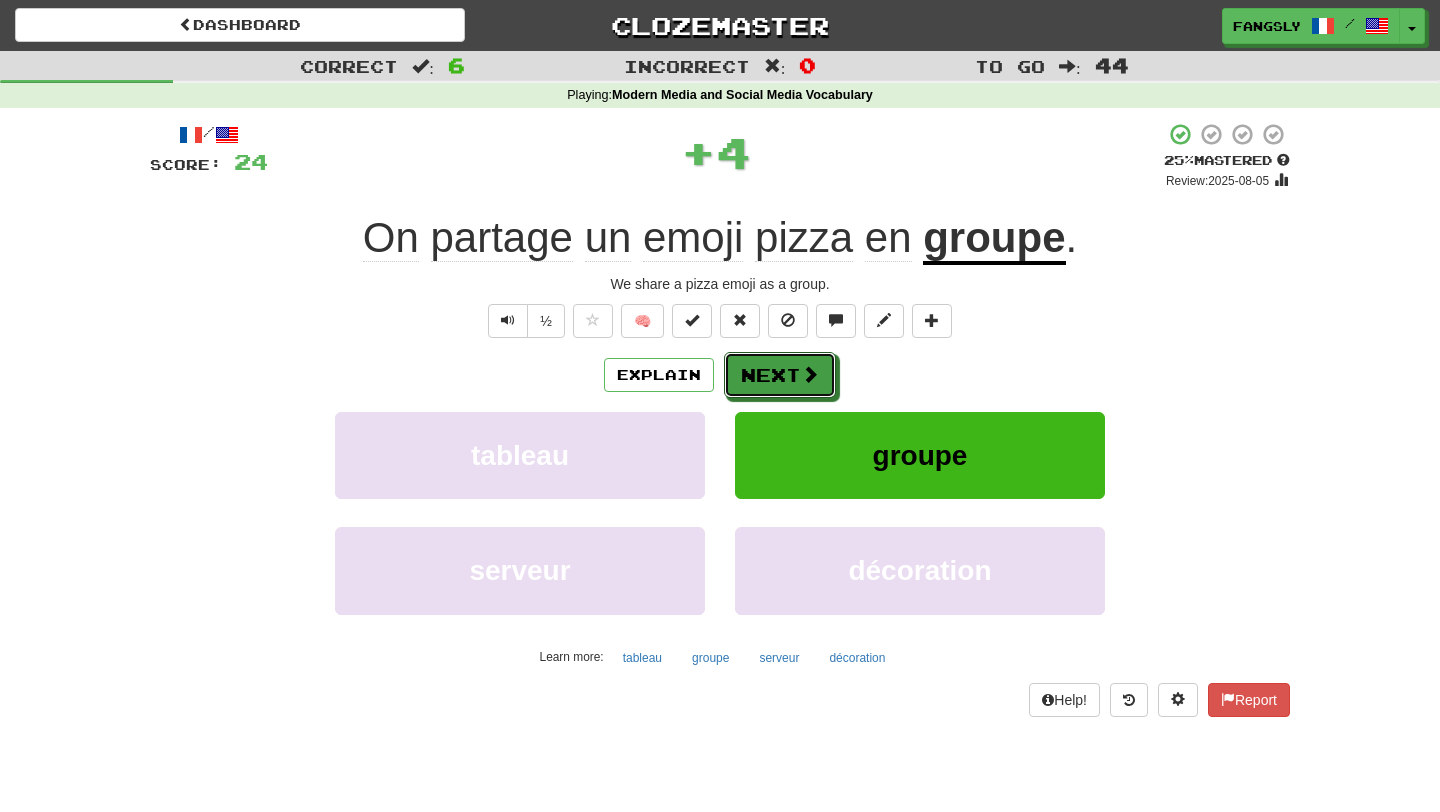 click on "Next" at bounding box center (780, 375) 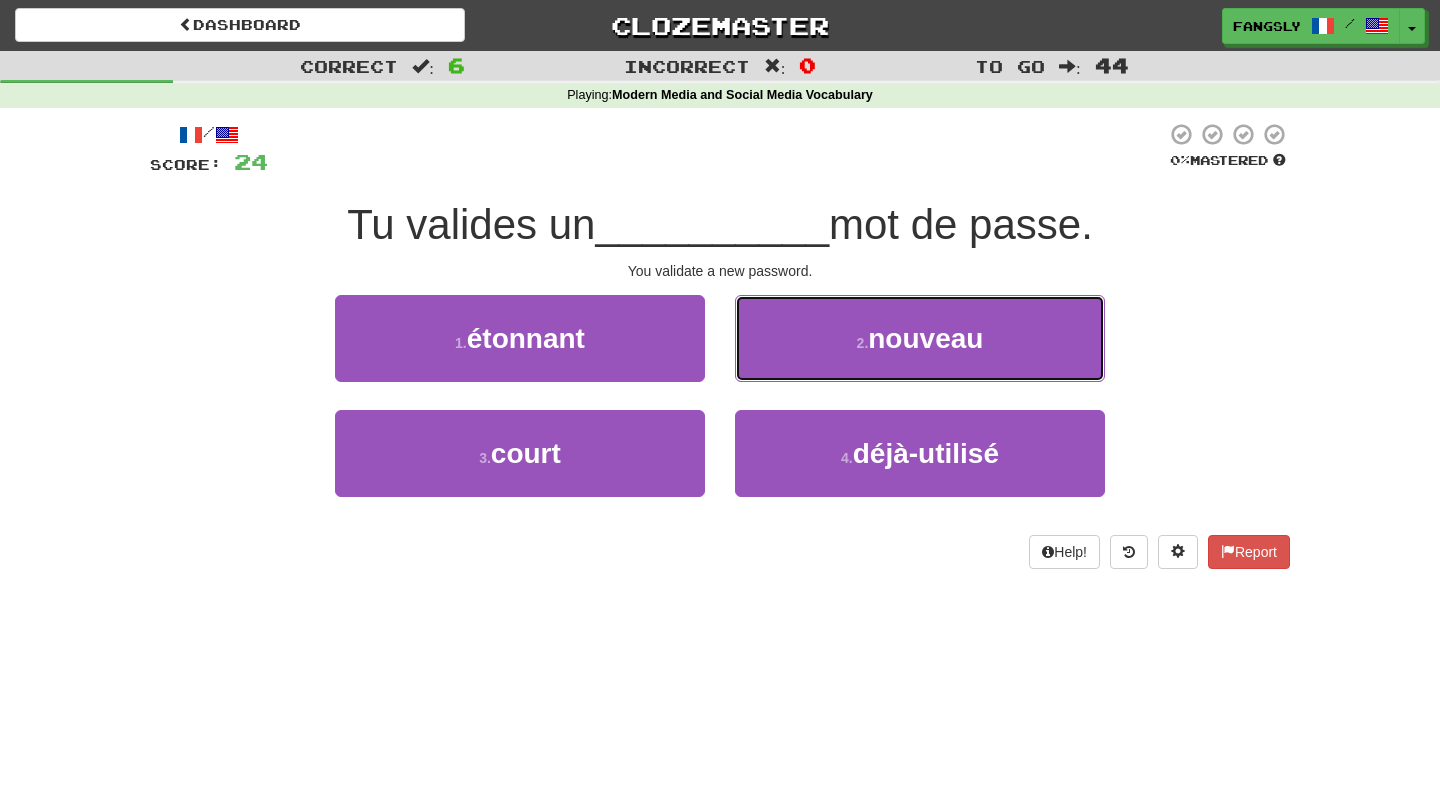 click on "2 .  nouveau" at bounding box center (920, 338) 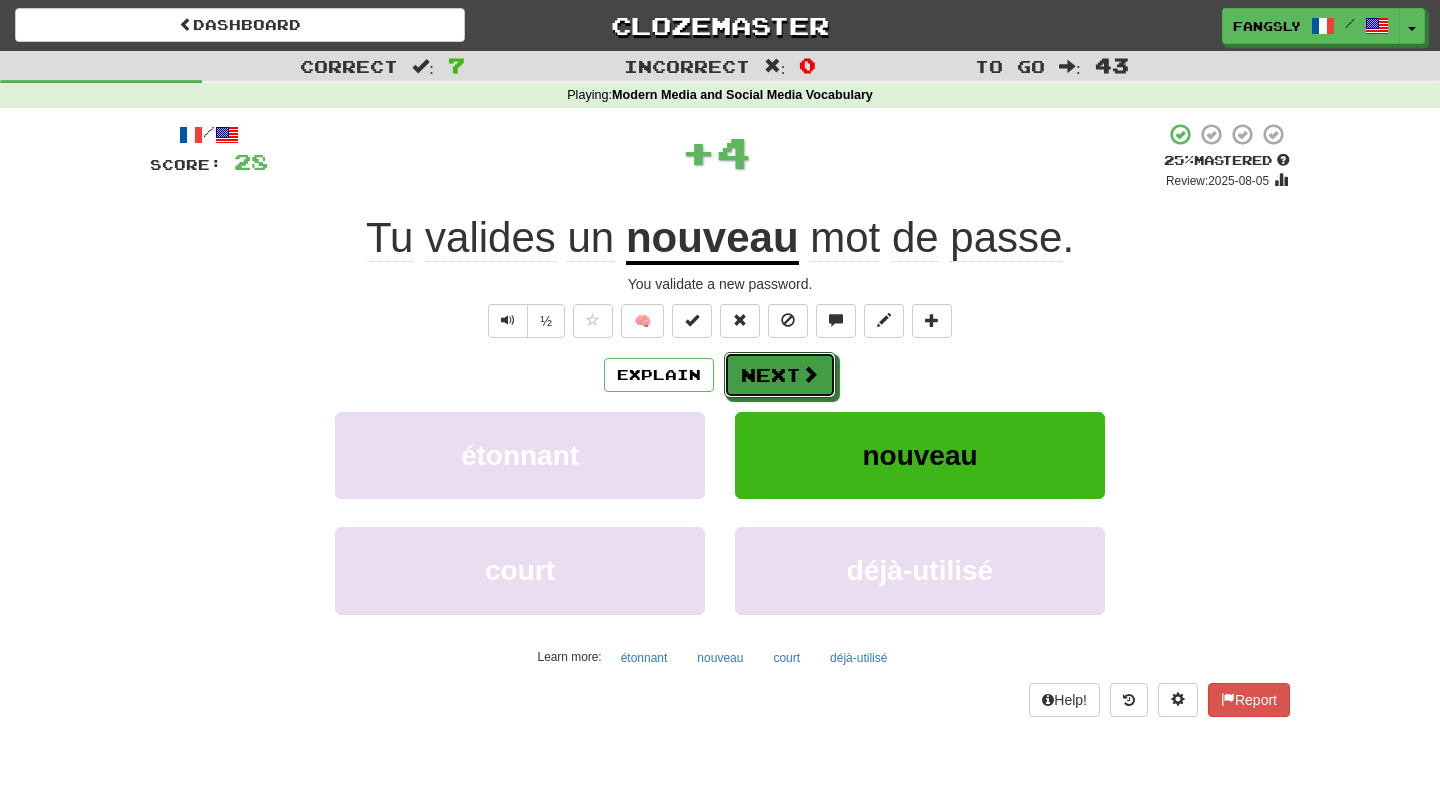 click on "Next" at bounding box center [780, 375] 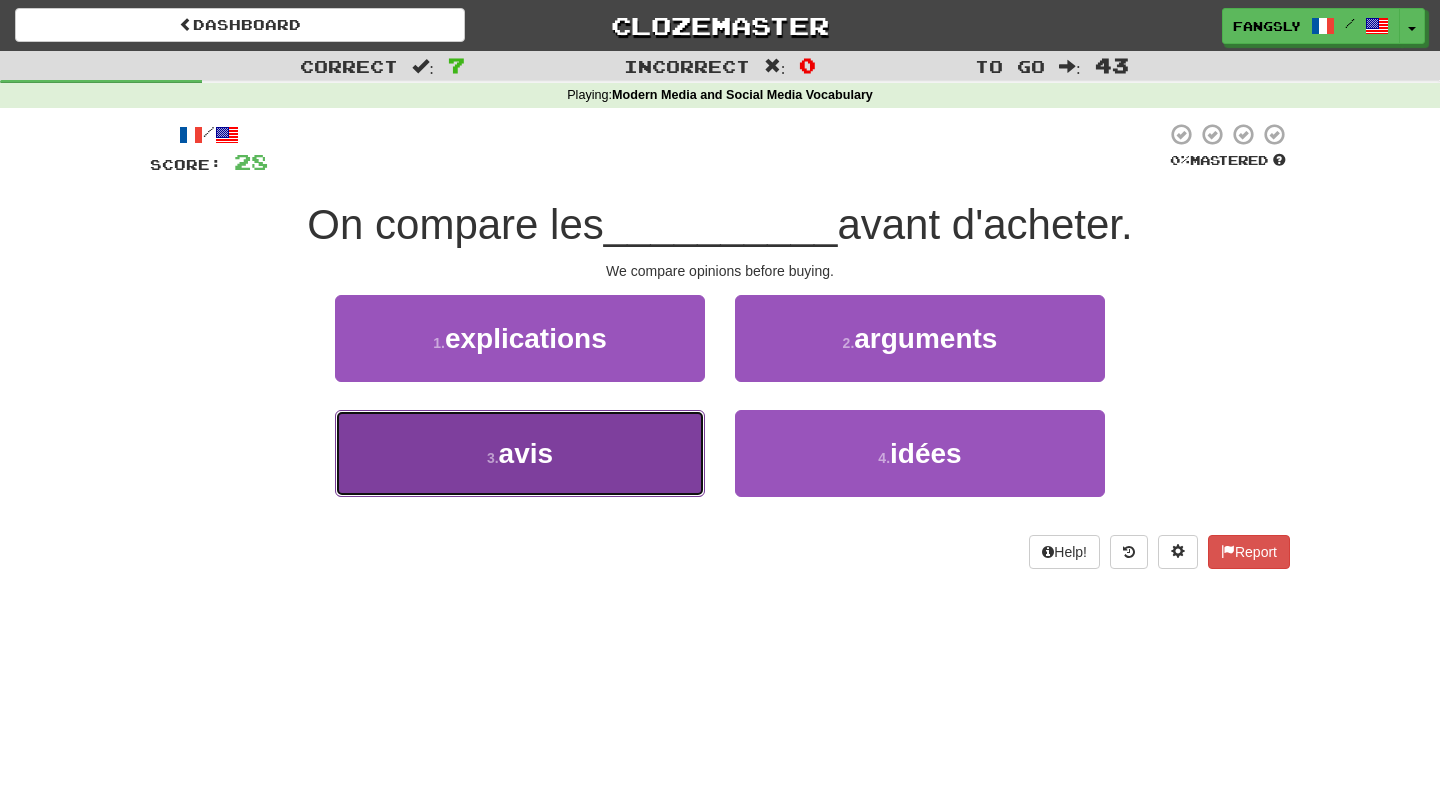 click on "3 .  avis" at bounding box center (520, 453) 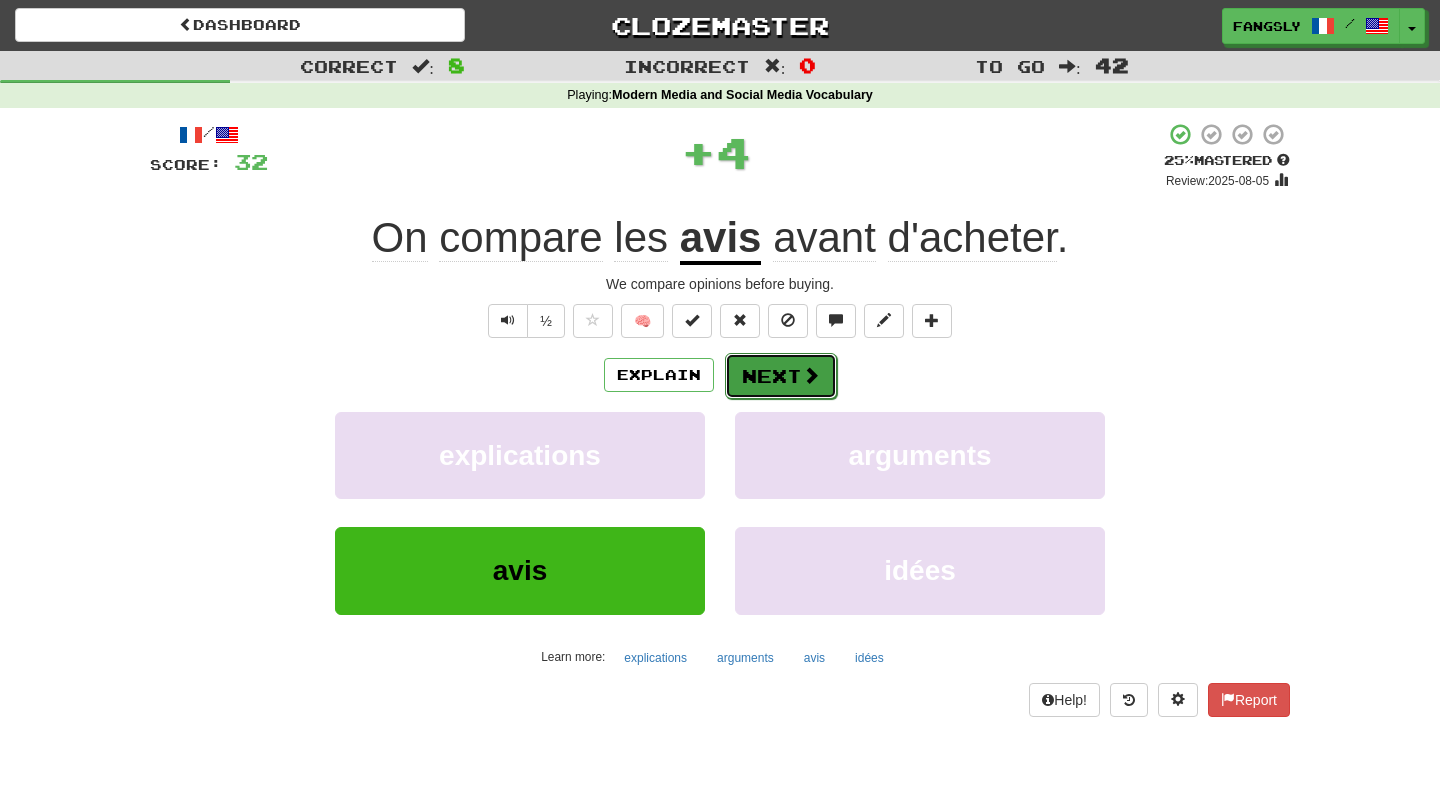 click on "Next" at bounding box center [781, 376] 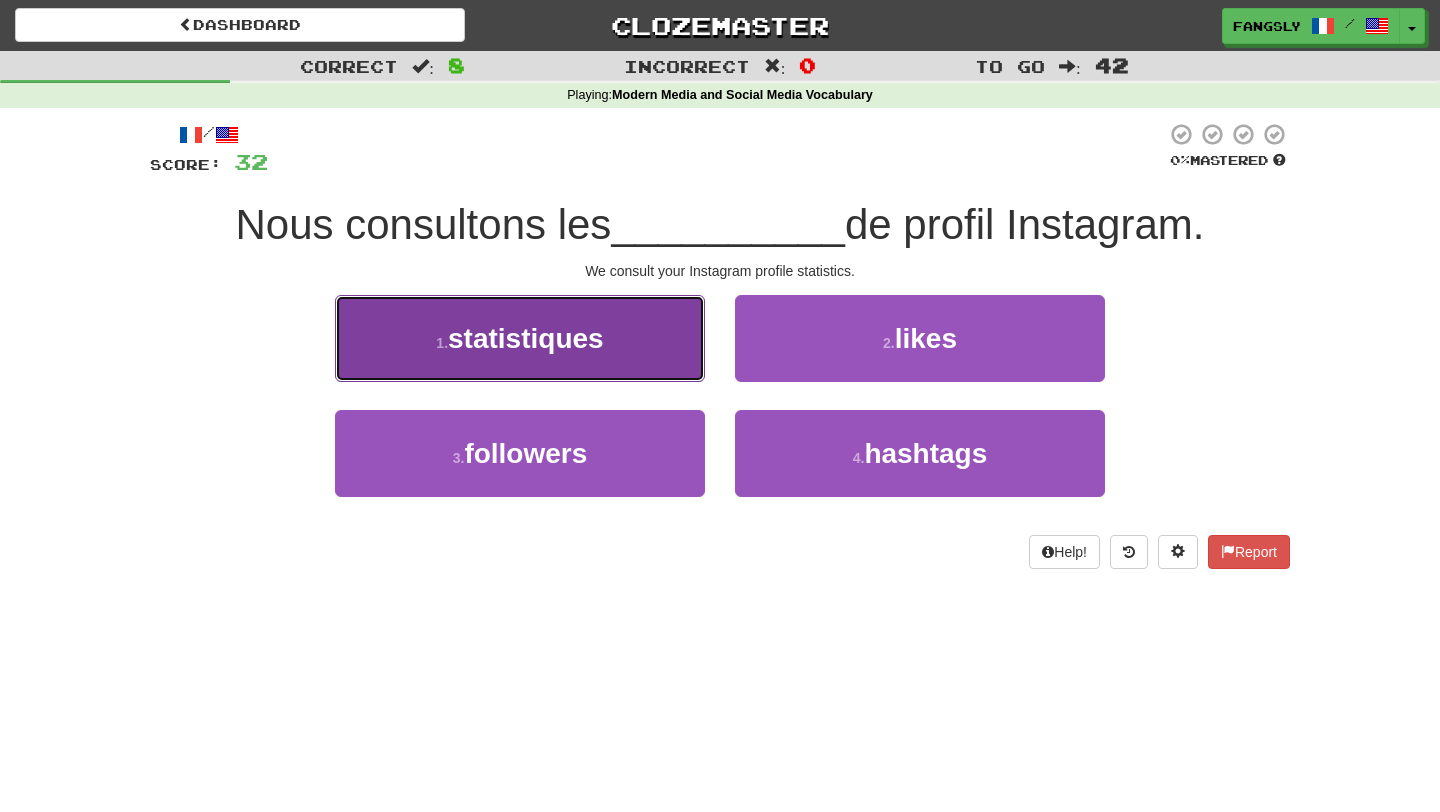 click on "1 . statistiques" at bounding box center (520, 338) 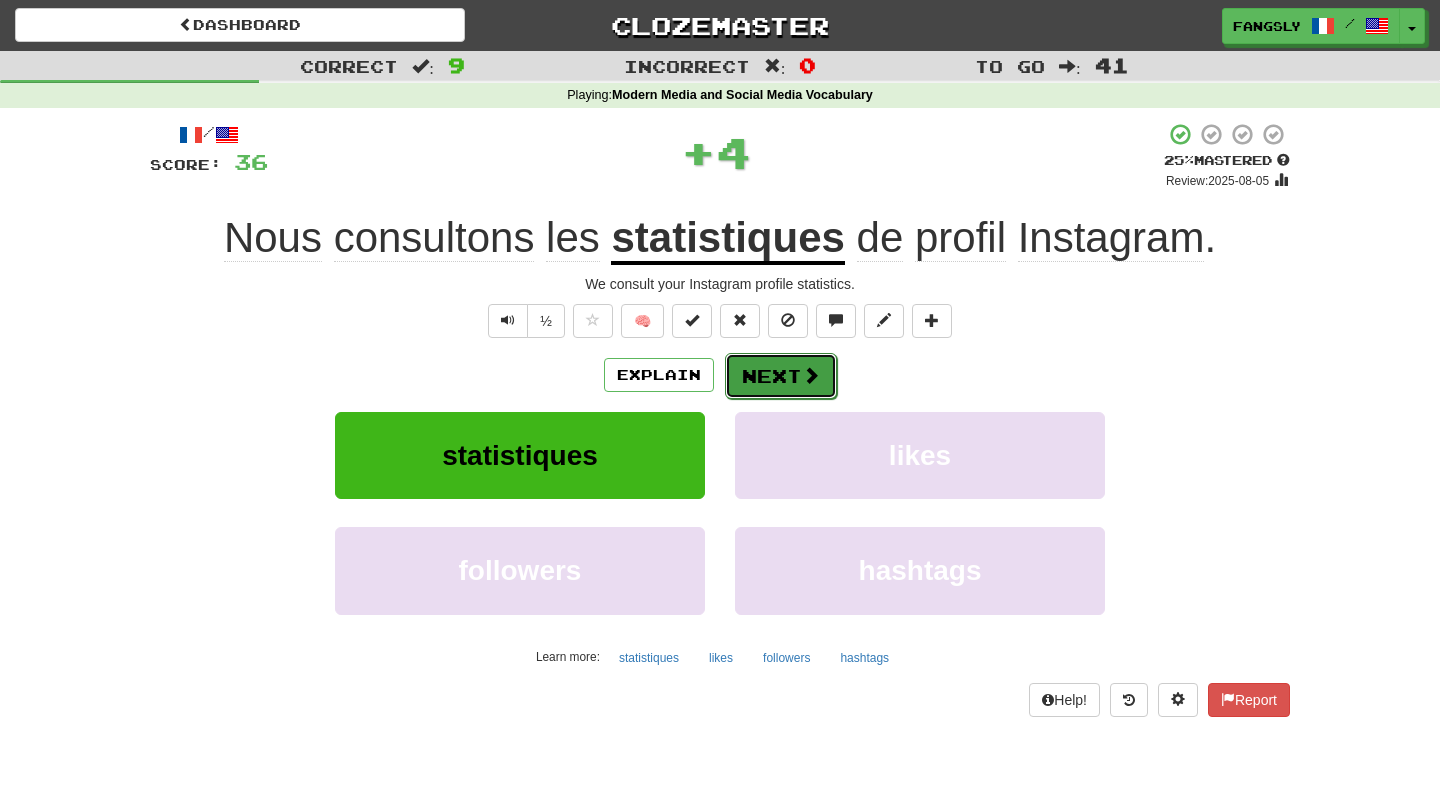 click at bounding box center (811, 375) 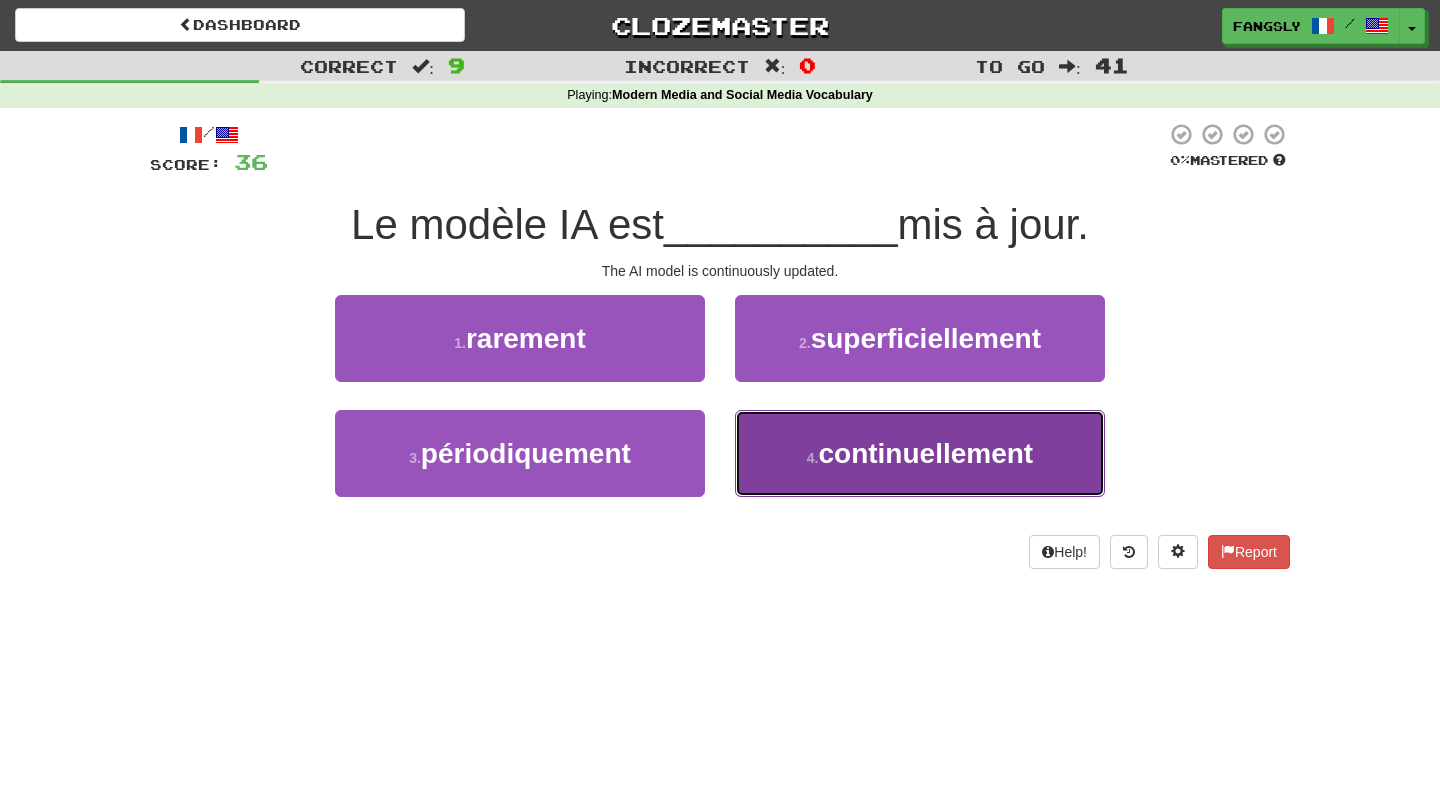 click on "4 . continuellement" at bounding box center (920, 453) 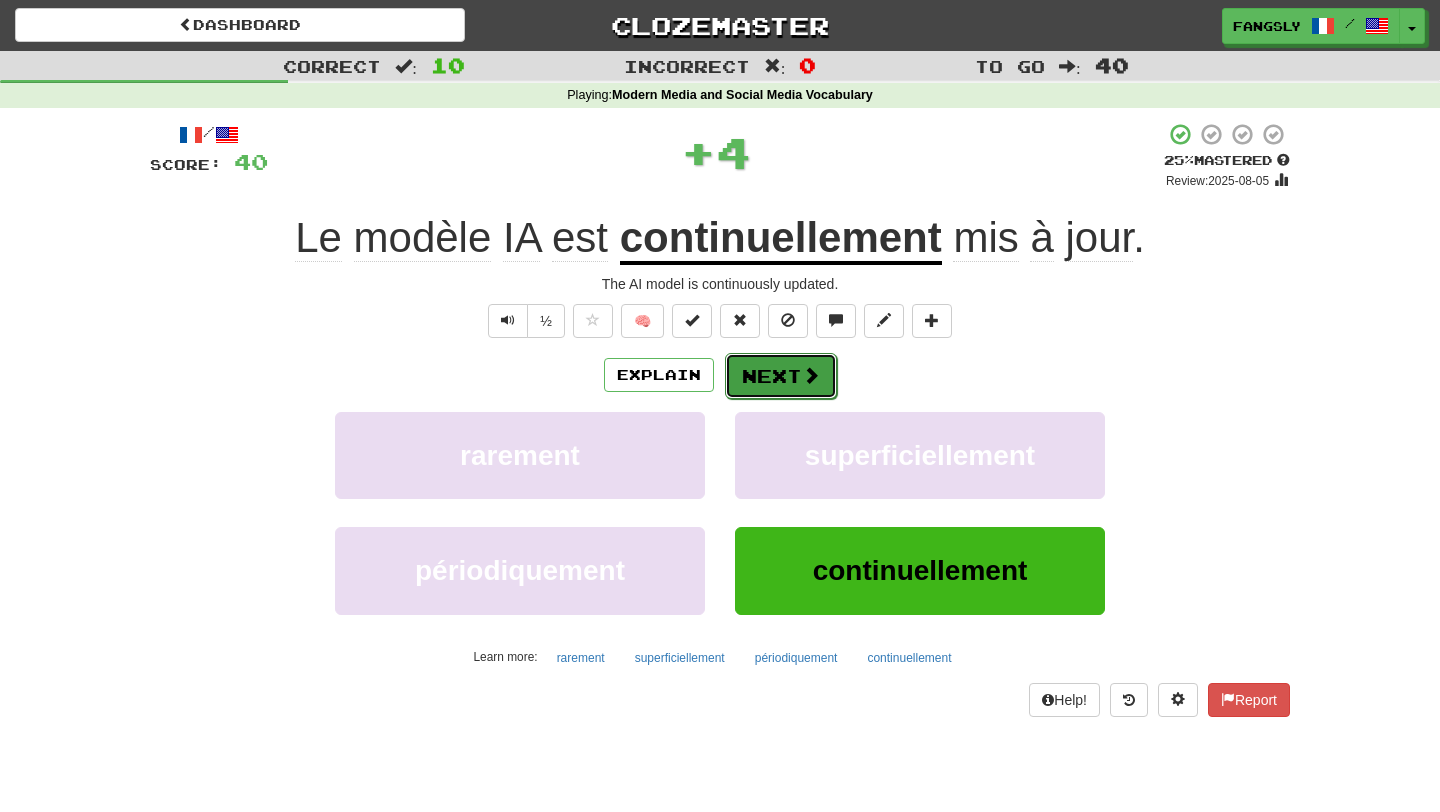 click at bounding box center (811, 375) 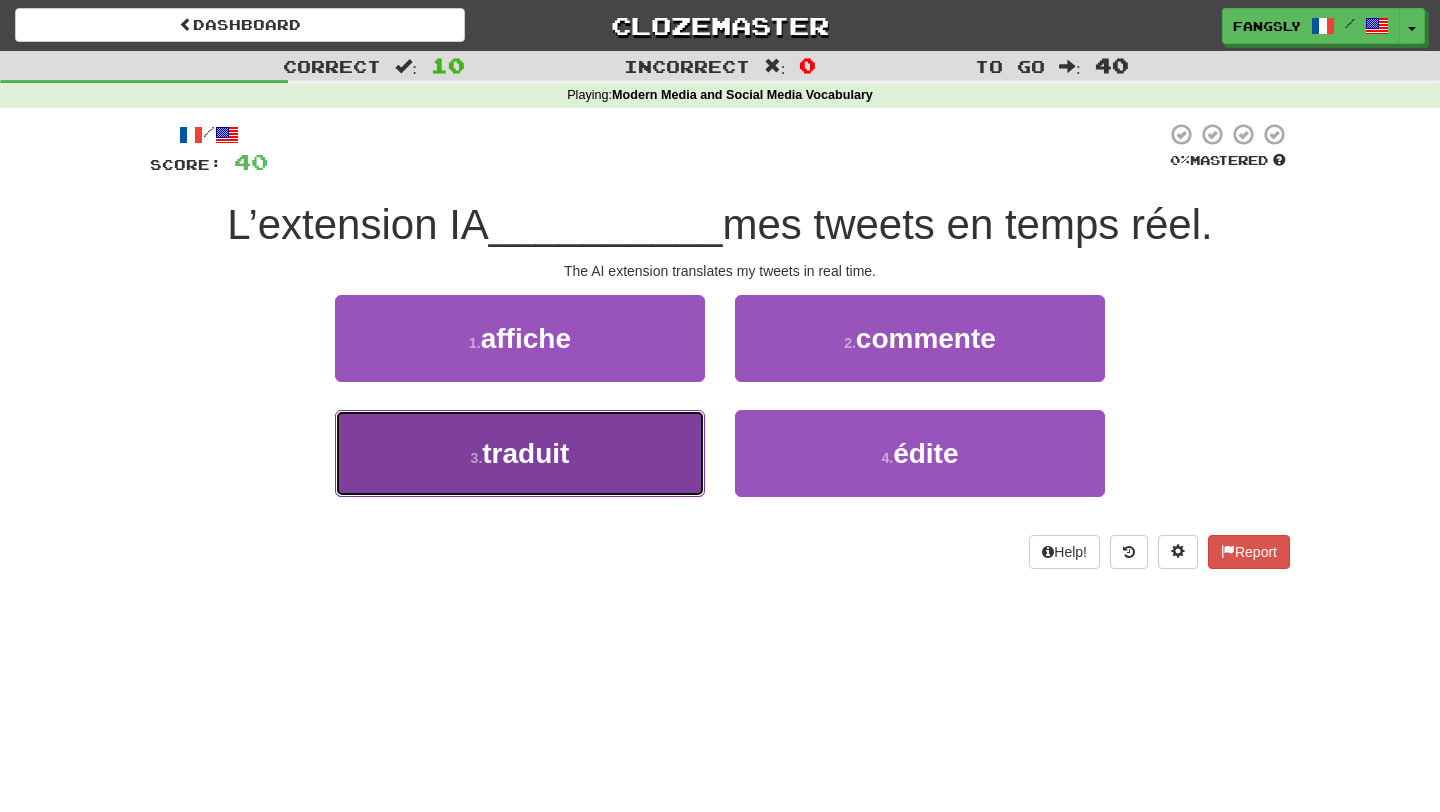 click on "3 .  traduit" at bounding box center [520, 453] 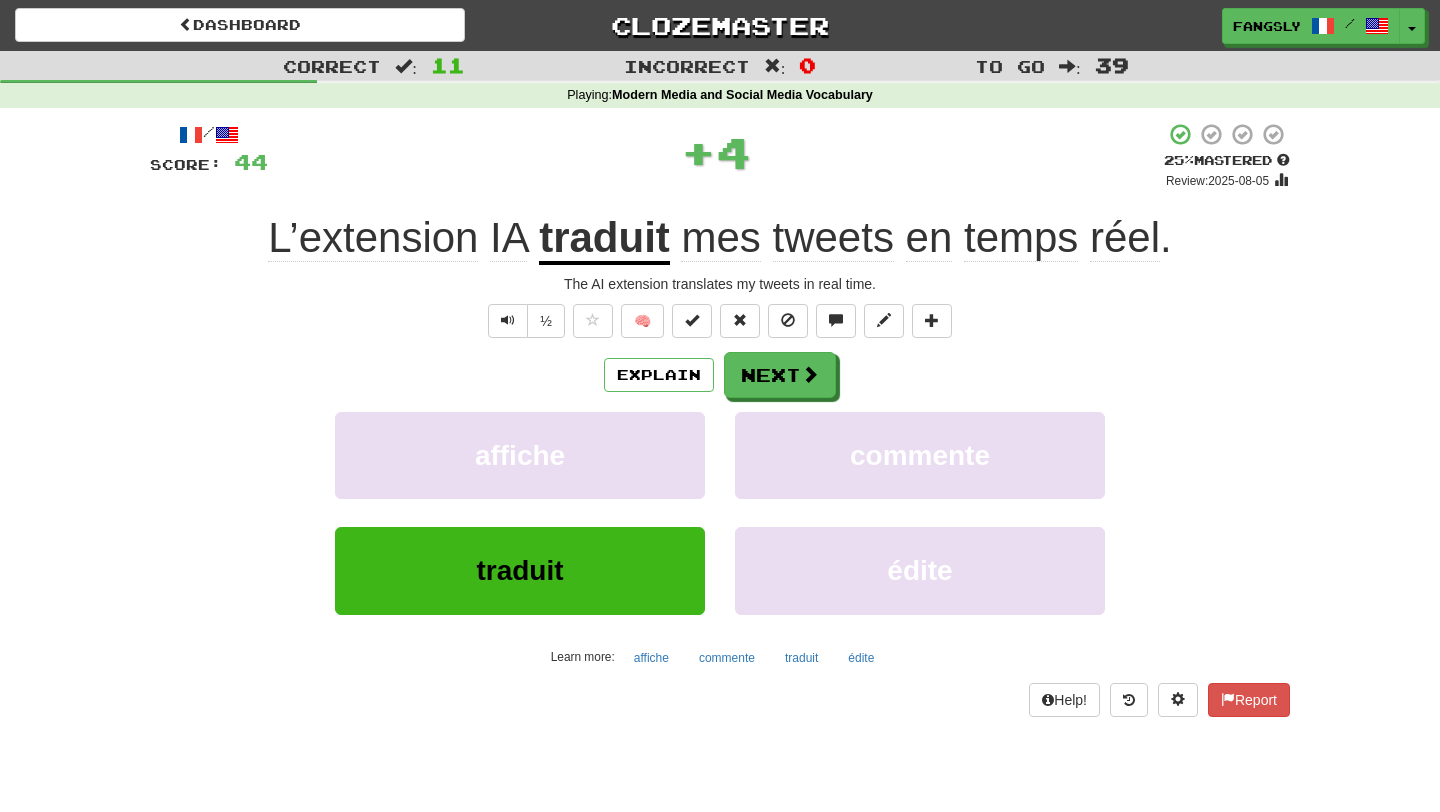 click on "Explain Next" at bounding box center [720, 375] 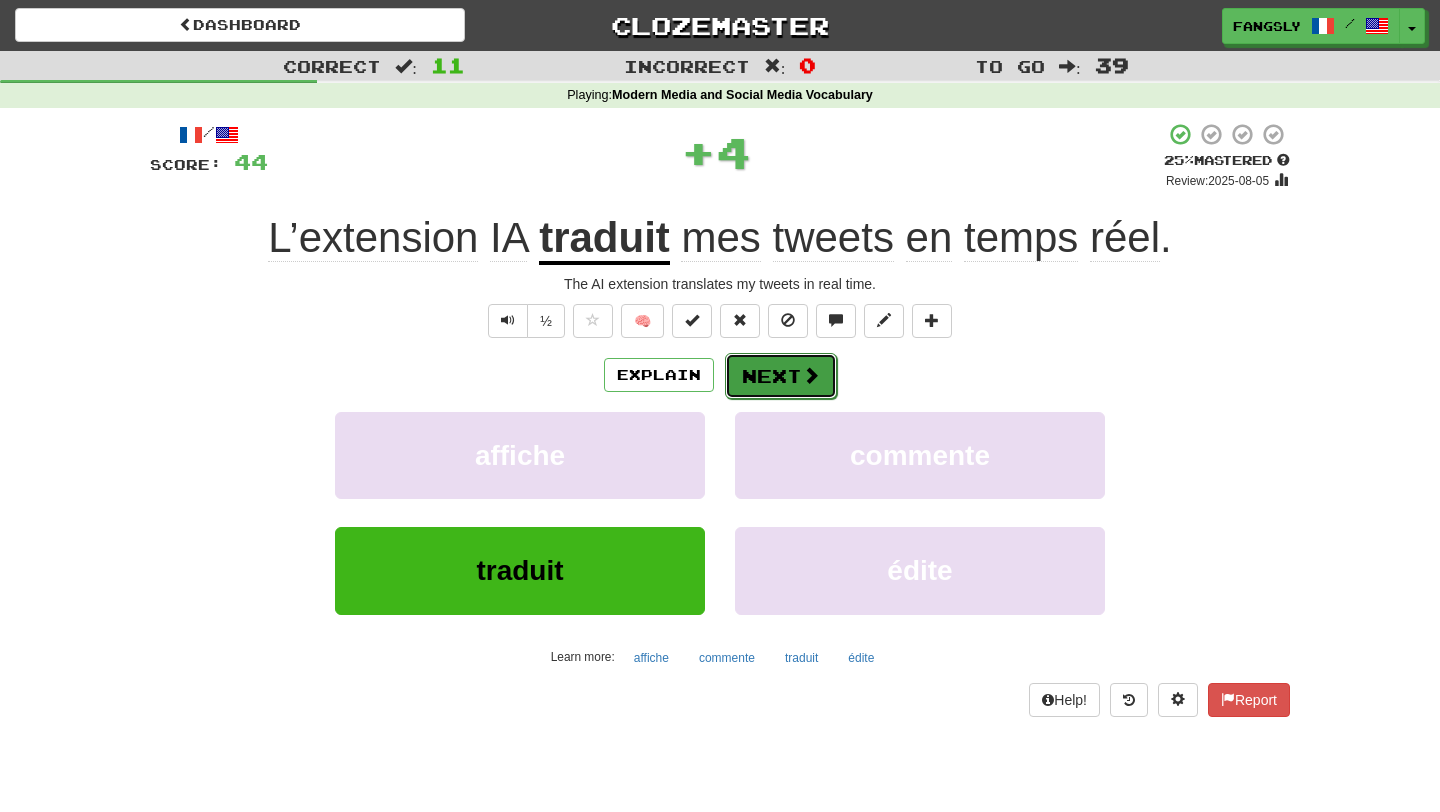 click on "Next" at bounding box center [781, 376] 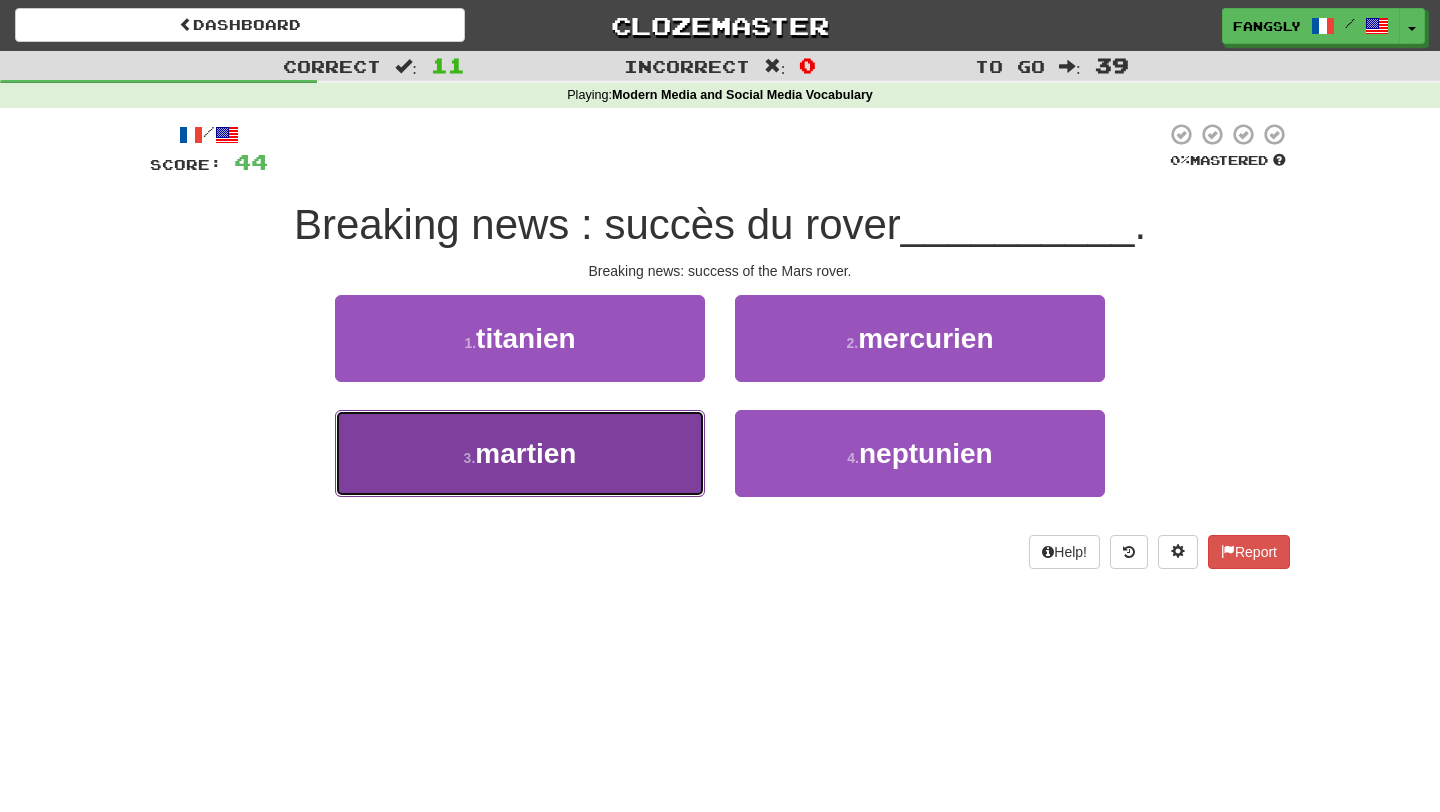 click on "3 . martien" at bounding box center (520, 453) 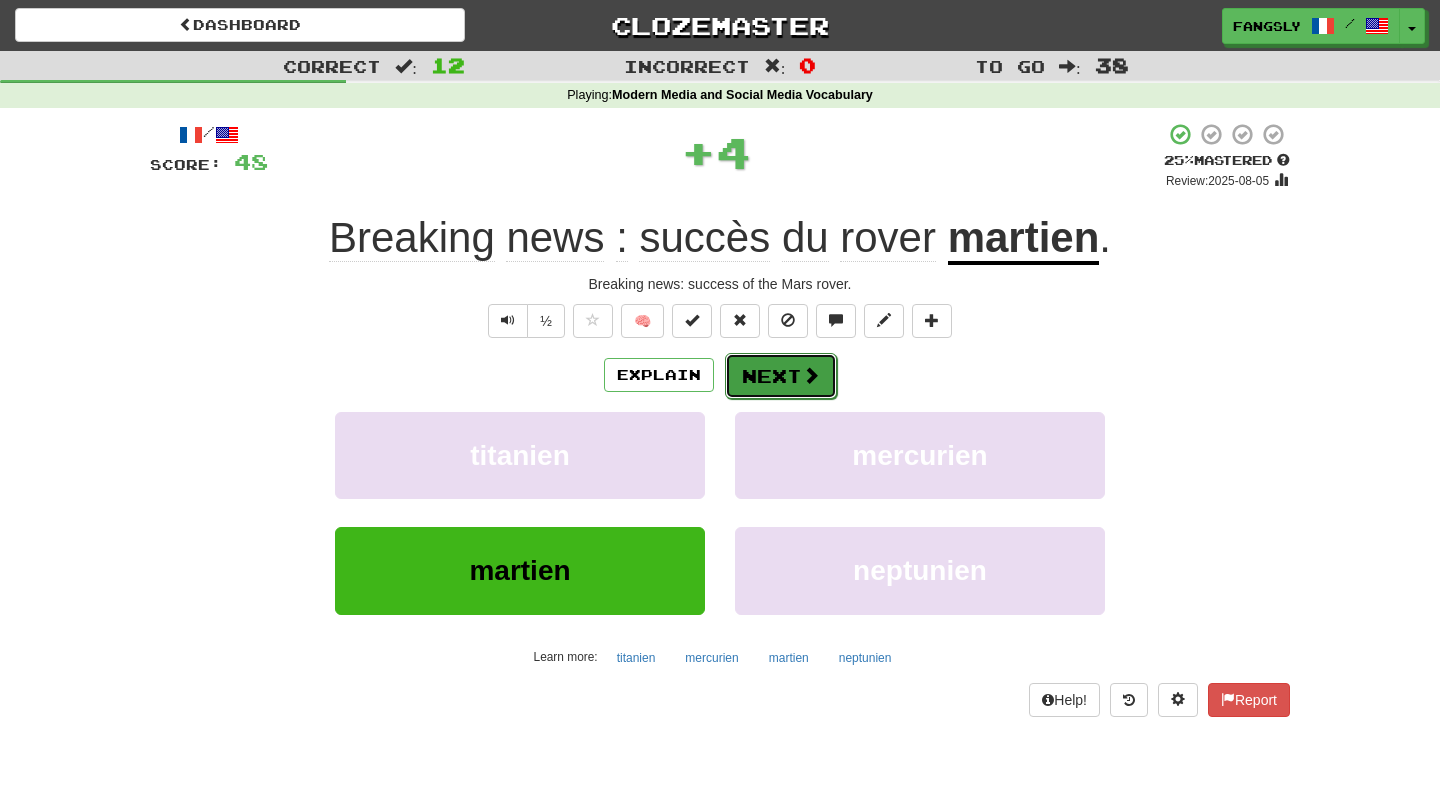 click on "Next" at bounding box center (781, 376) 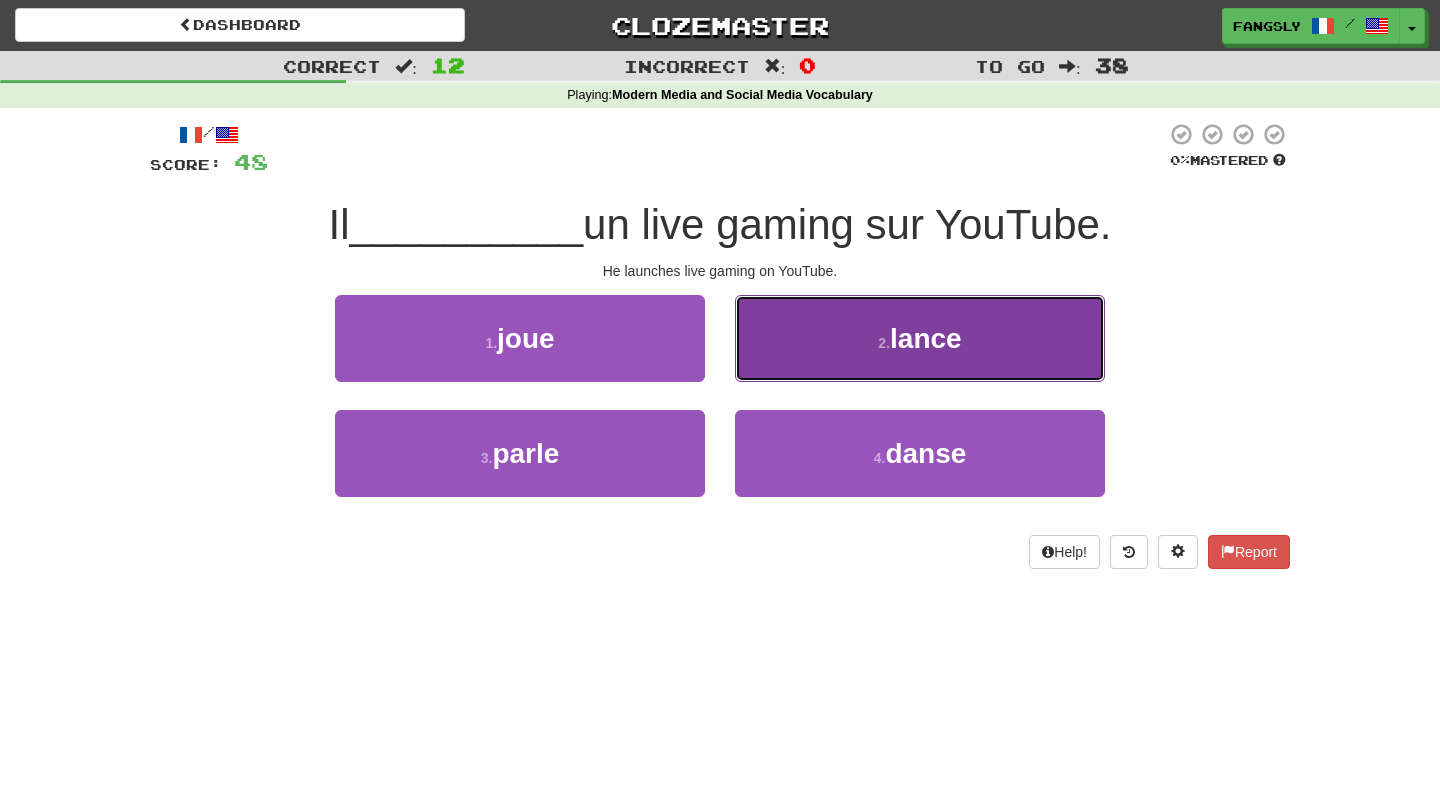 click on "2 .  lance" at bounding box center (920, 338) 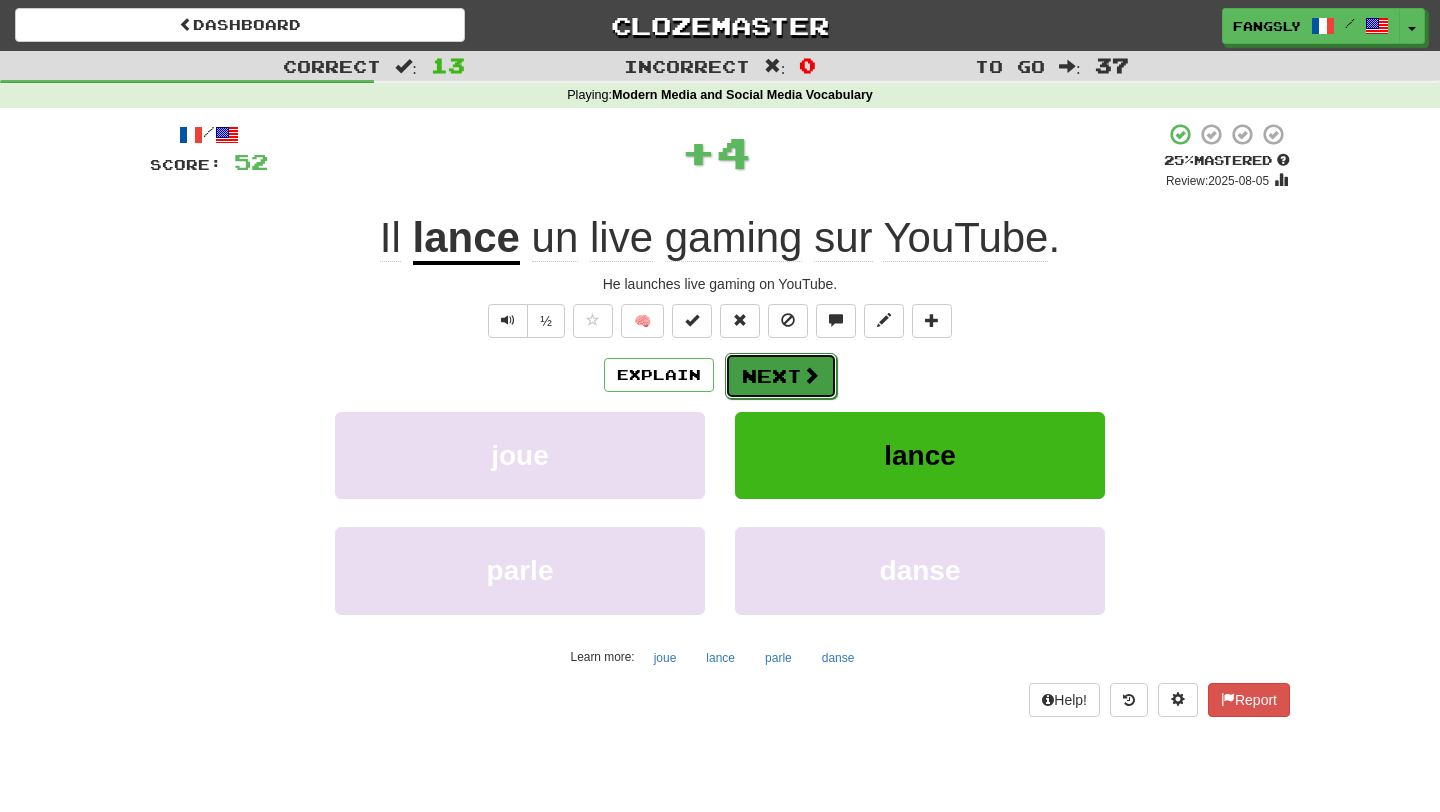 click on "Next" at bounding box center (781, 376) 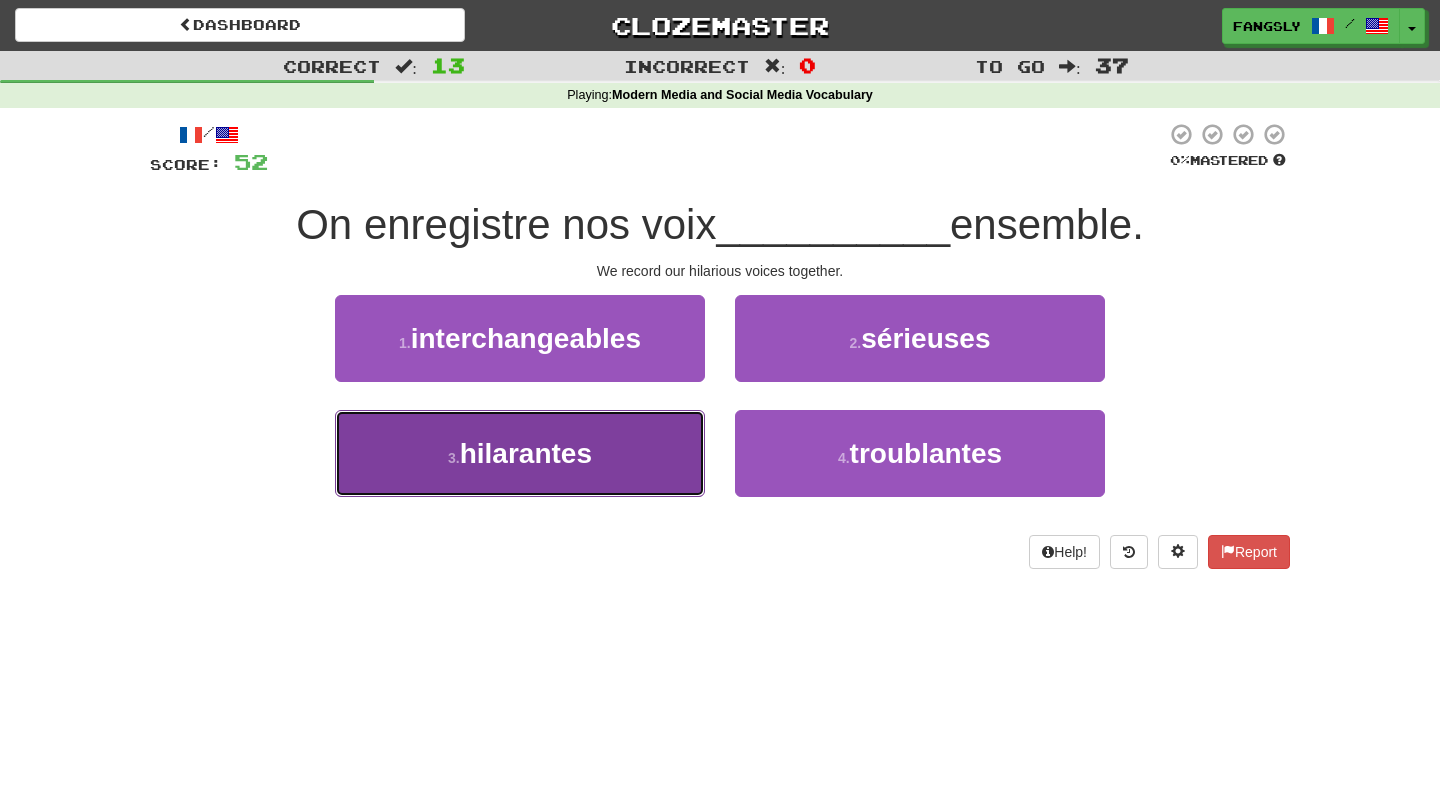 click on "3 . hilarantes" at bounding box center [520, 453] 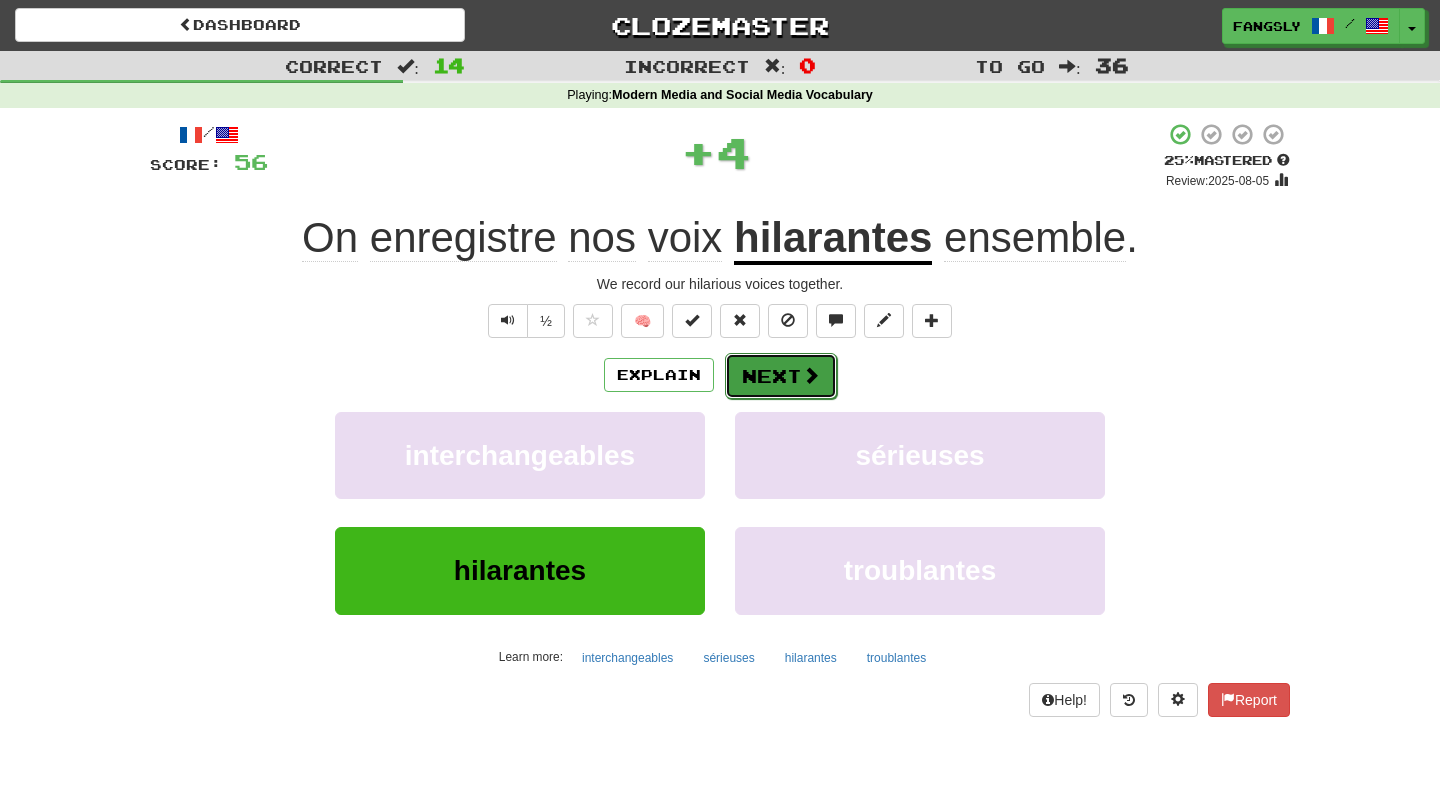 click on "Next" at bounding box center [781, 376] 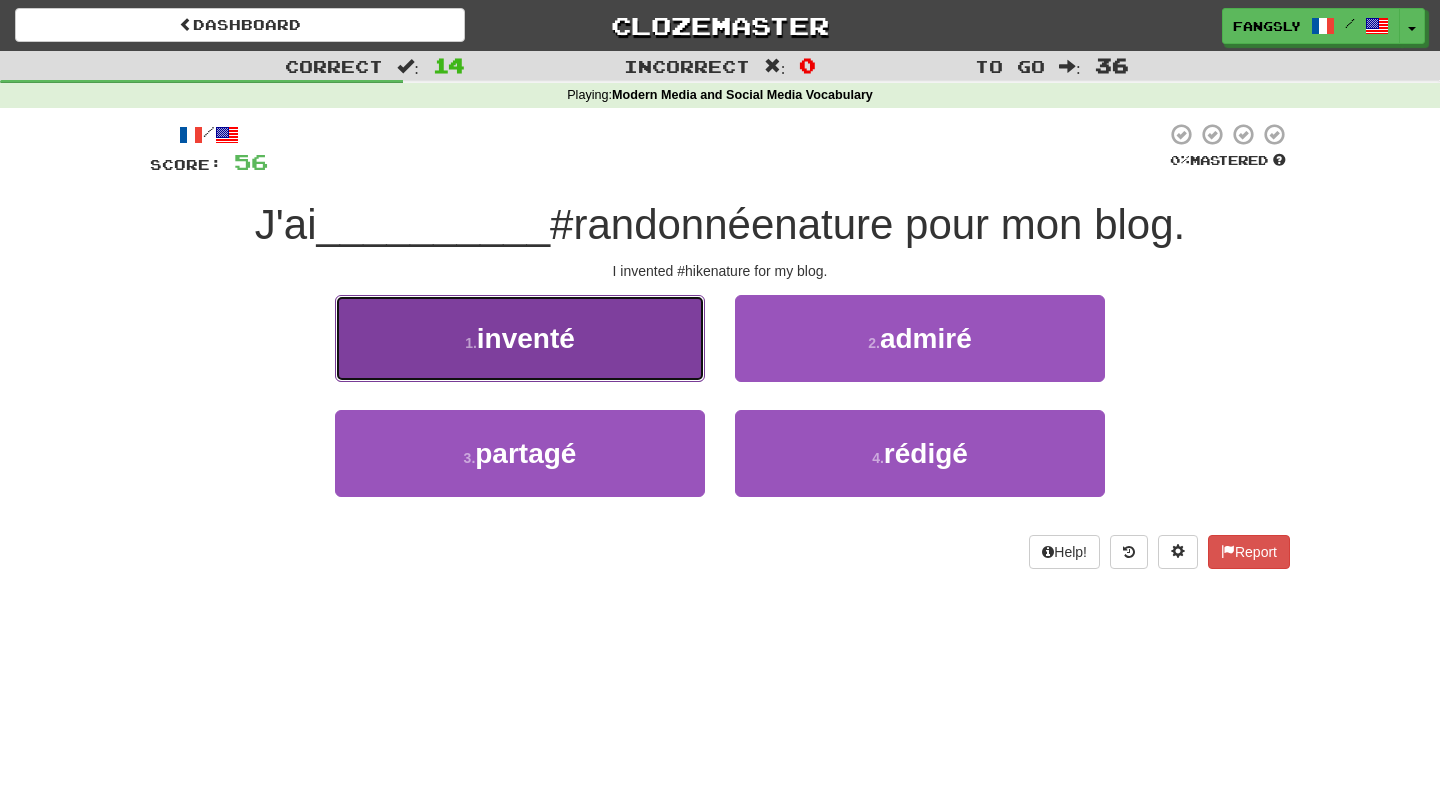 click on "1 .  inventé" at bounding box center (520, 338) 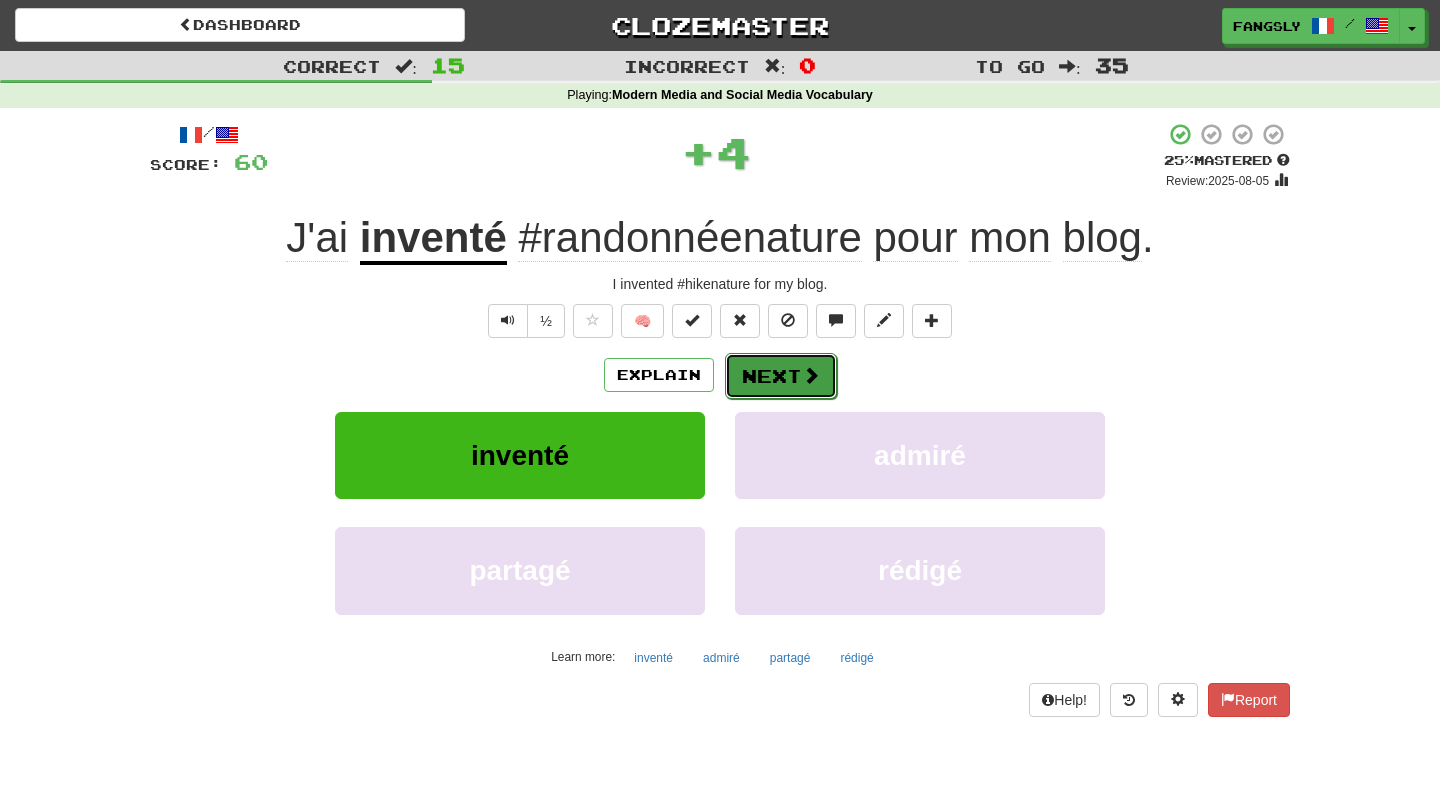 click on "Next" at bounding box center (781, 376) 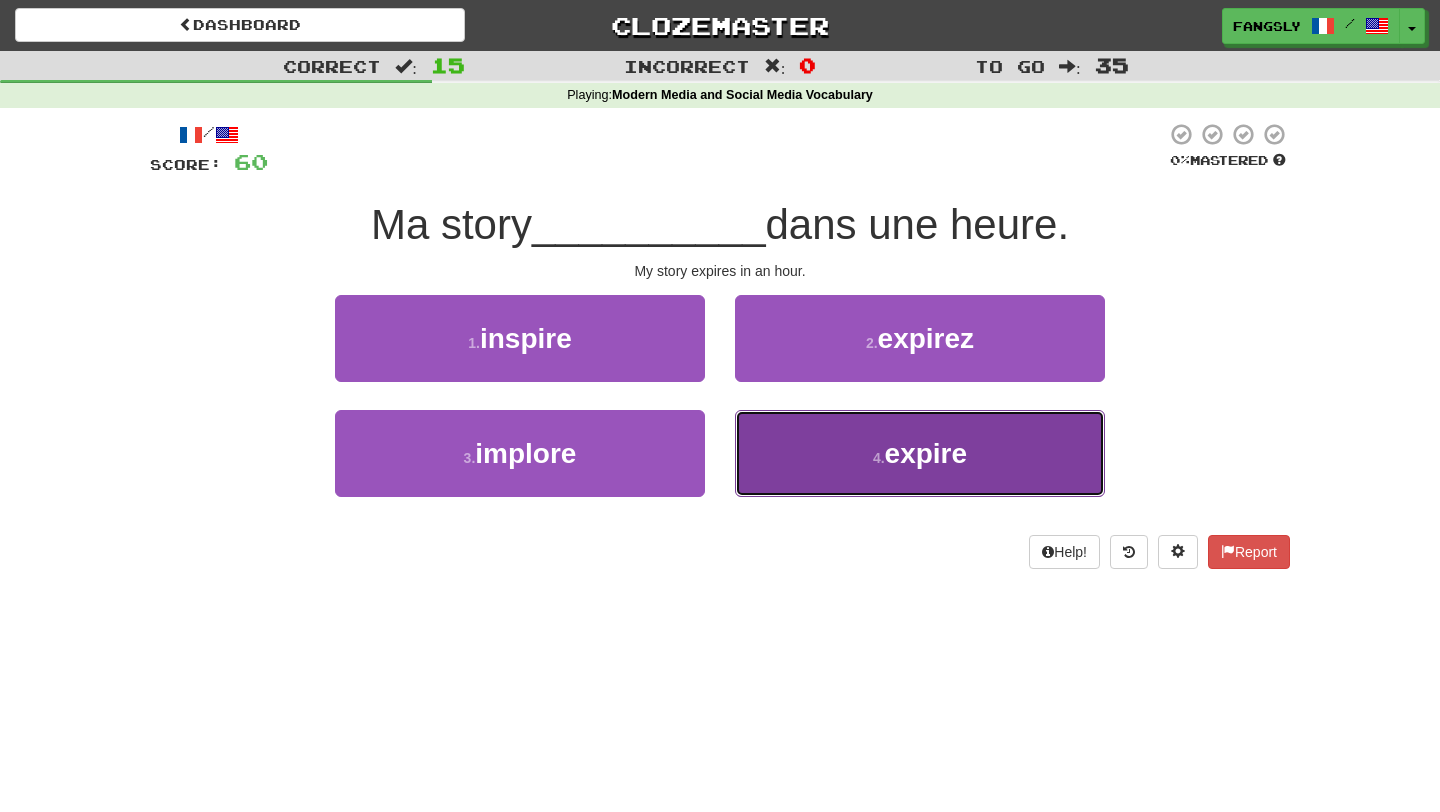 click on "4 .  expire" at bounding box center [920, 453] 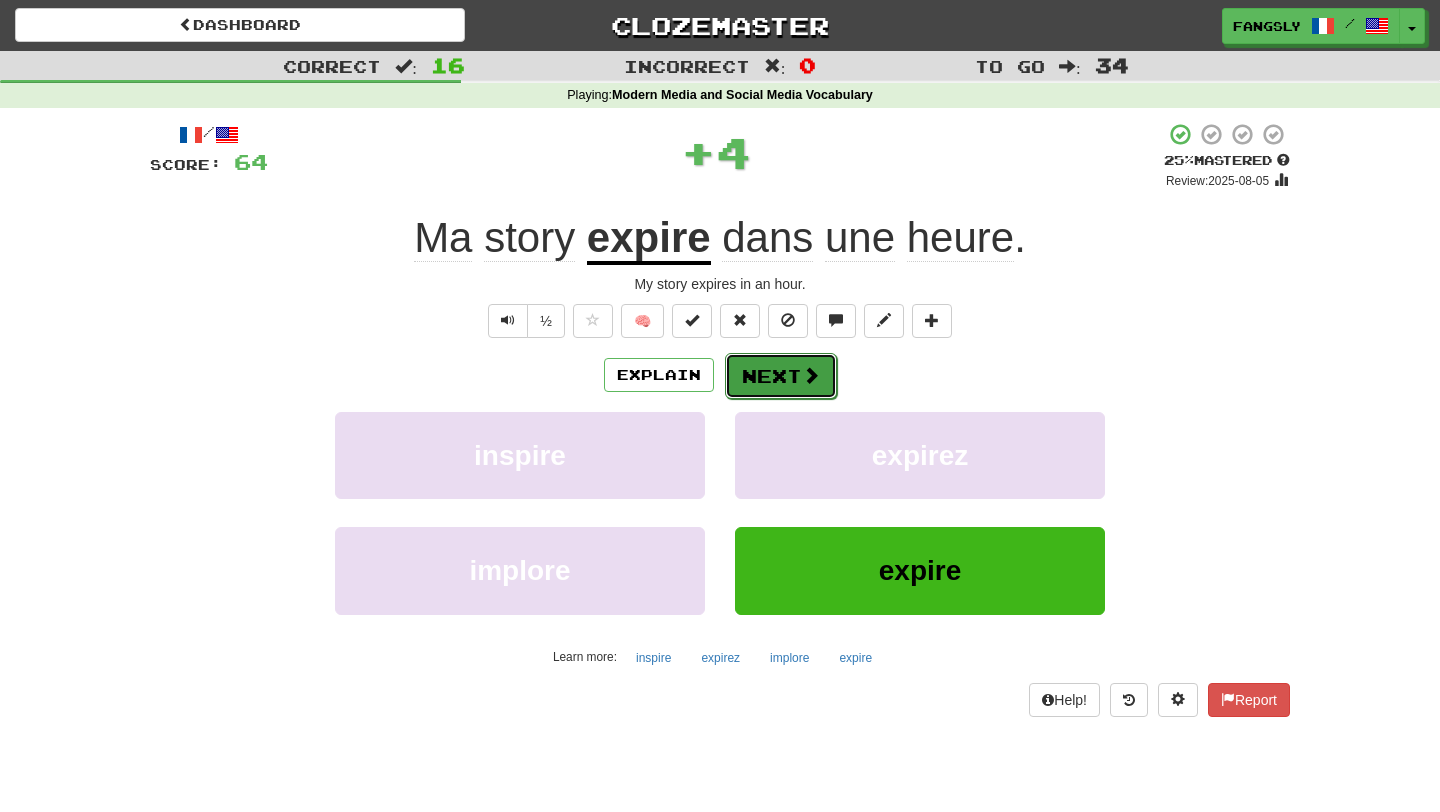 click on "Next" at bounding box center [781, 376] 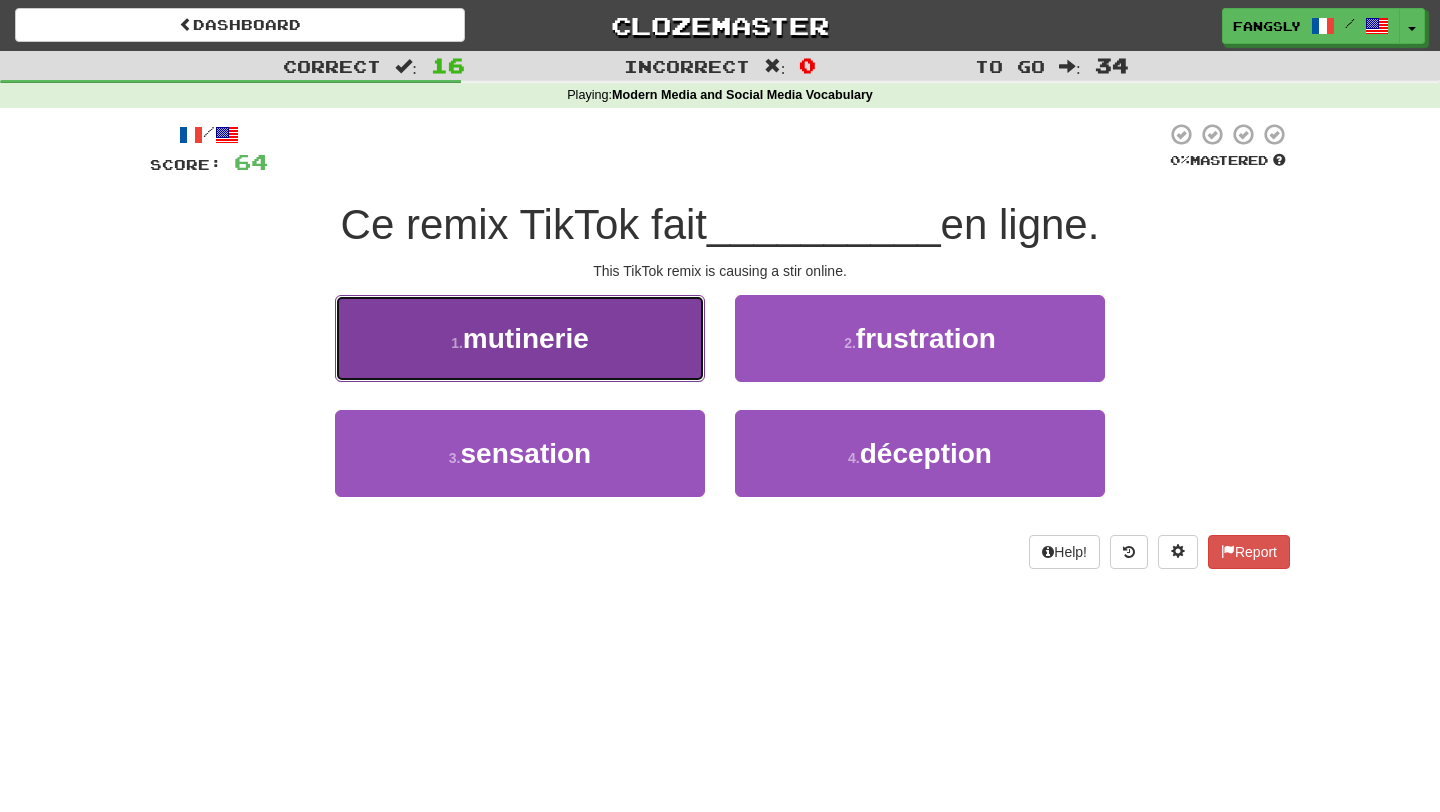 click on "1 . mutinerie" at bounding box center [520, 338] 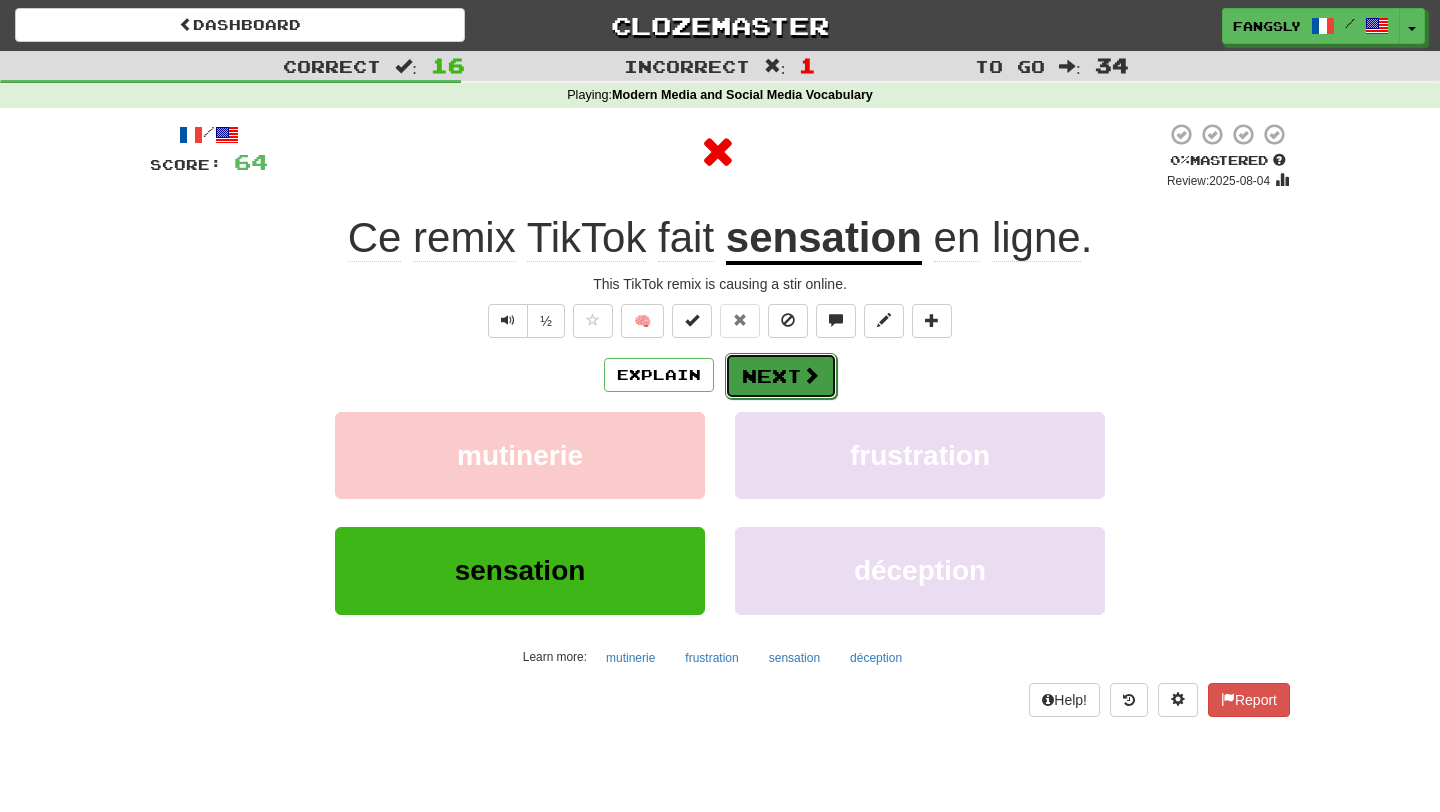 click on "Next" at bounding box center [781, 376] 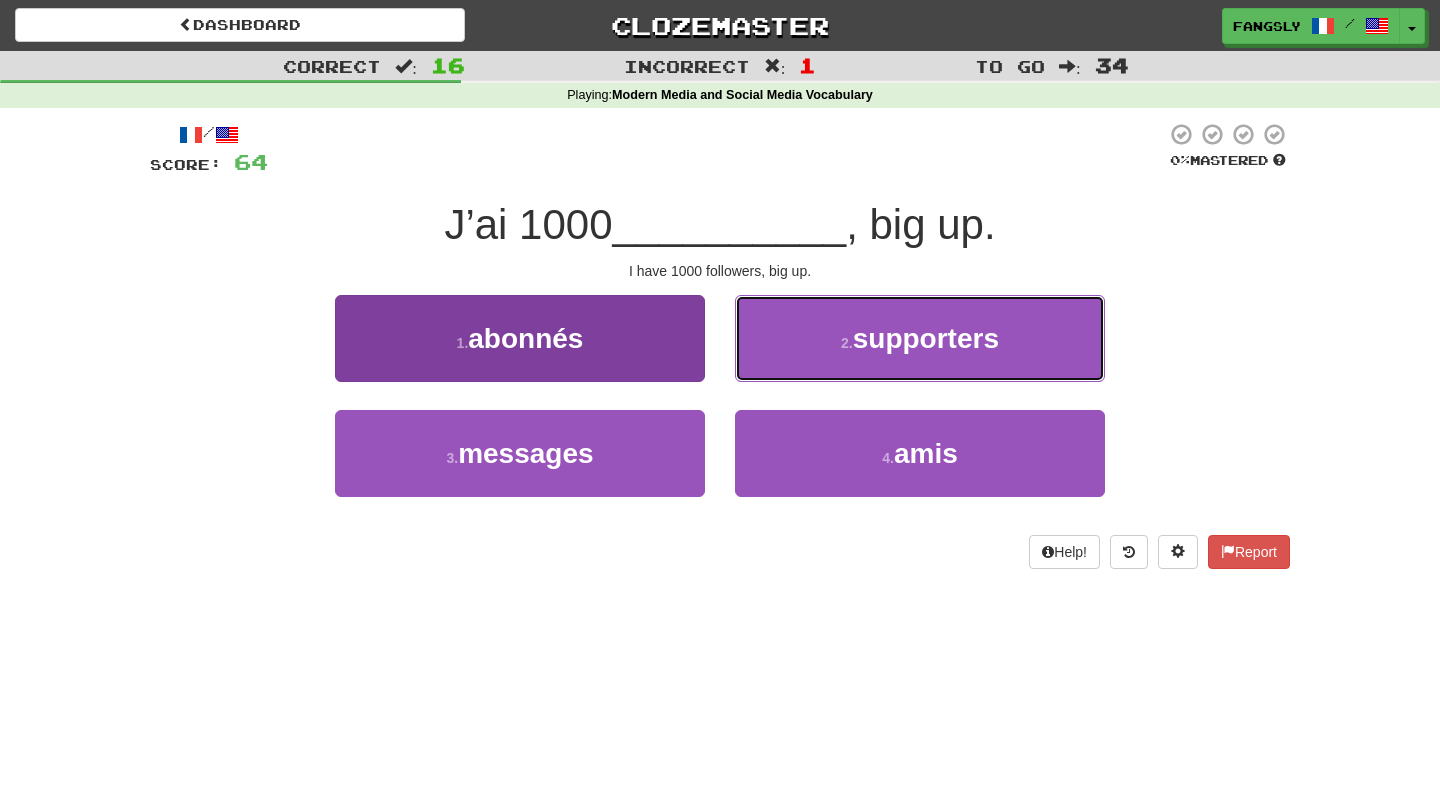 drag, startPoint x: 783, startPoint y: 360, endPoint x: 558, endPoint y: 365, distance: 225.05554 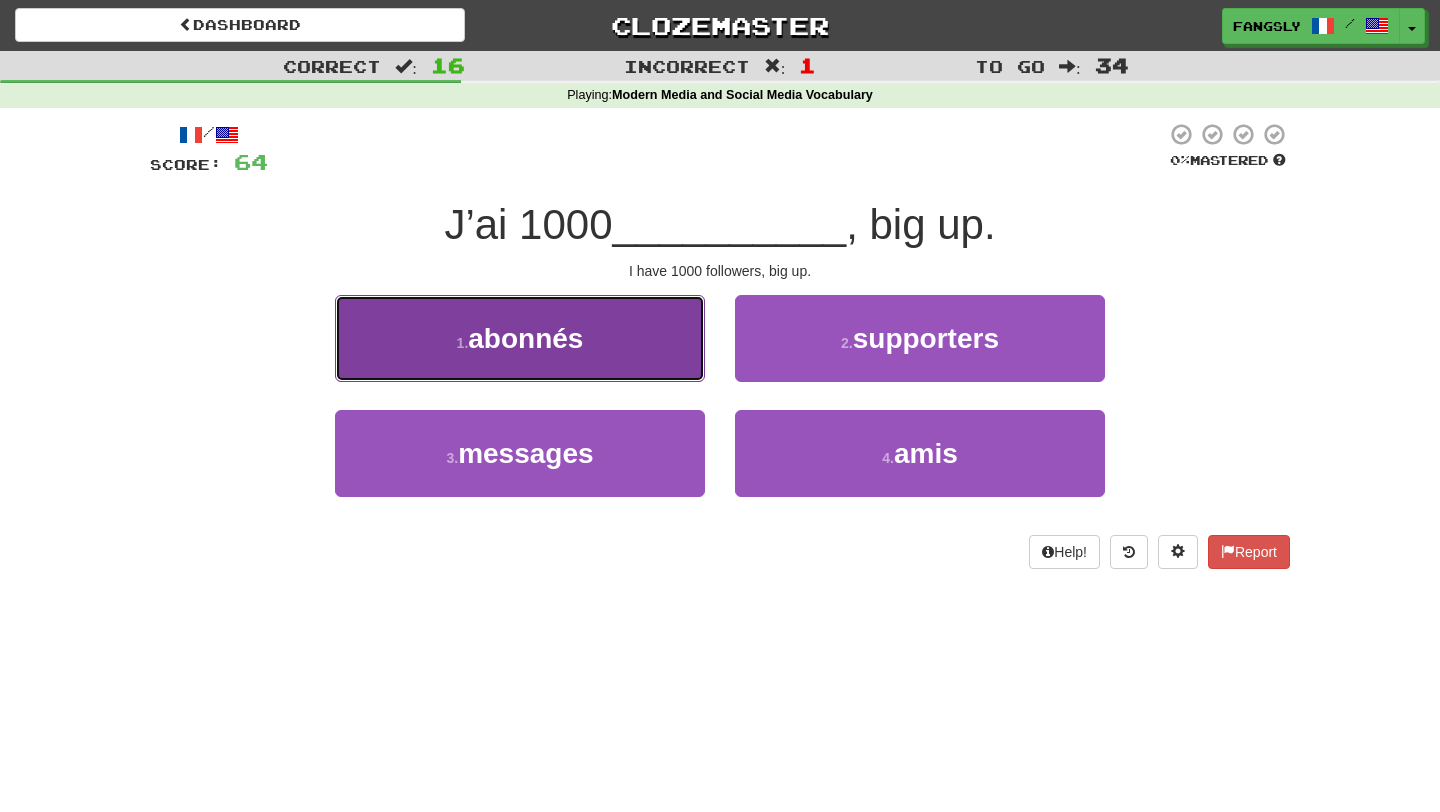 click on "1 .  abonnés" at bounding box center (520, 338) 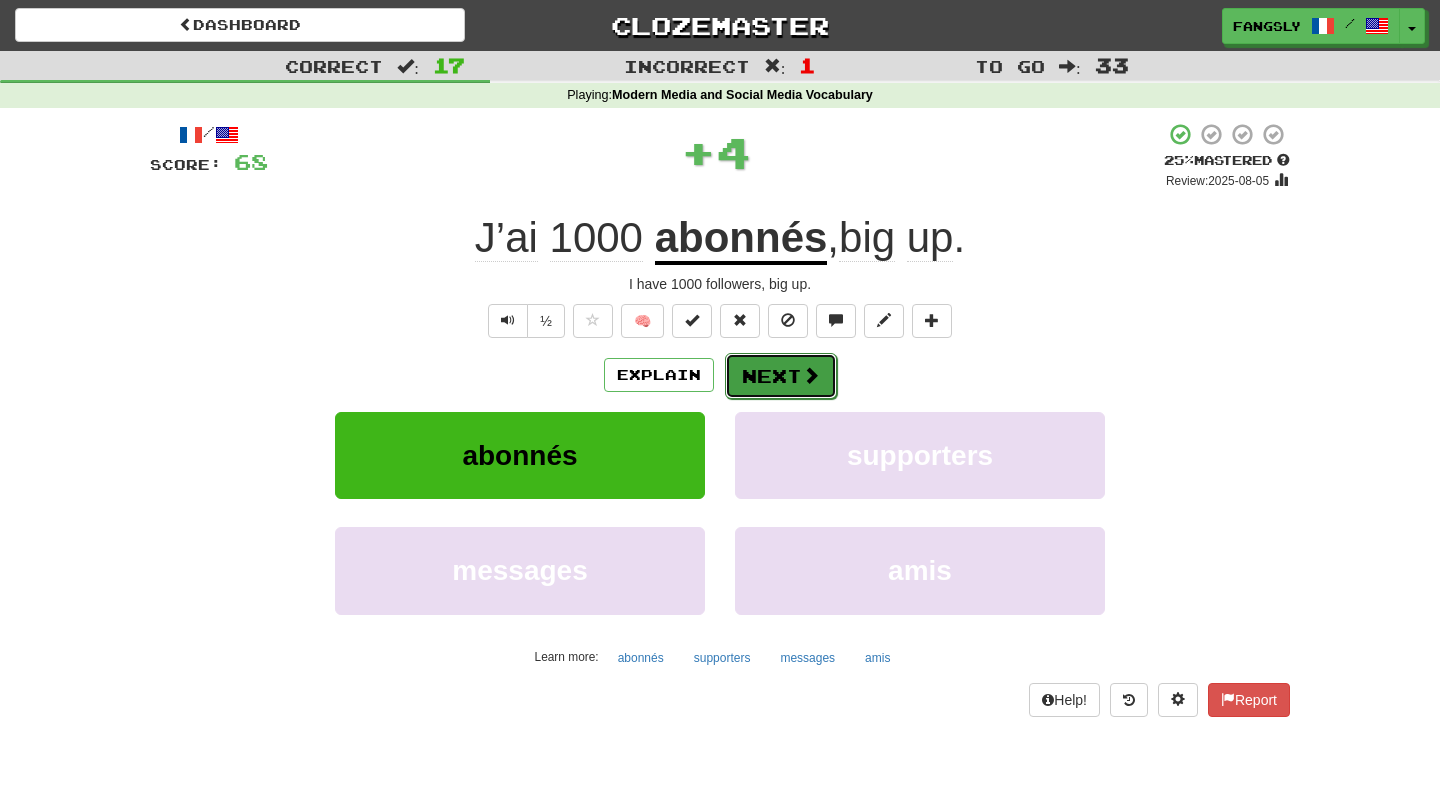 click on "Next" at bounding box center (781, 376) 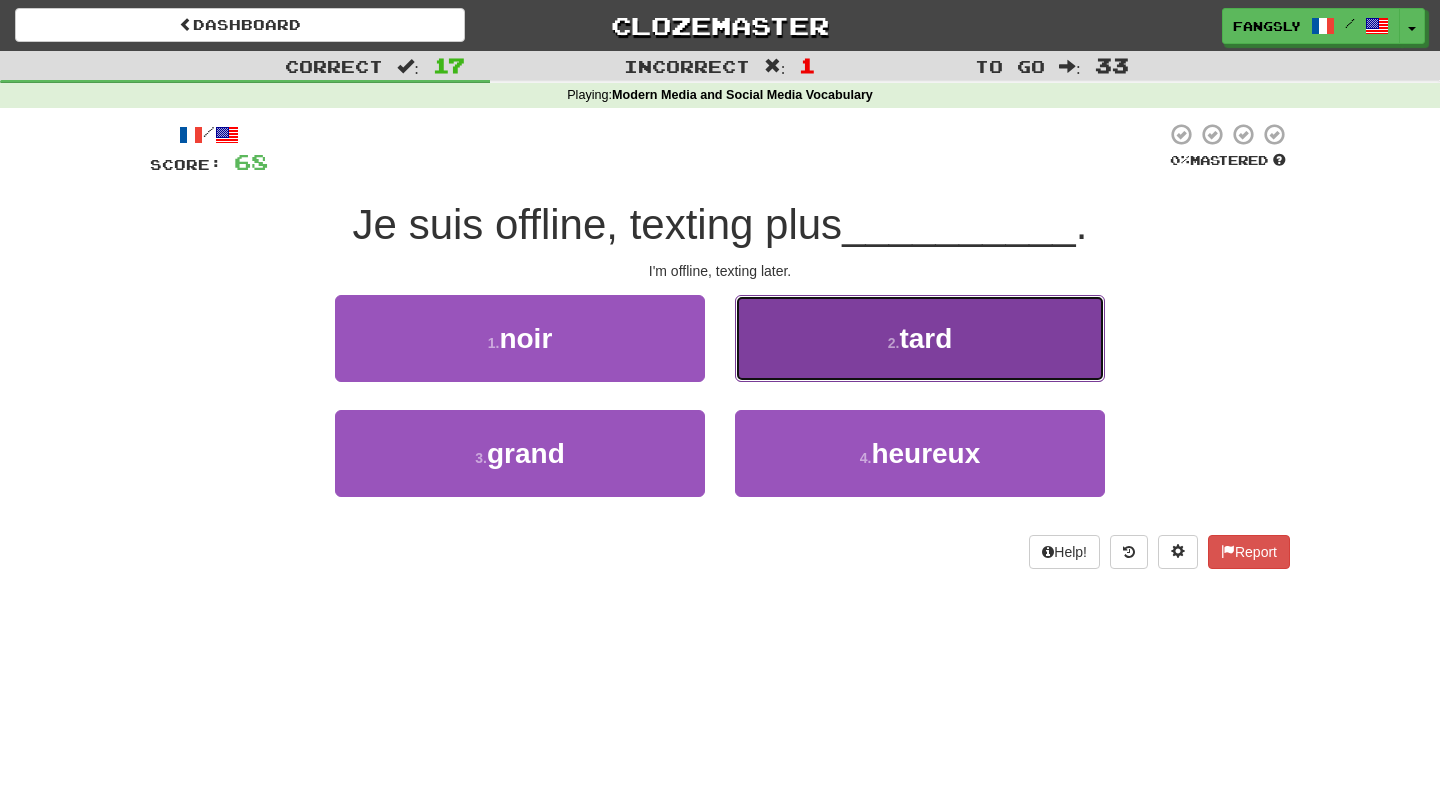 click on "2 .  tard" at bounding box center [920, 338] 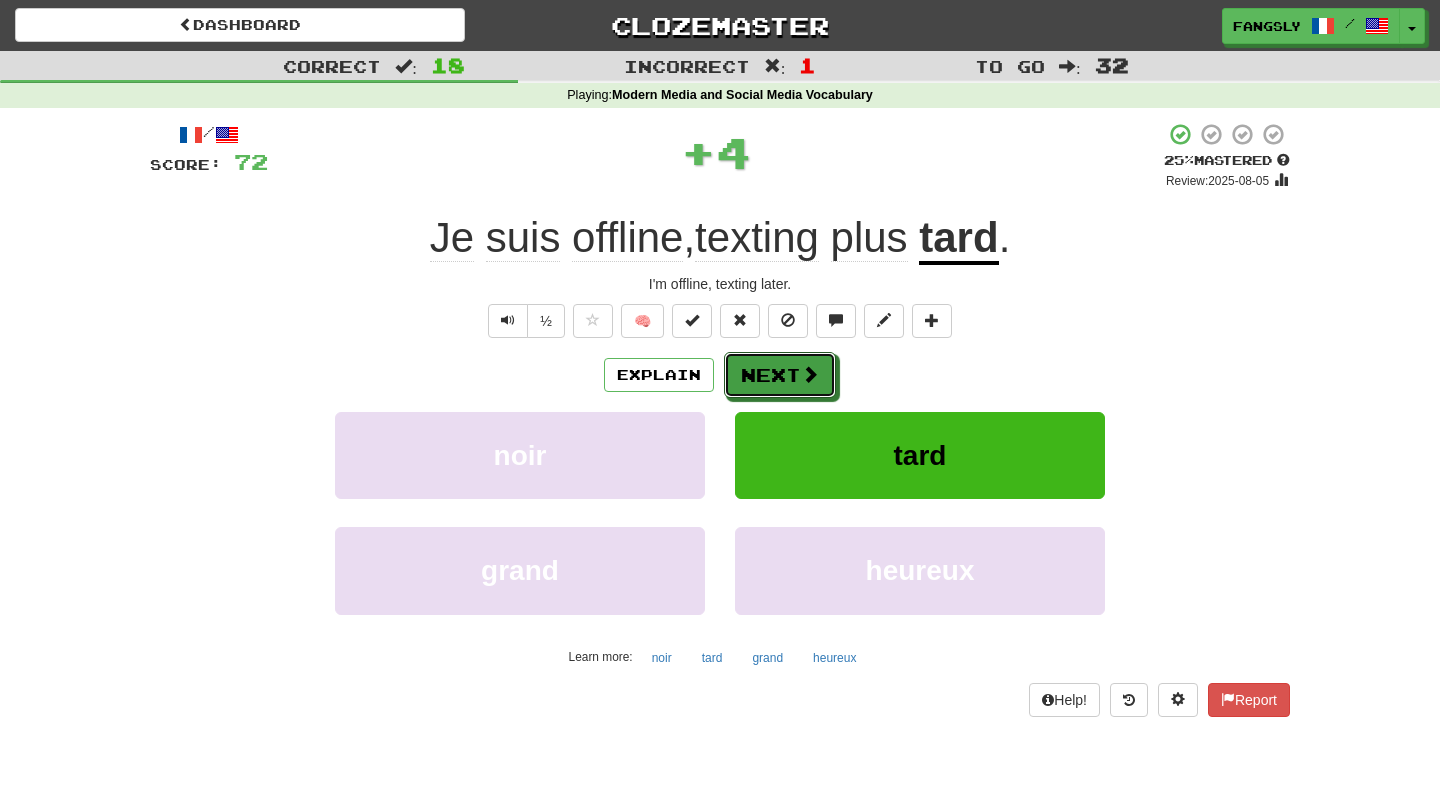 click on "Next" at bounding box center [780, 375] 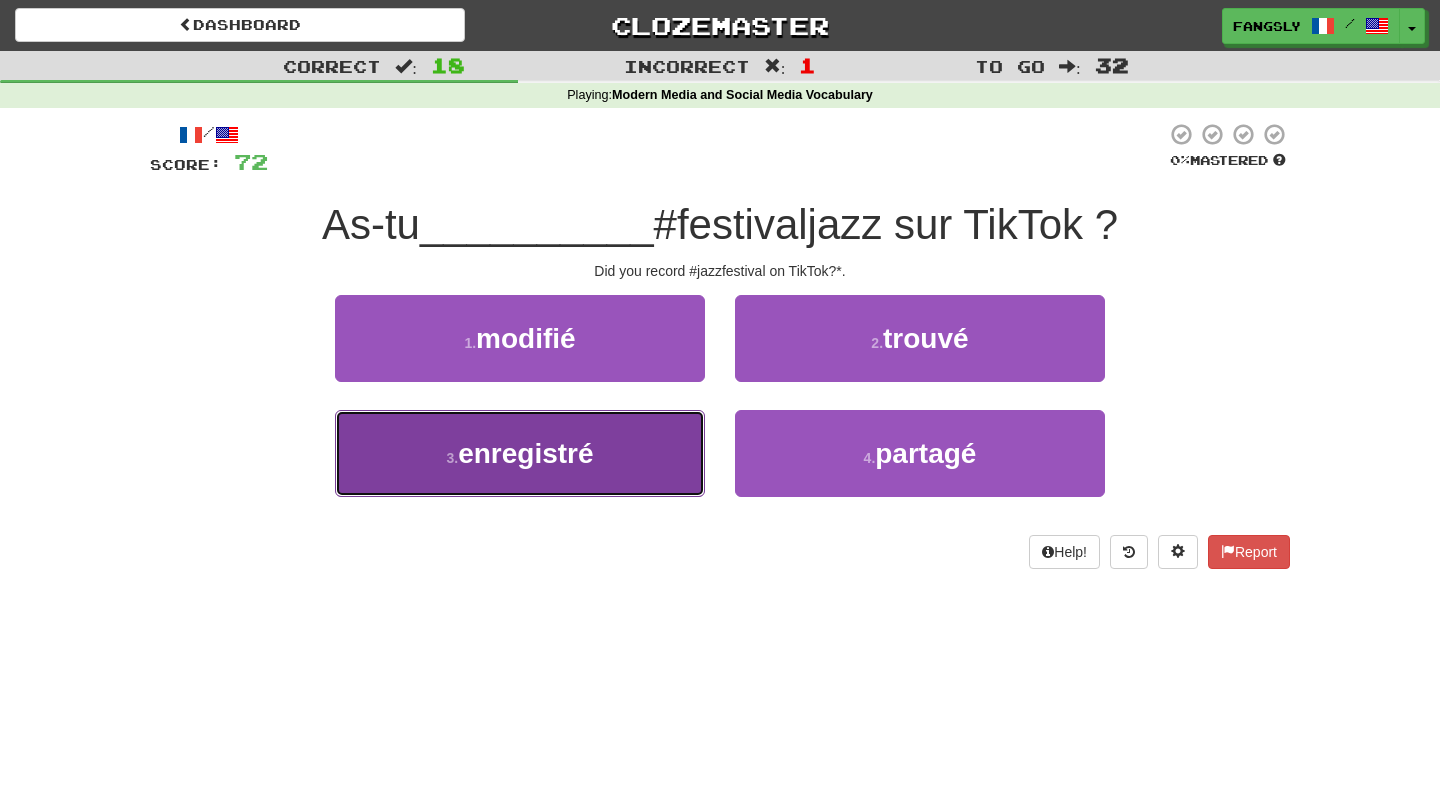 click on "3 . enregistré" at bounding box center (520, 453) 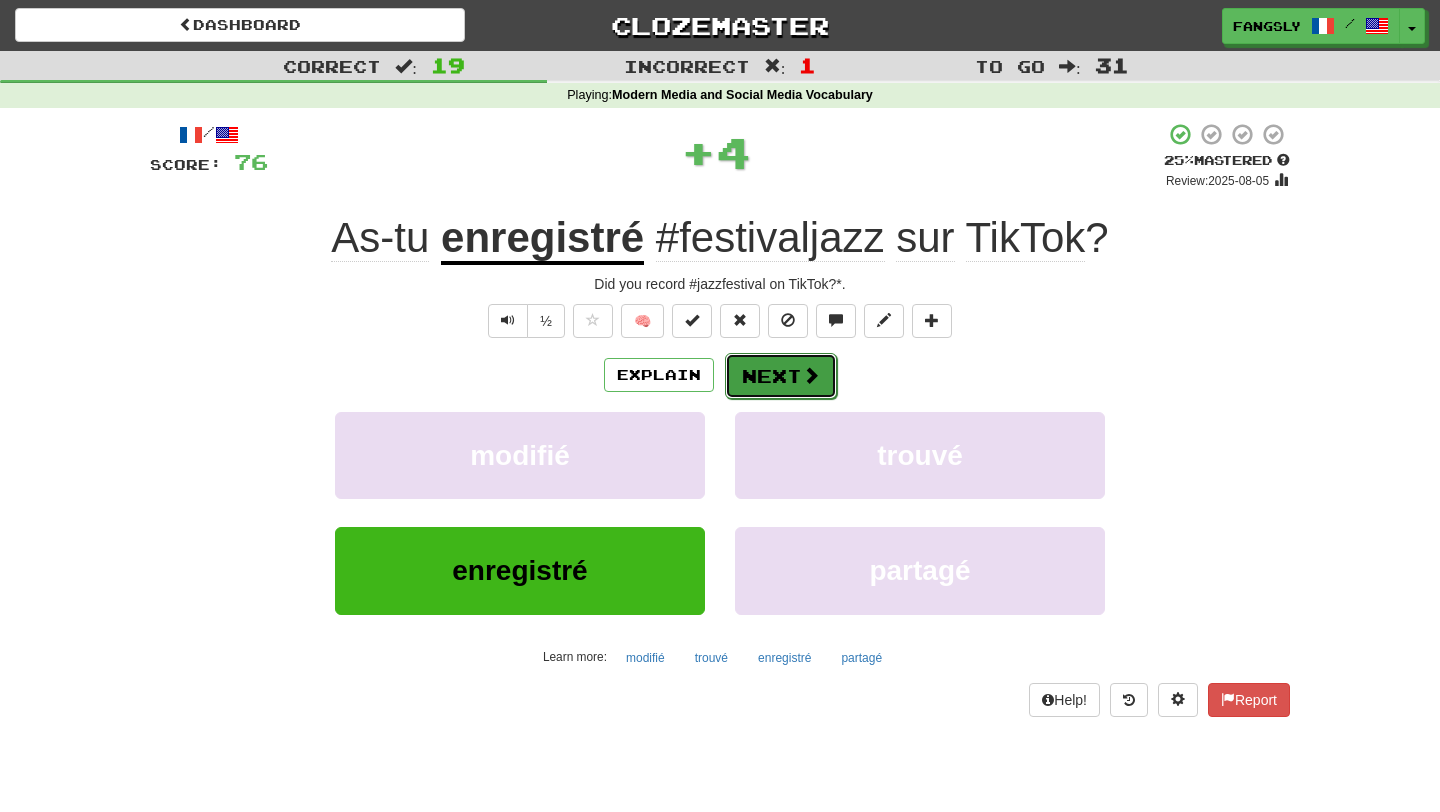 click on "Next" at bounding box center [781, 376] 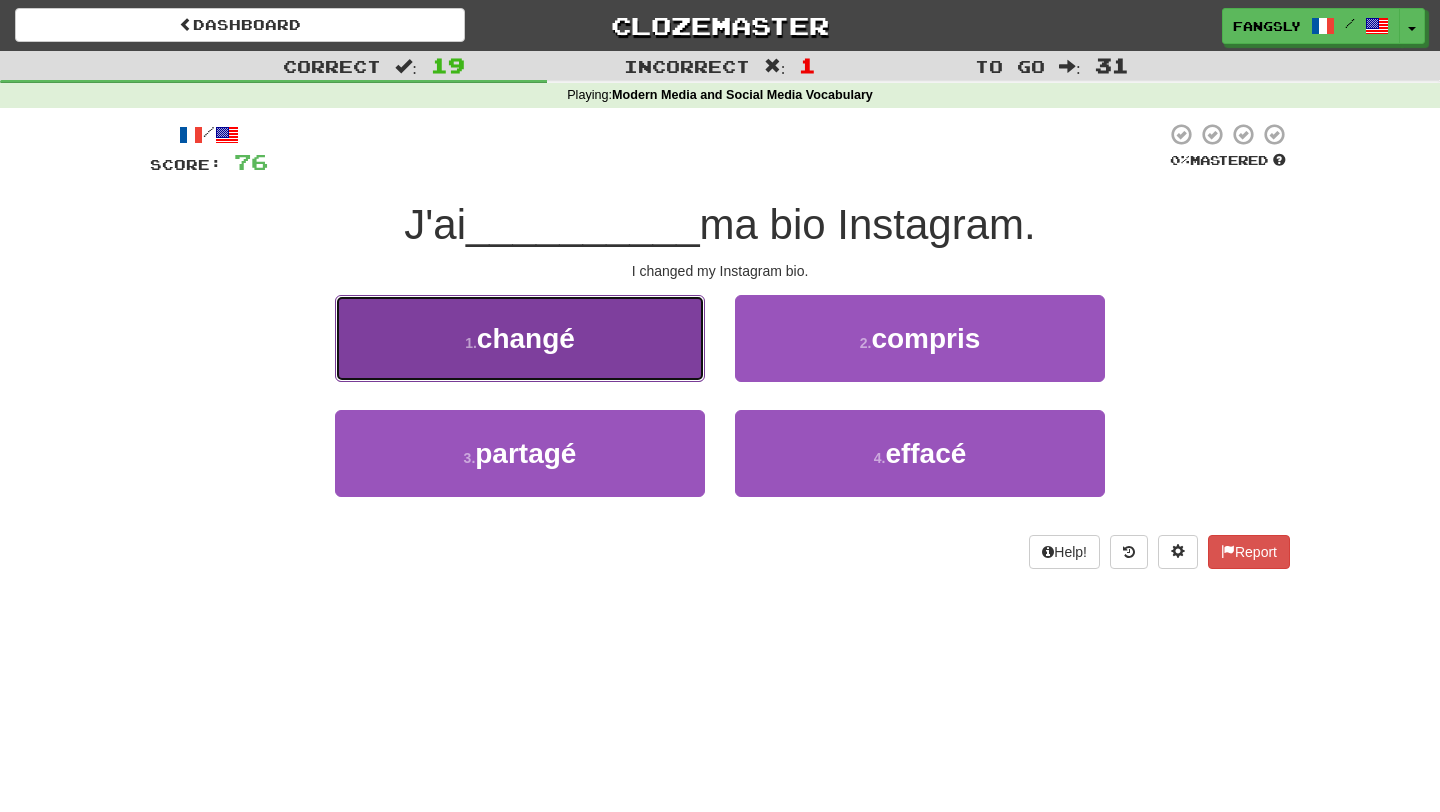 click on "1 .  changé" at bounding box center (520, 338) 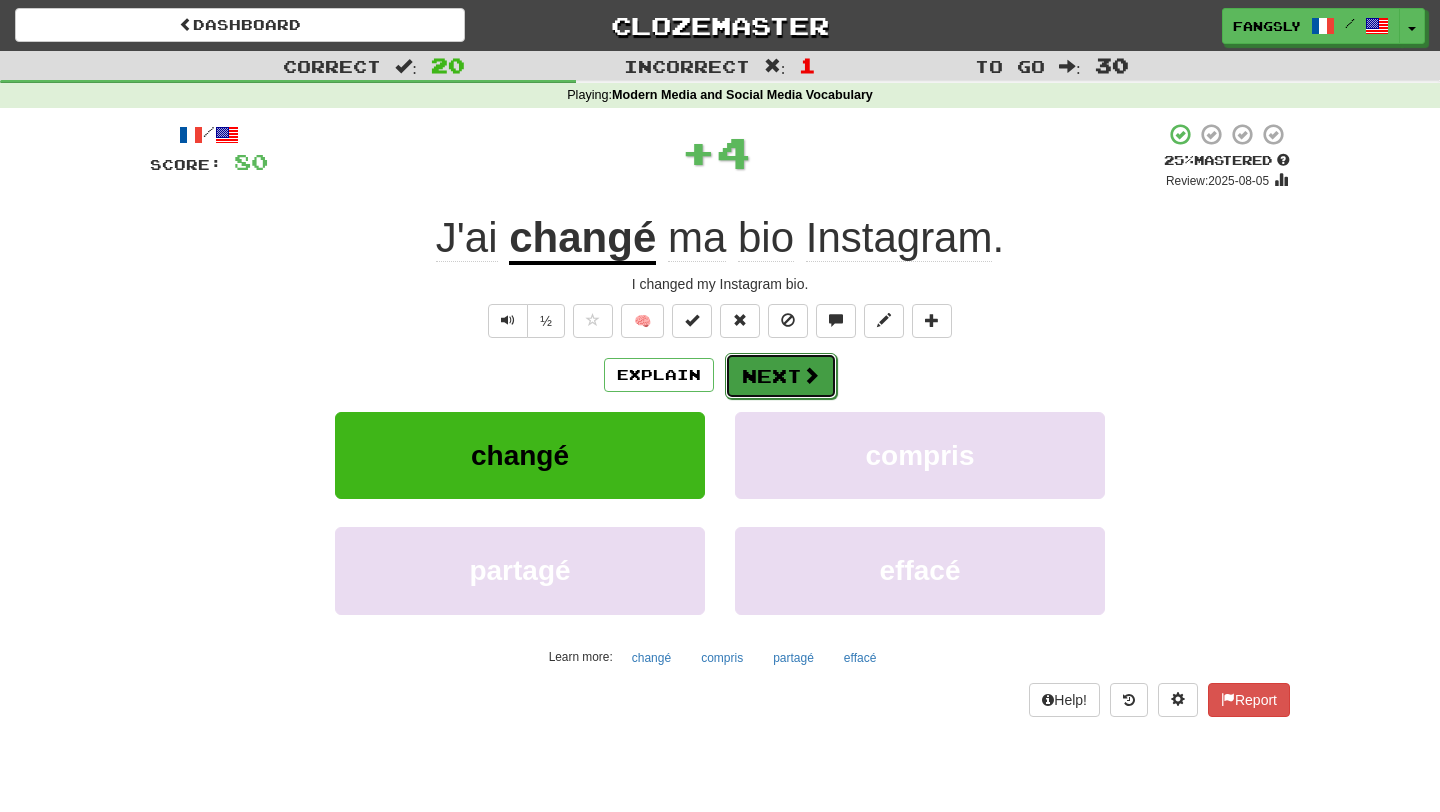 click on "Next" at bounding box center (781, 376) 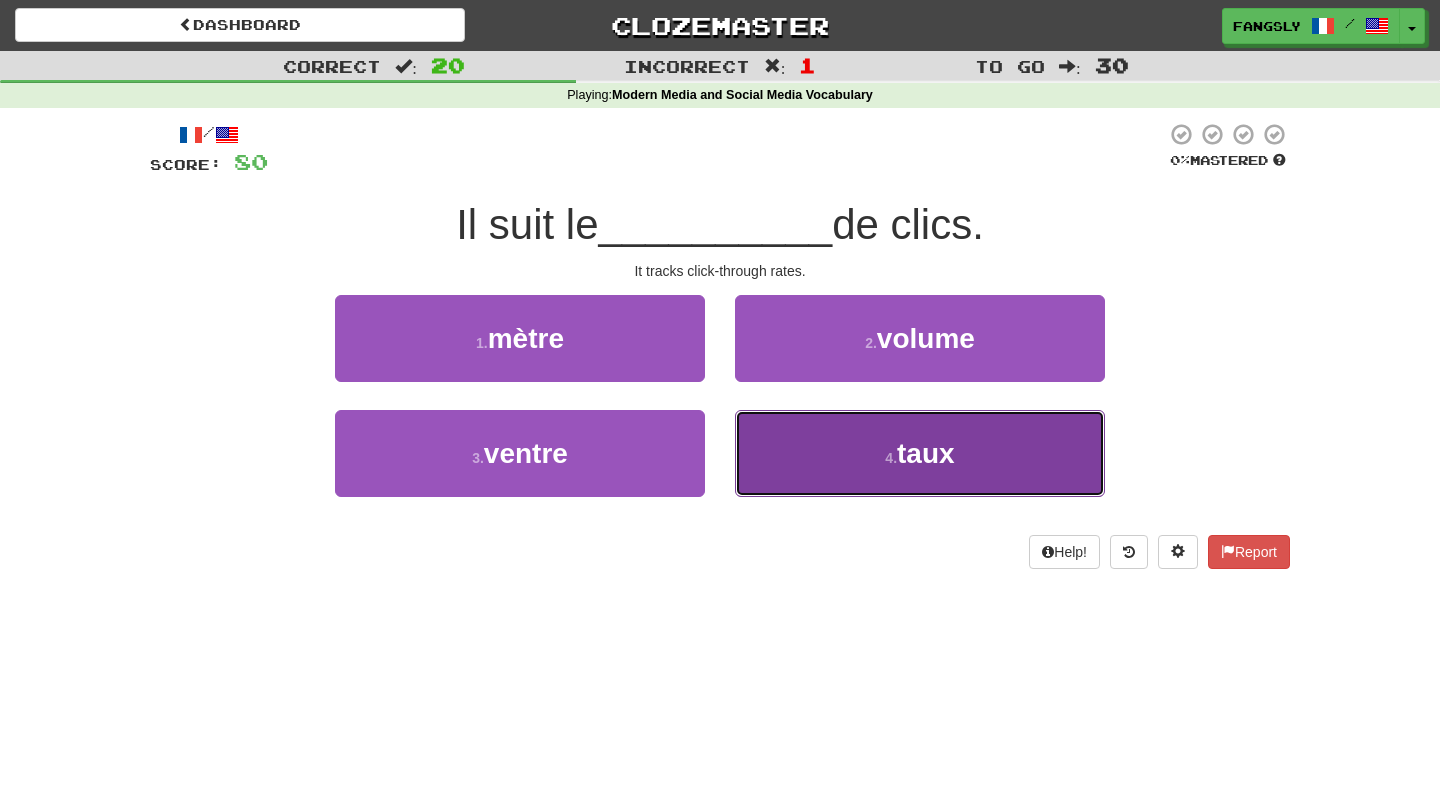 click on "4 .  taux" at bounding box center (920, 453) 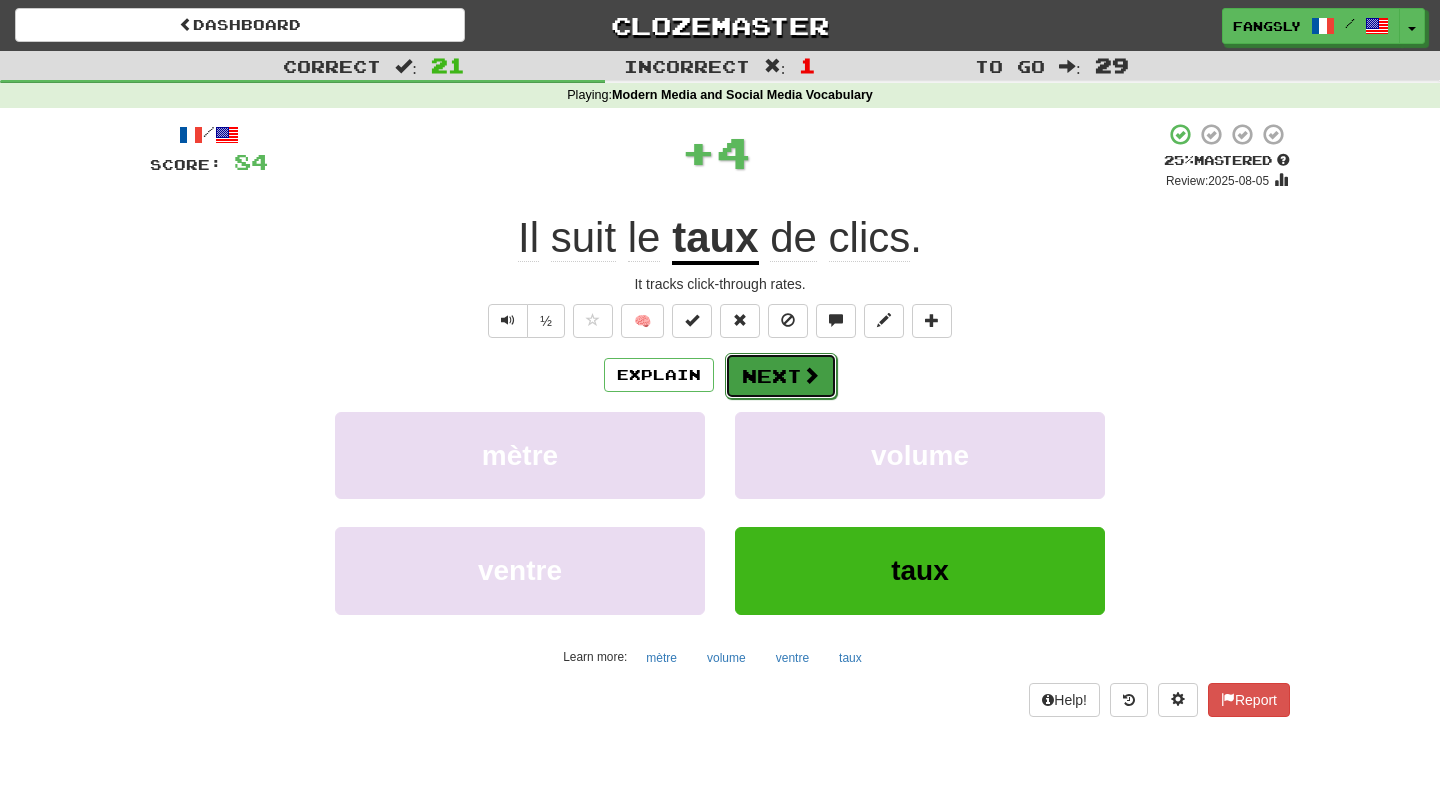 click on "Next" at bounding box center [781, 376] 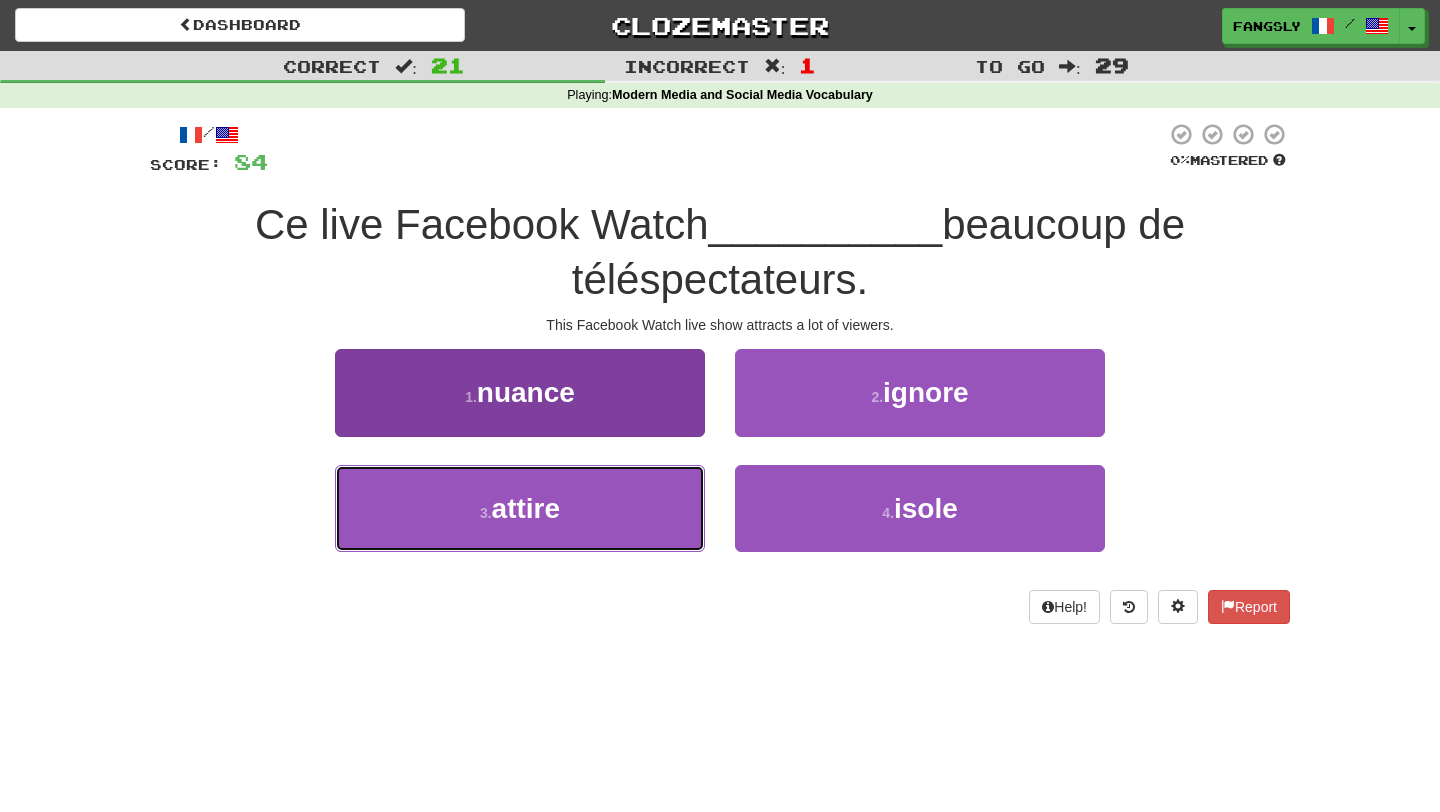 click on "3 . attire" at bounding box center [520, 508] 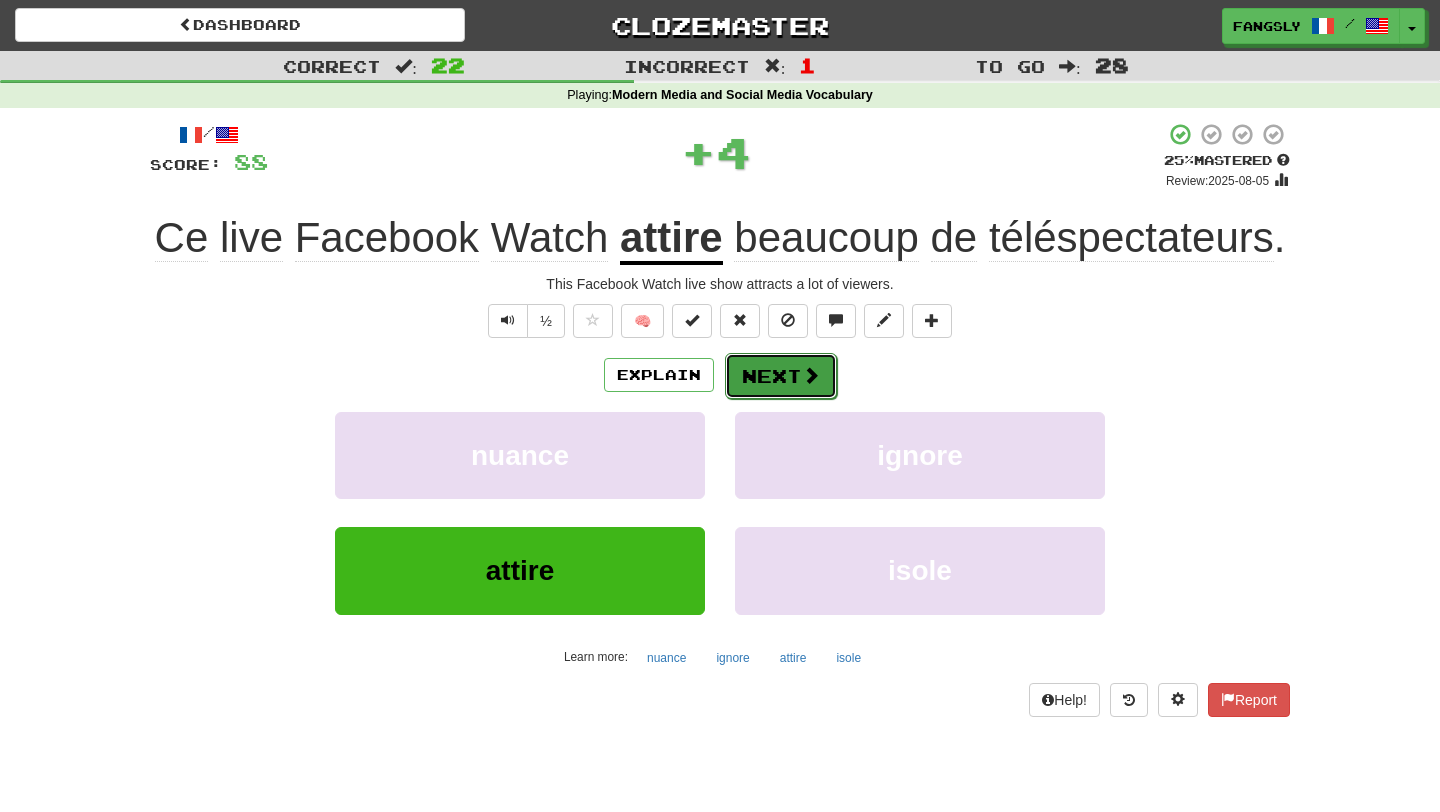 click on "Next" at bounding box center [781, 376] 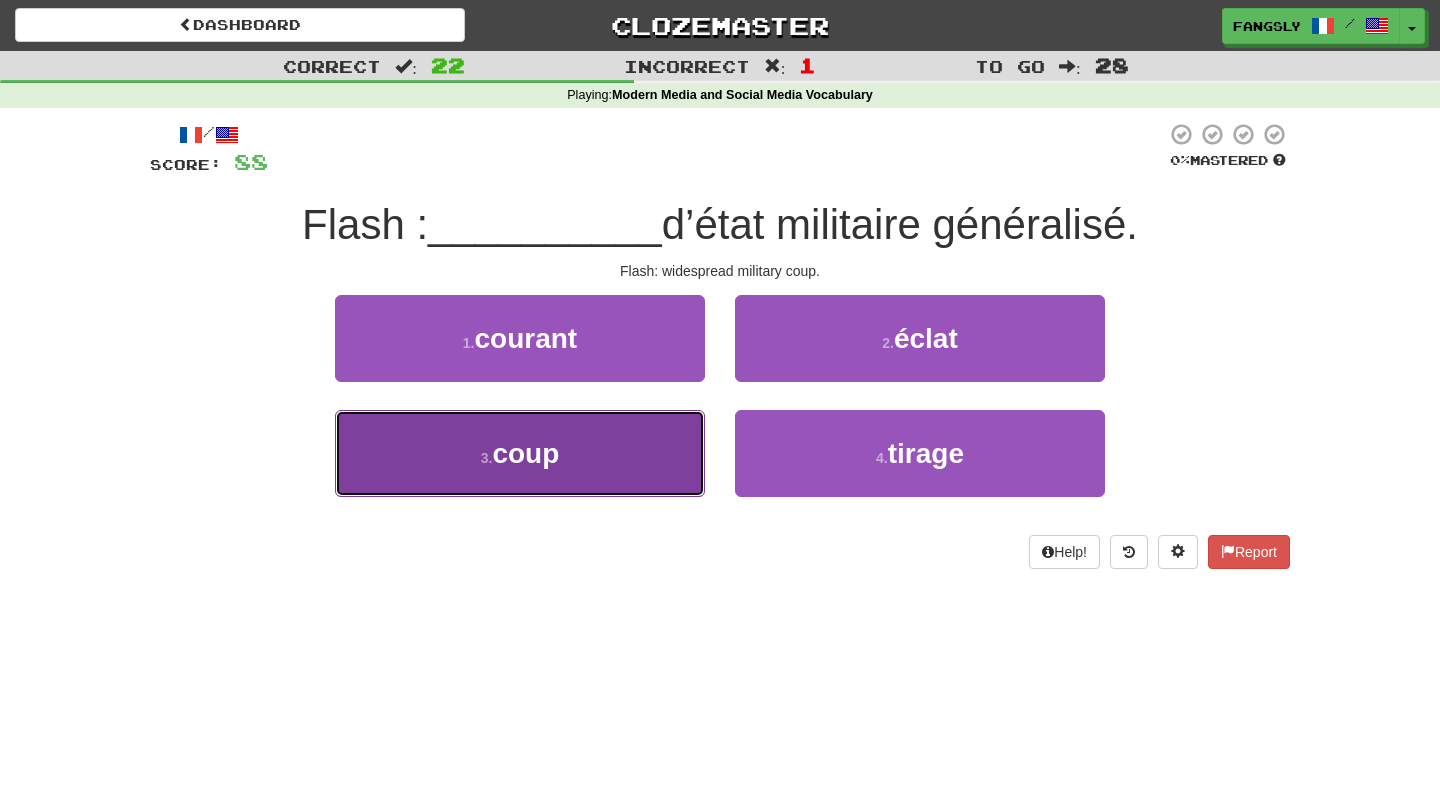 click on "3 .  coup" at bounding box center [520, 453] 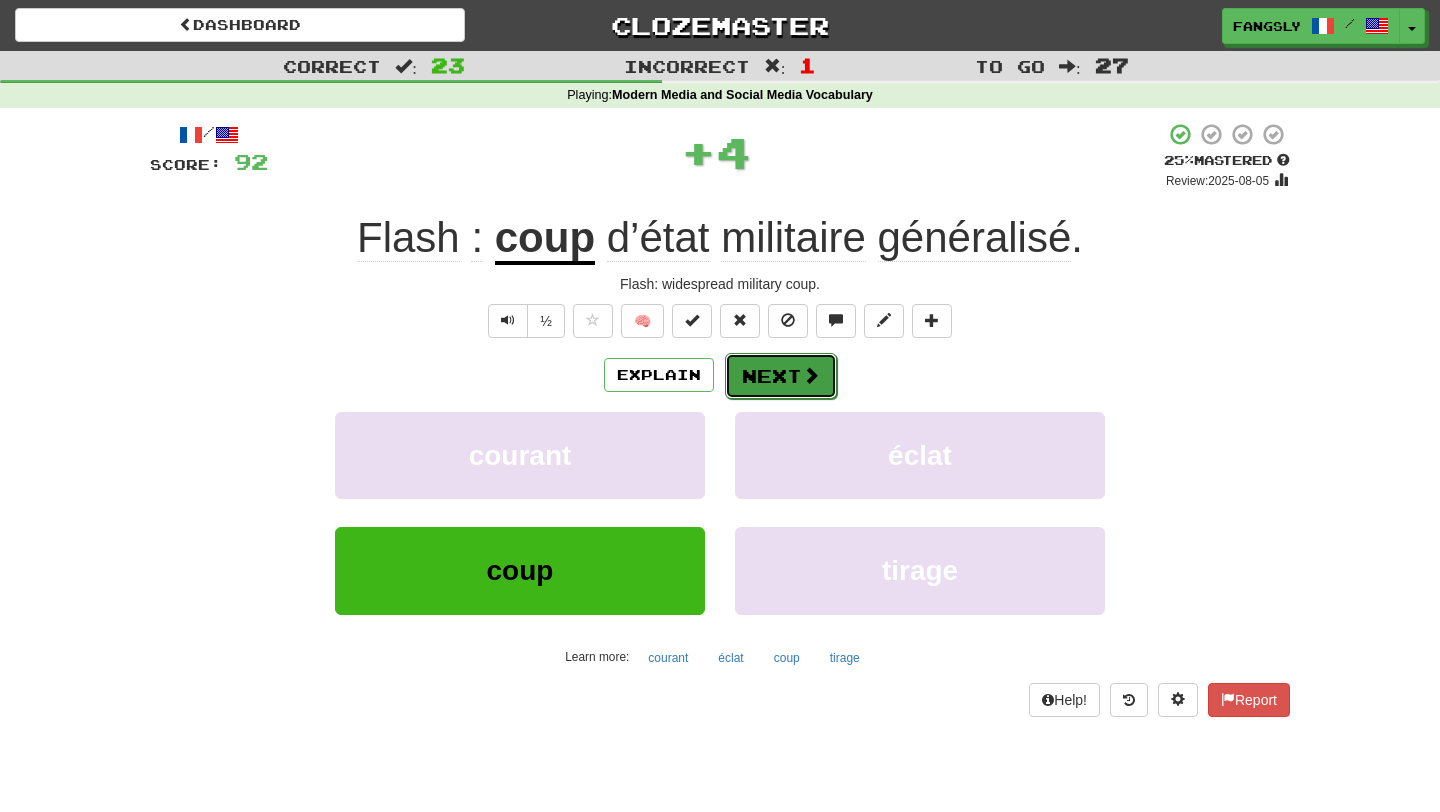 click on "Next" at bounding box center (781, 376) 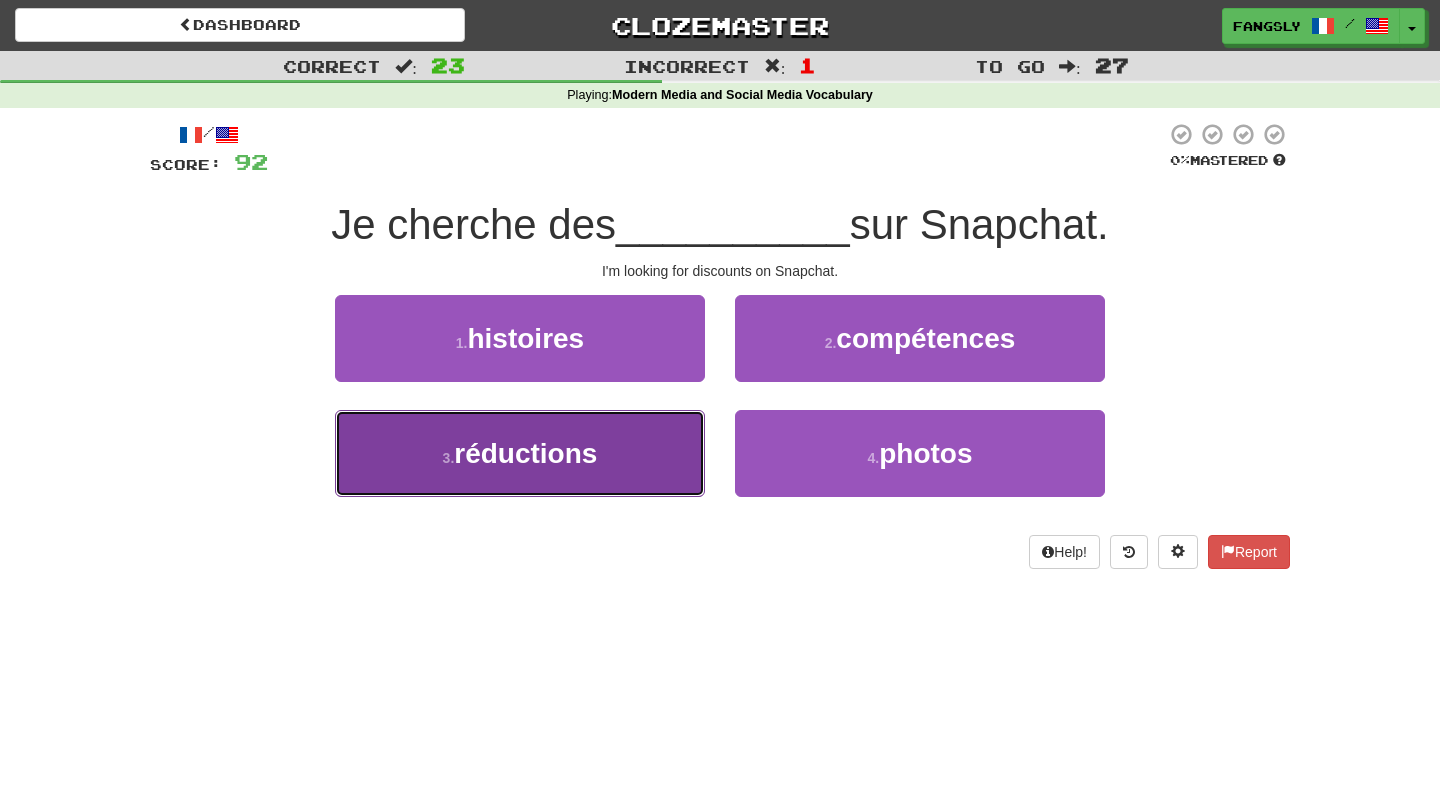 click on "3 . réductions" at bounding box center (520, 453) 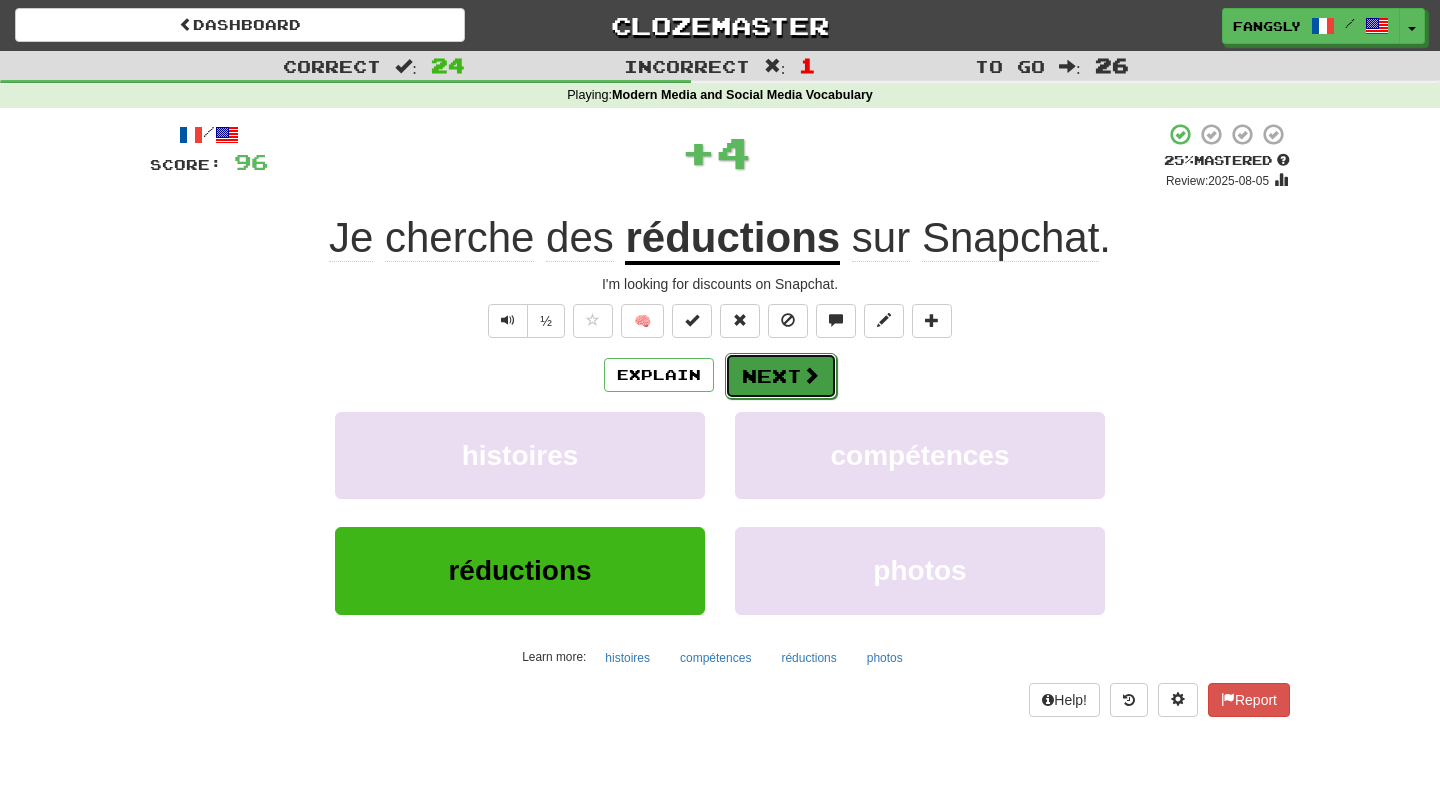 click on "Next" at bounding box center [781, 376] 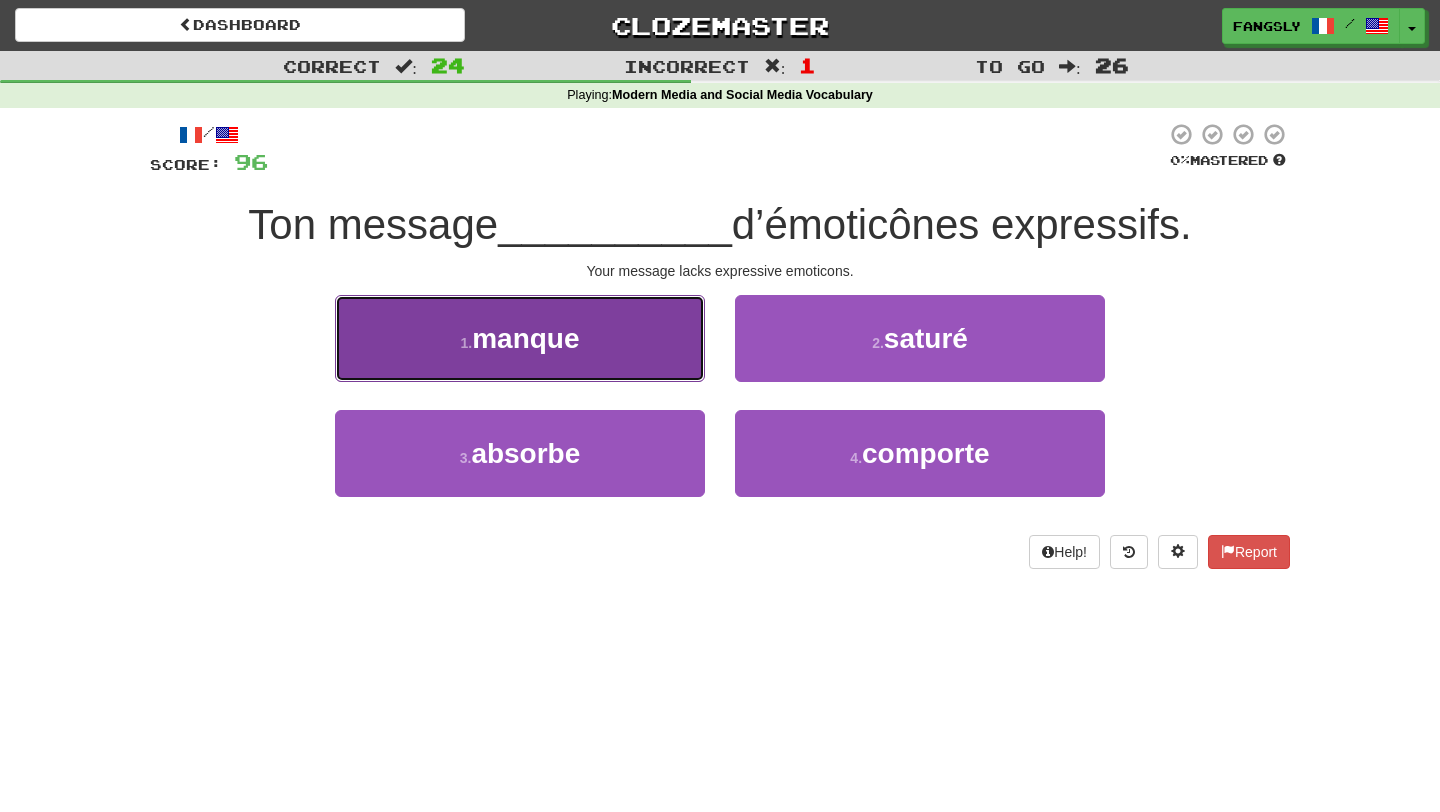 click on "1 .  manque" at bounding box center [520, 338] 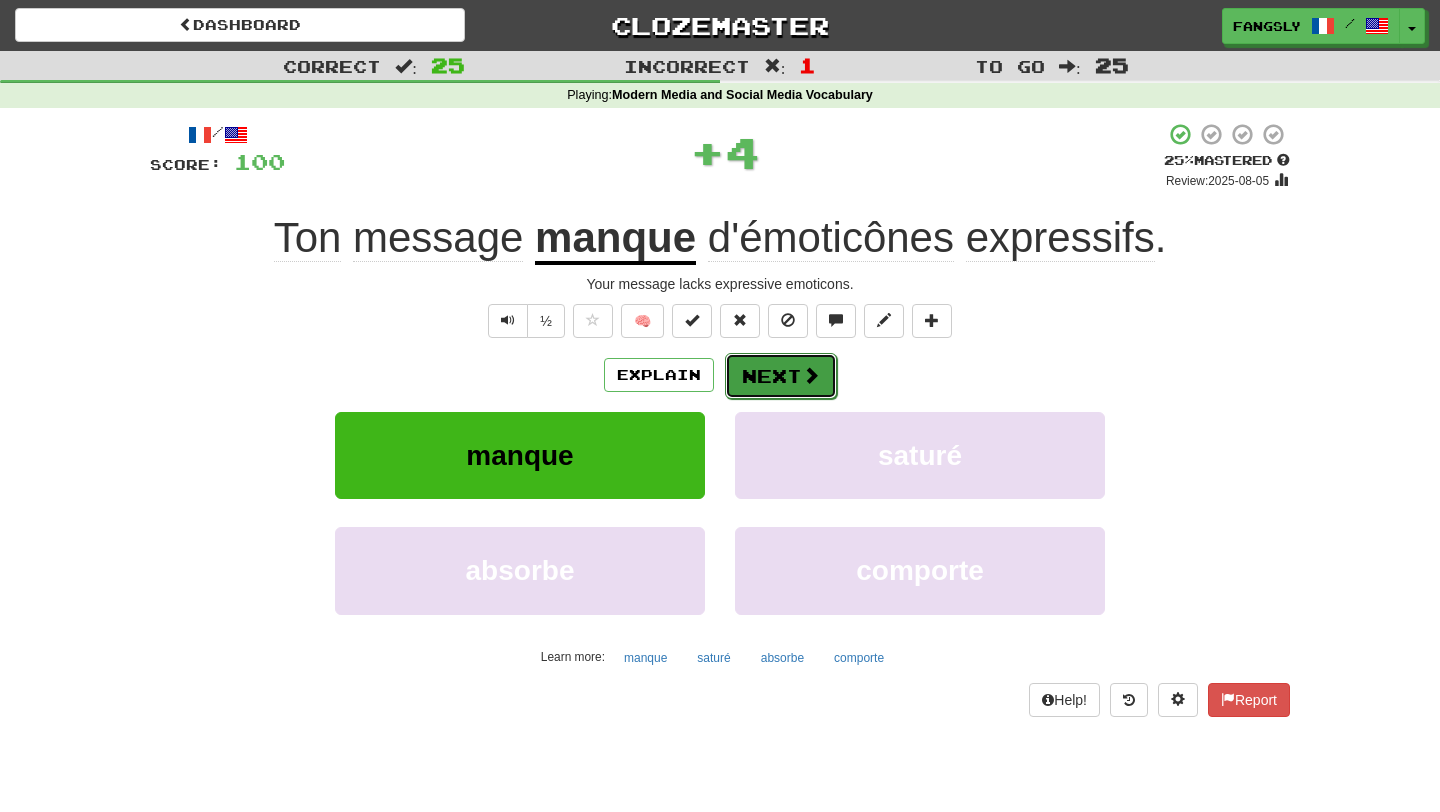 click on "Next" at bounding box center (781, 376) 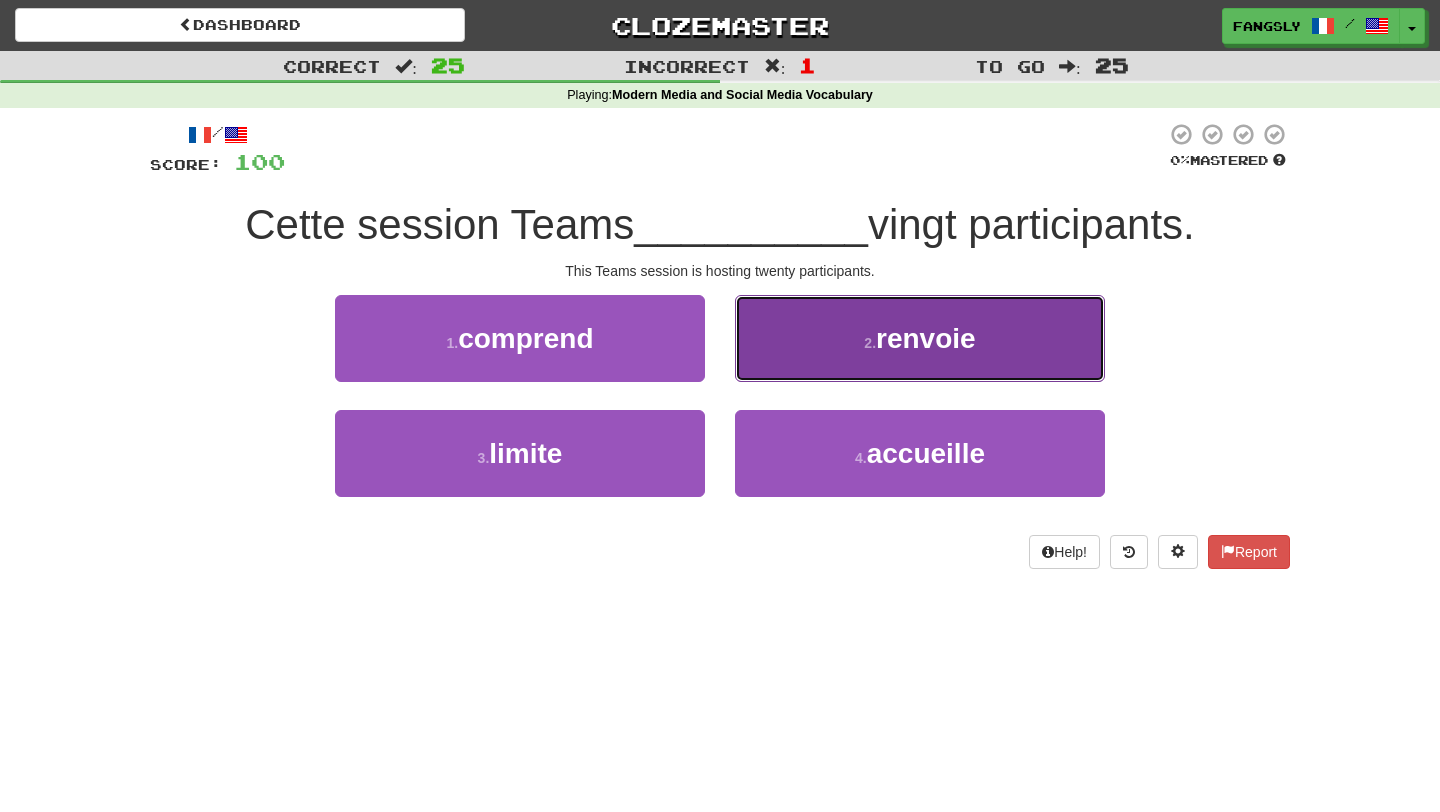click on "2 . renvoie" at bounding box center (920, 338) 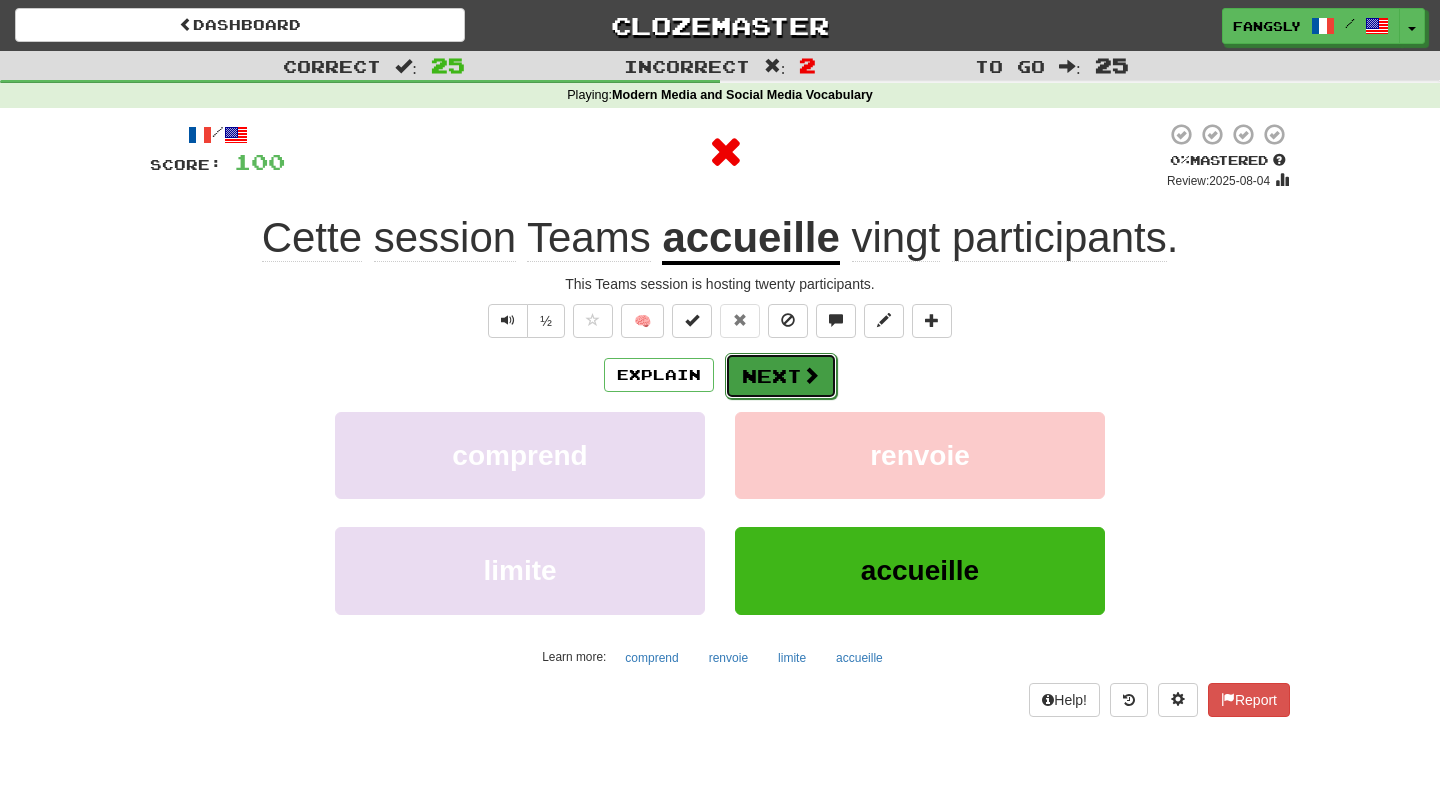 click on "Next" at bounding box center (781, 376) 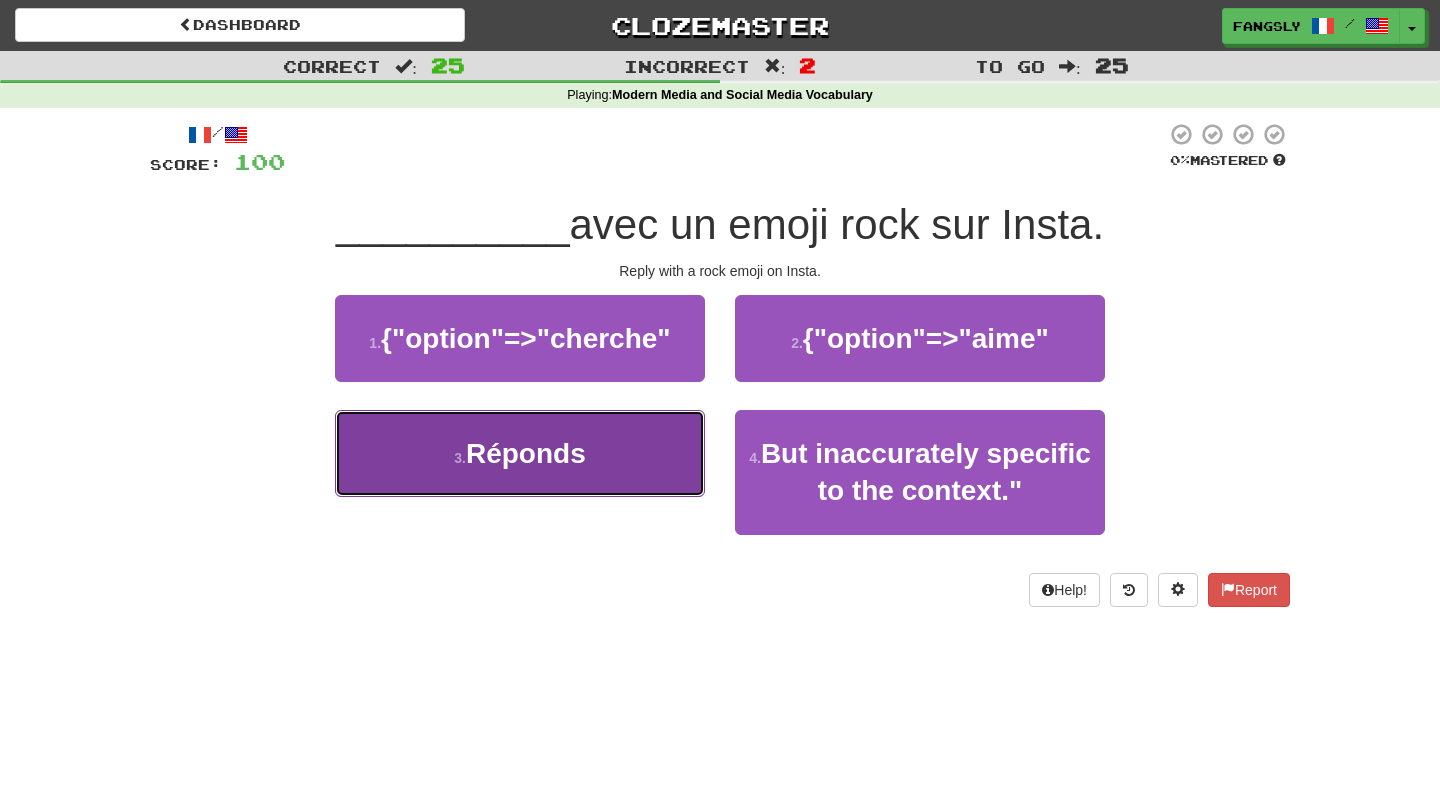 click on "3 . Réponds" at bounding box center (520, 453) 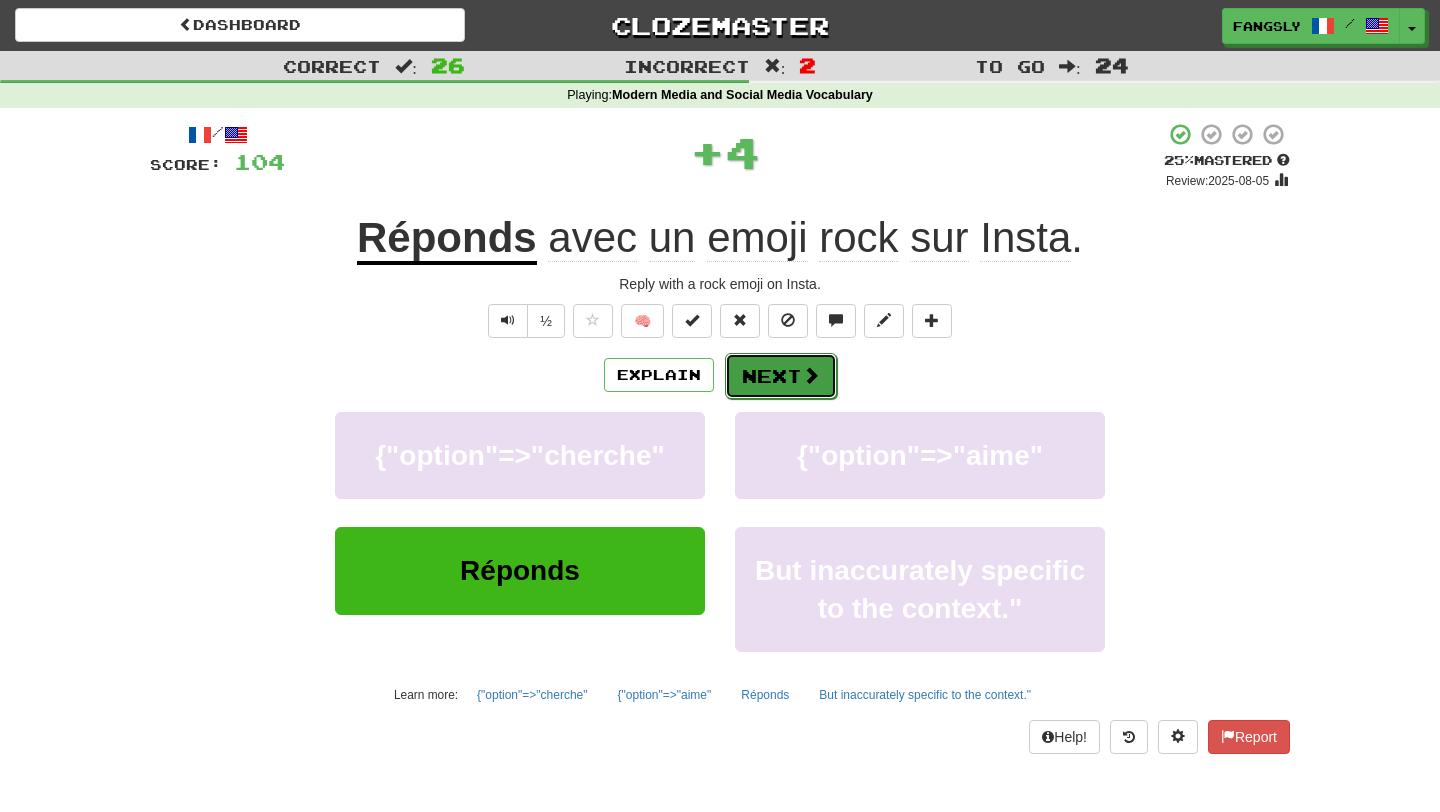 click on "Next" at bounding box center [781, 376] 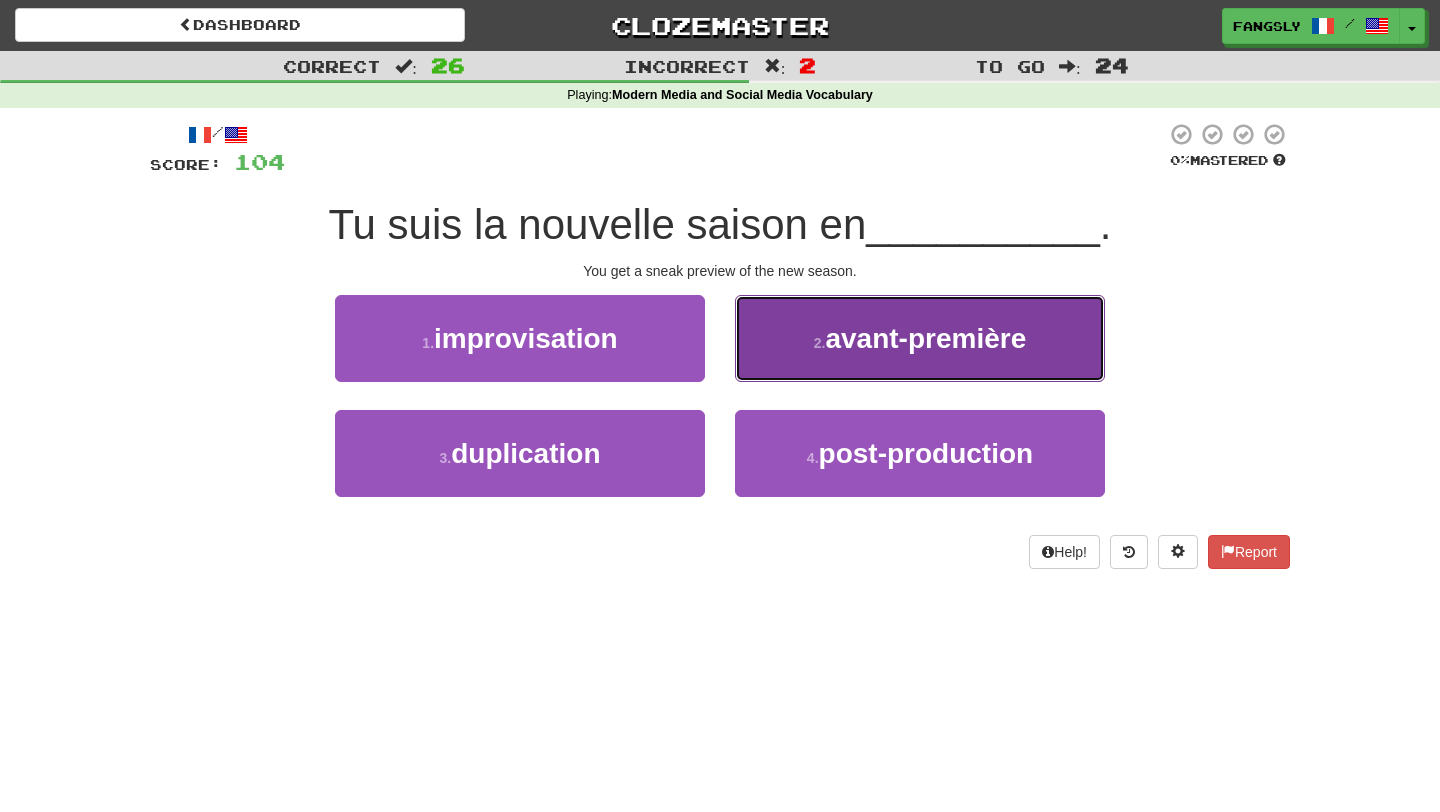click on "2 . avant-première" at bounding box center [920, 338] 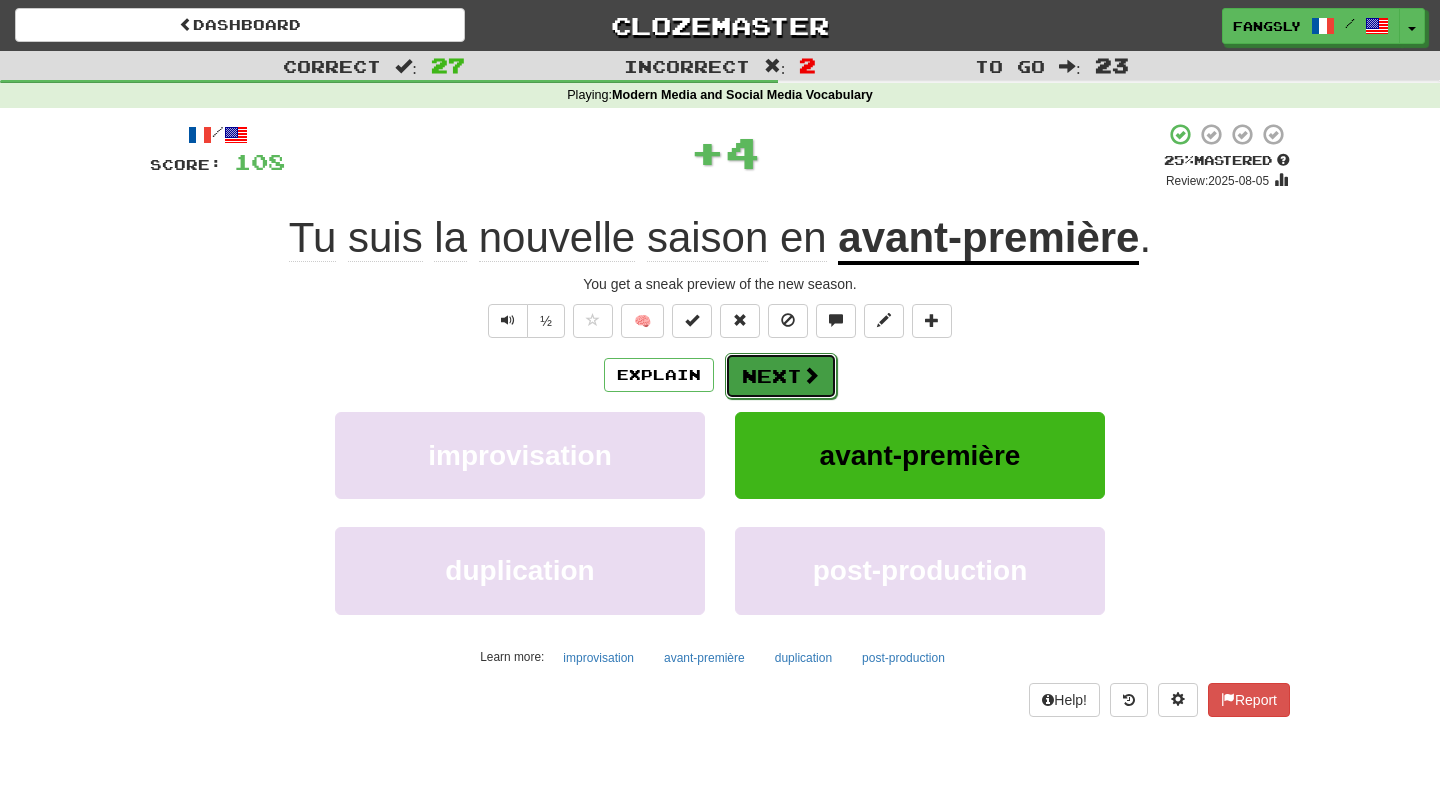 click on "Next" at bounding box center (781, 376) 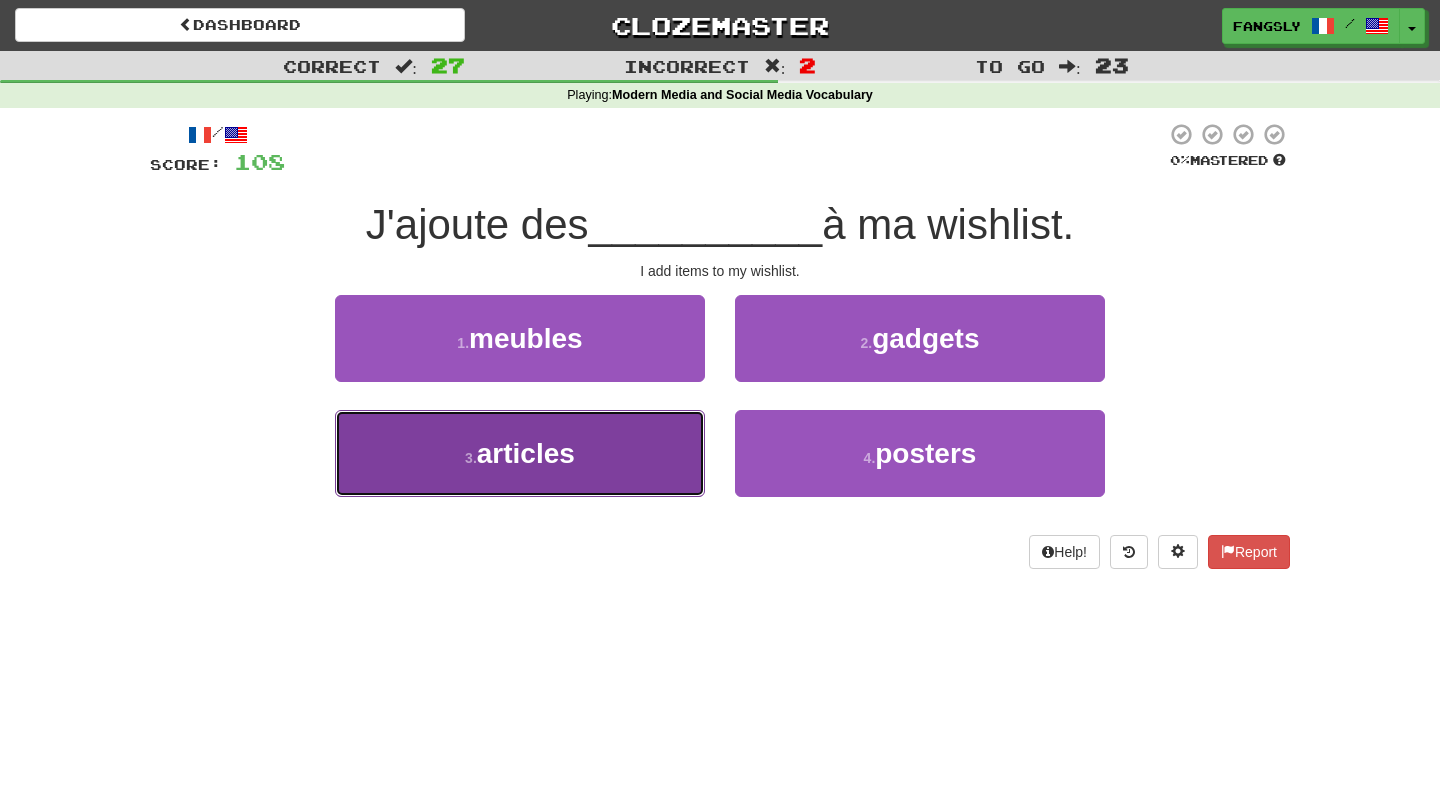 click on "3 . articles" at bounding box center (520, 453) 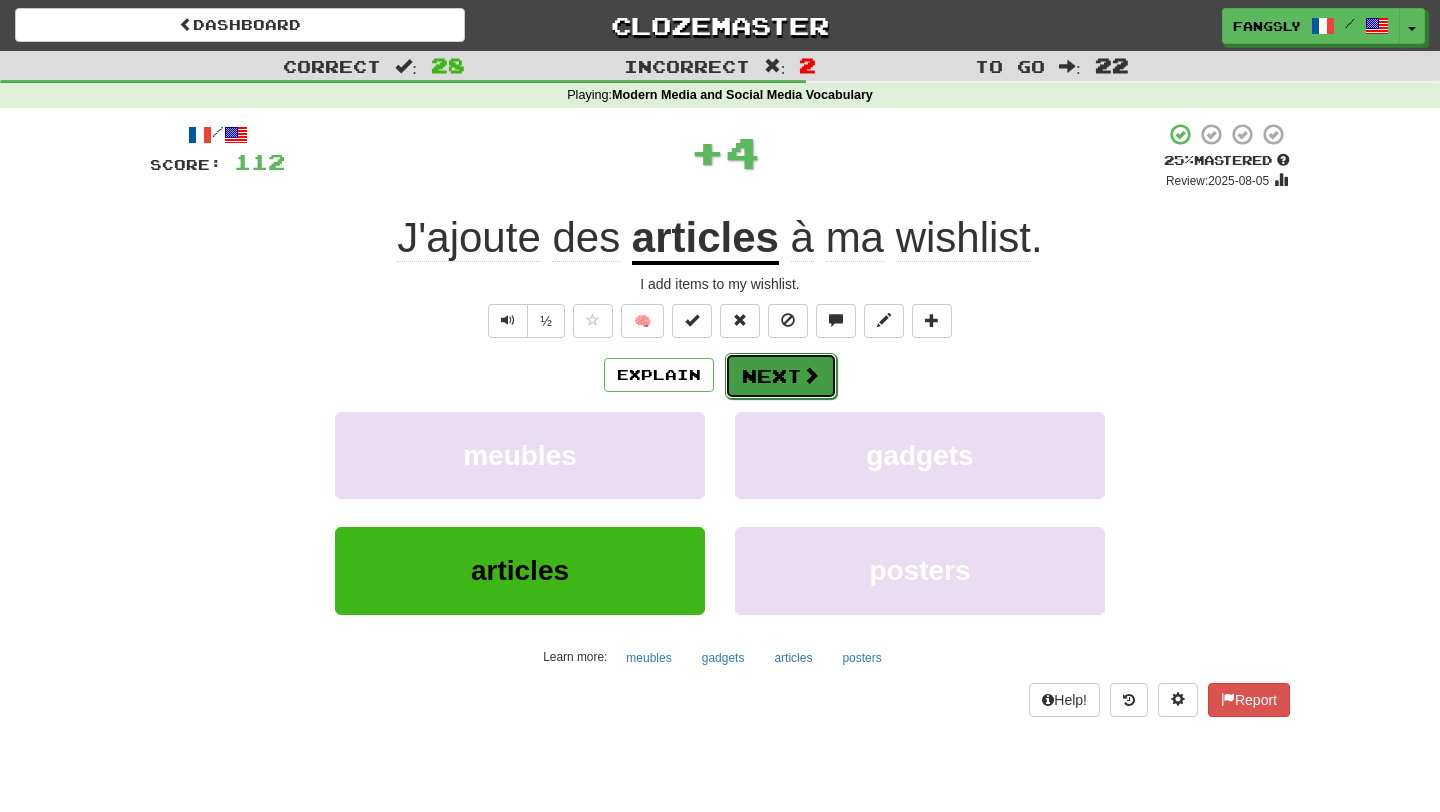 click at bounding box center [811, 375] 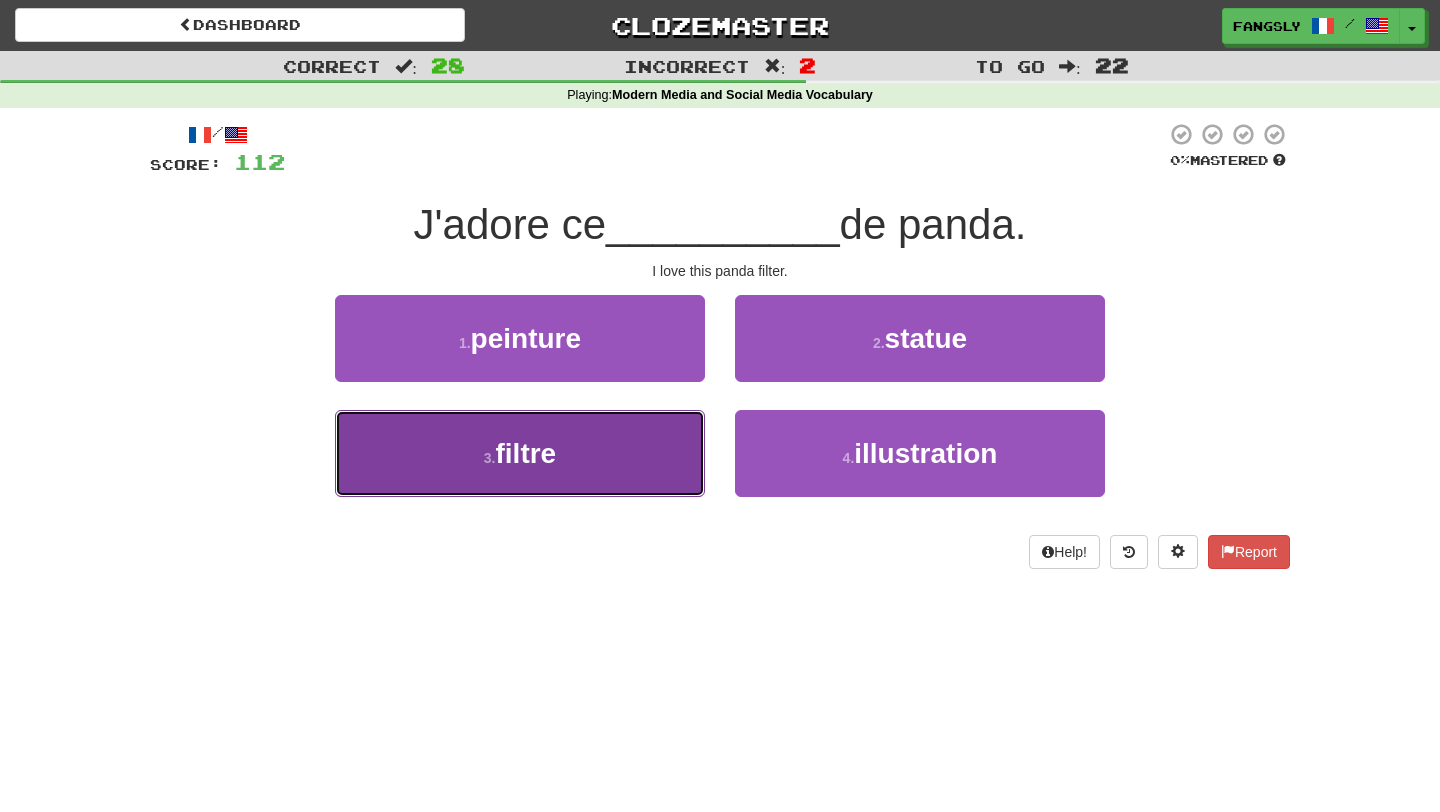 click on "3 . filtre" at bounding box center (520, 453) 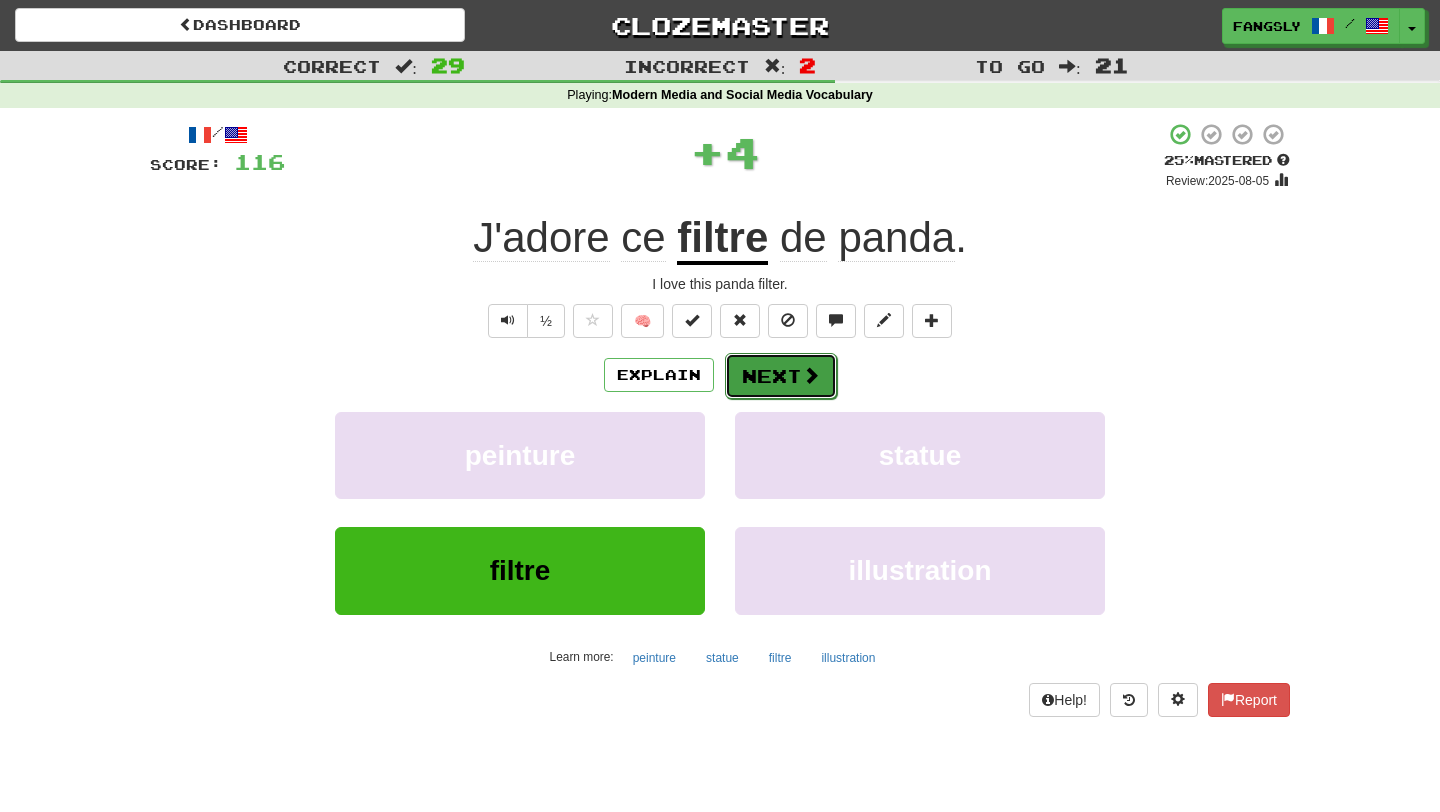 click on "Next" at bounding box center [781, 376] 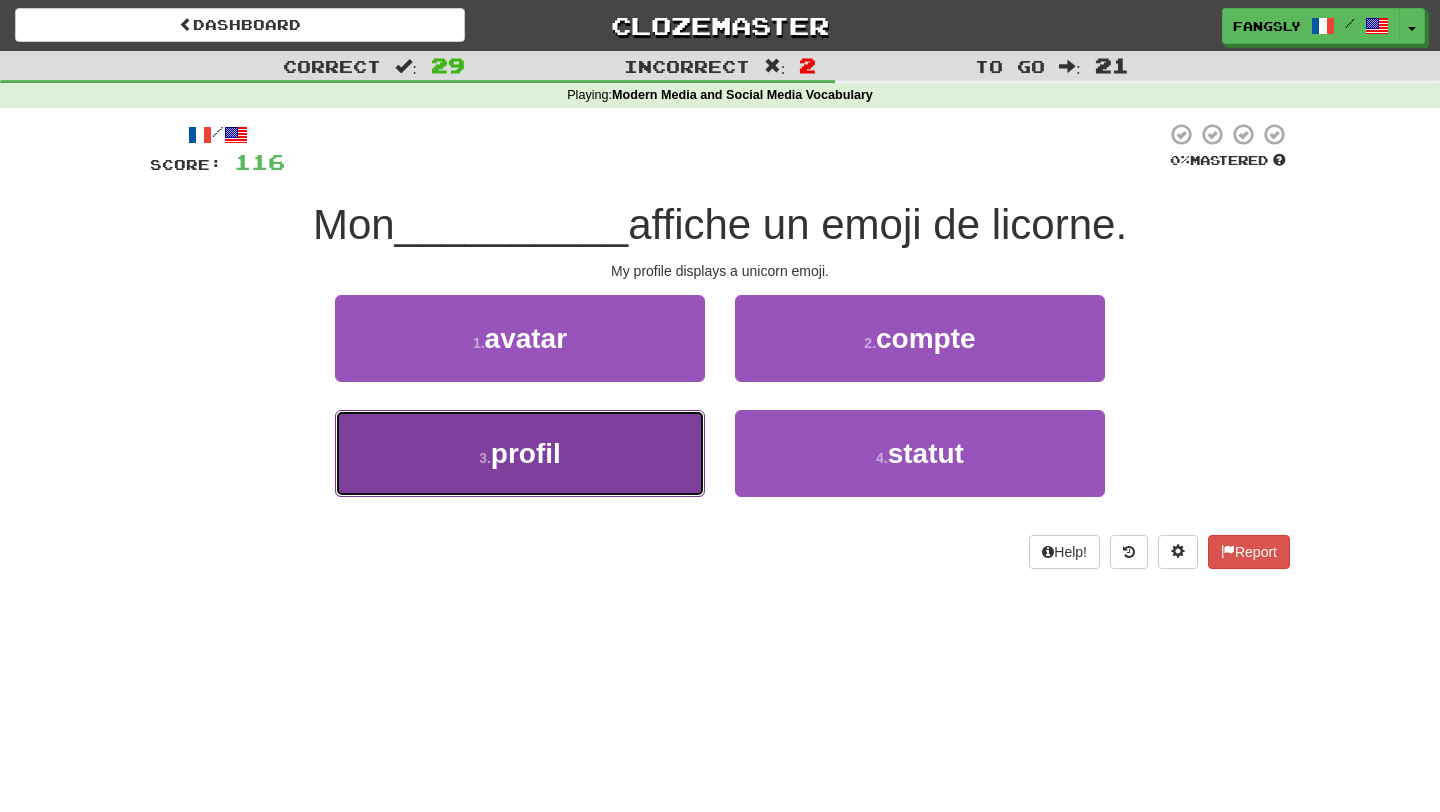 click on "3 .  profil" at bounding box center [520, 453] 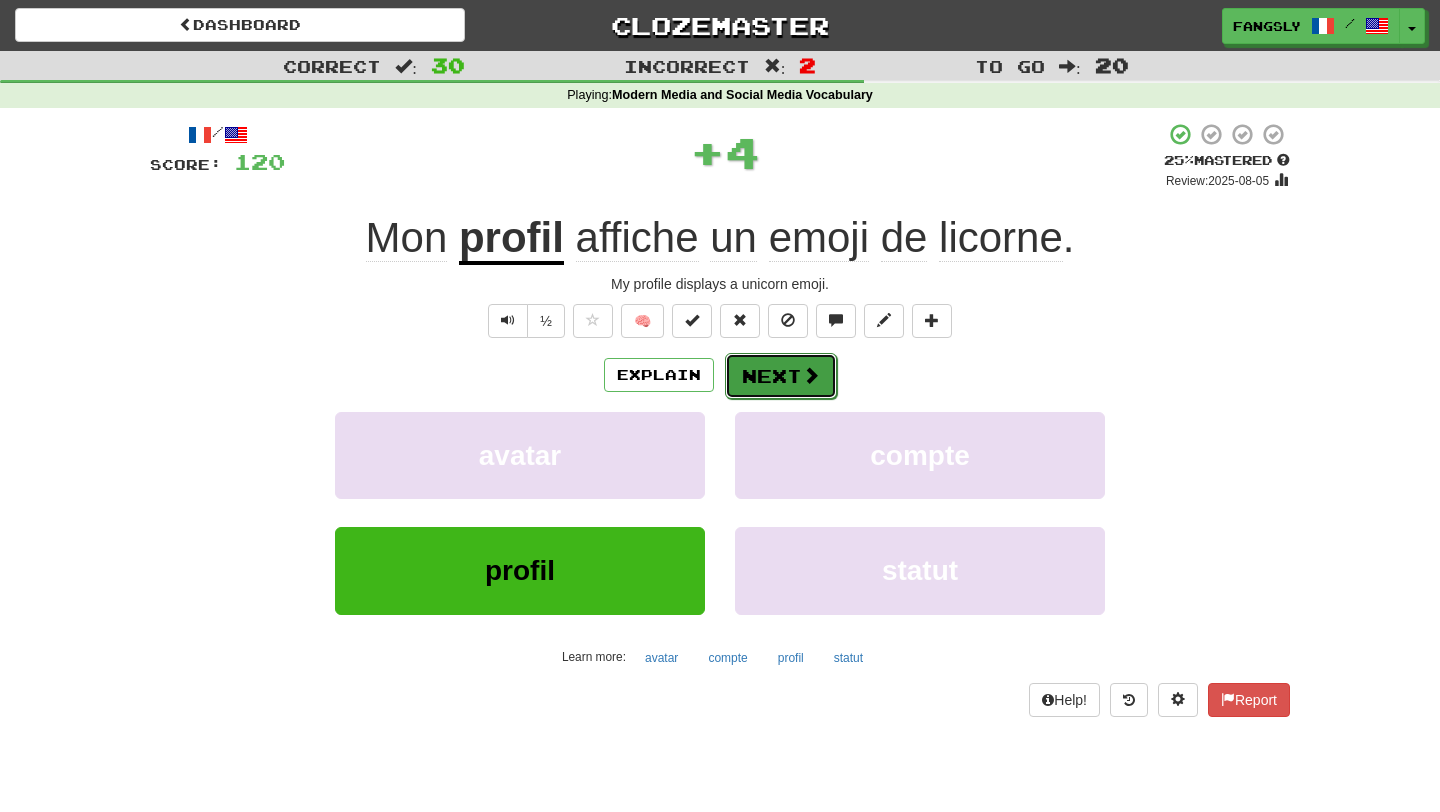 click on "Next" at bounding box center (781, 376) 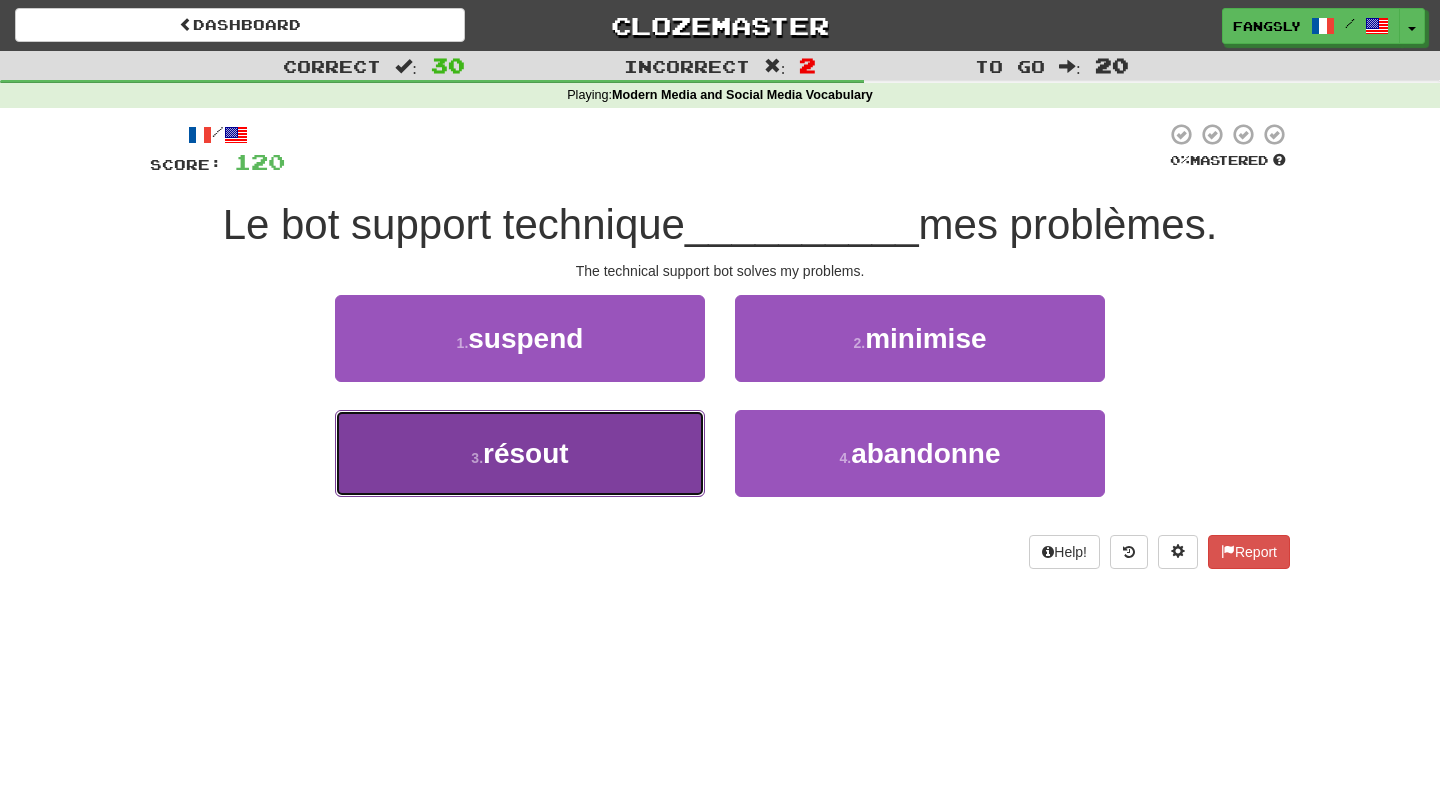 click on "3 .  résout" at bounding box center (520, 453) 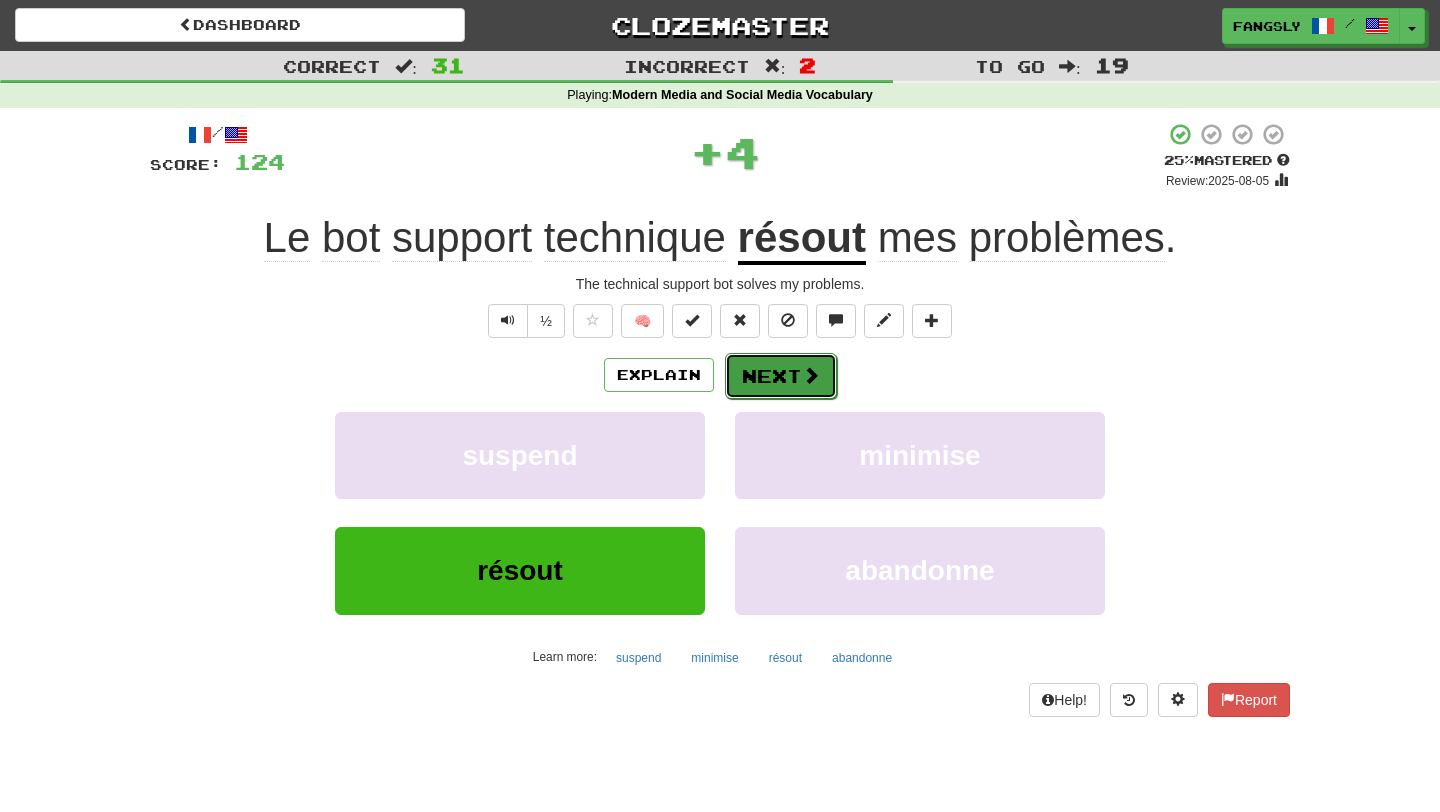 click on "Next" at bounding box center (781, 376) 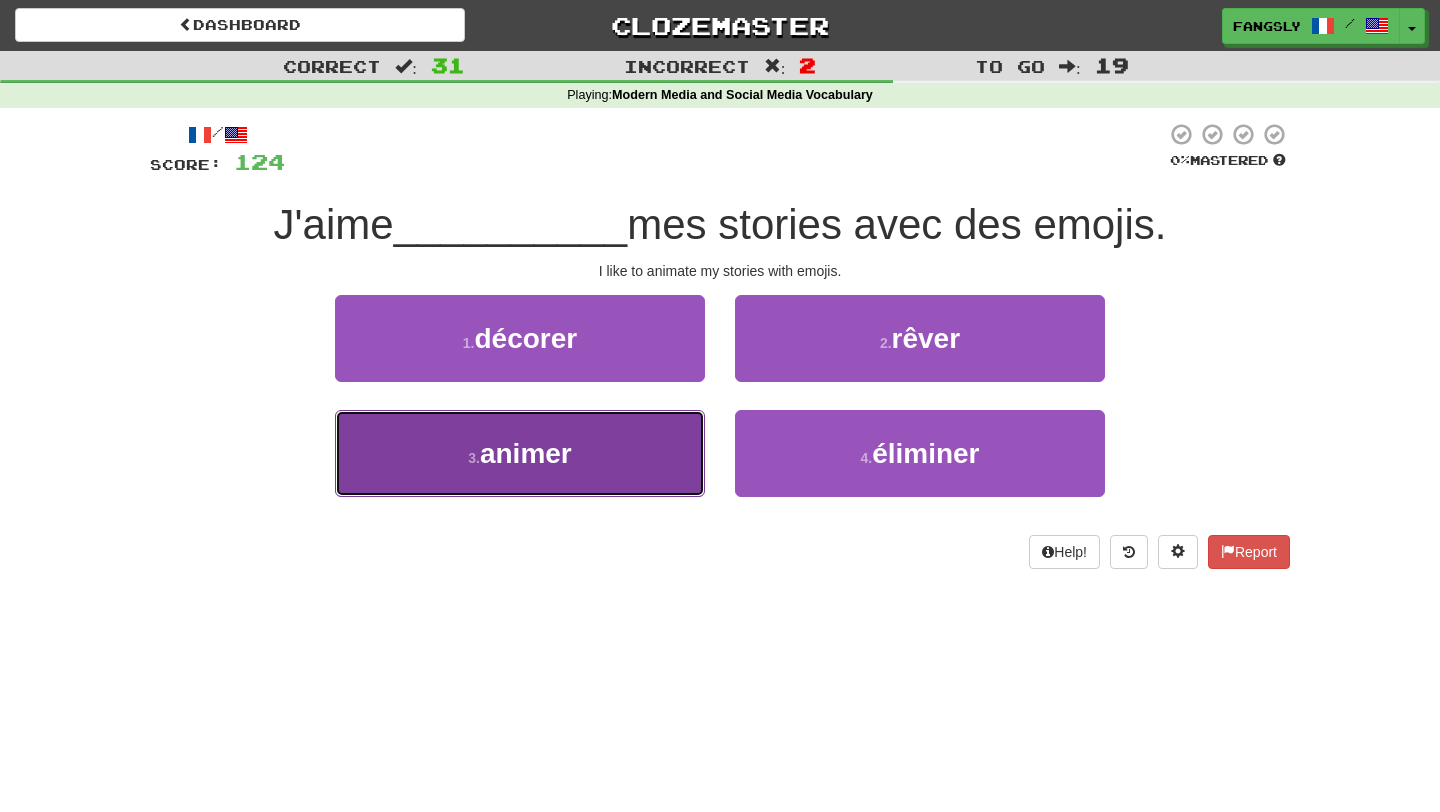 click on "3 . animer" at bounding box center [520, 453] 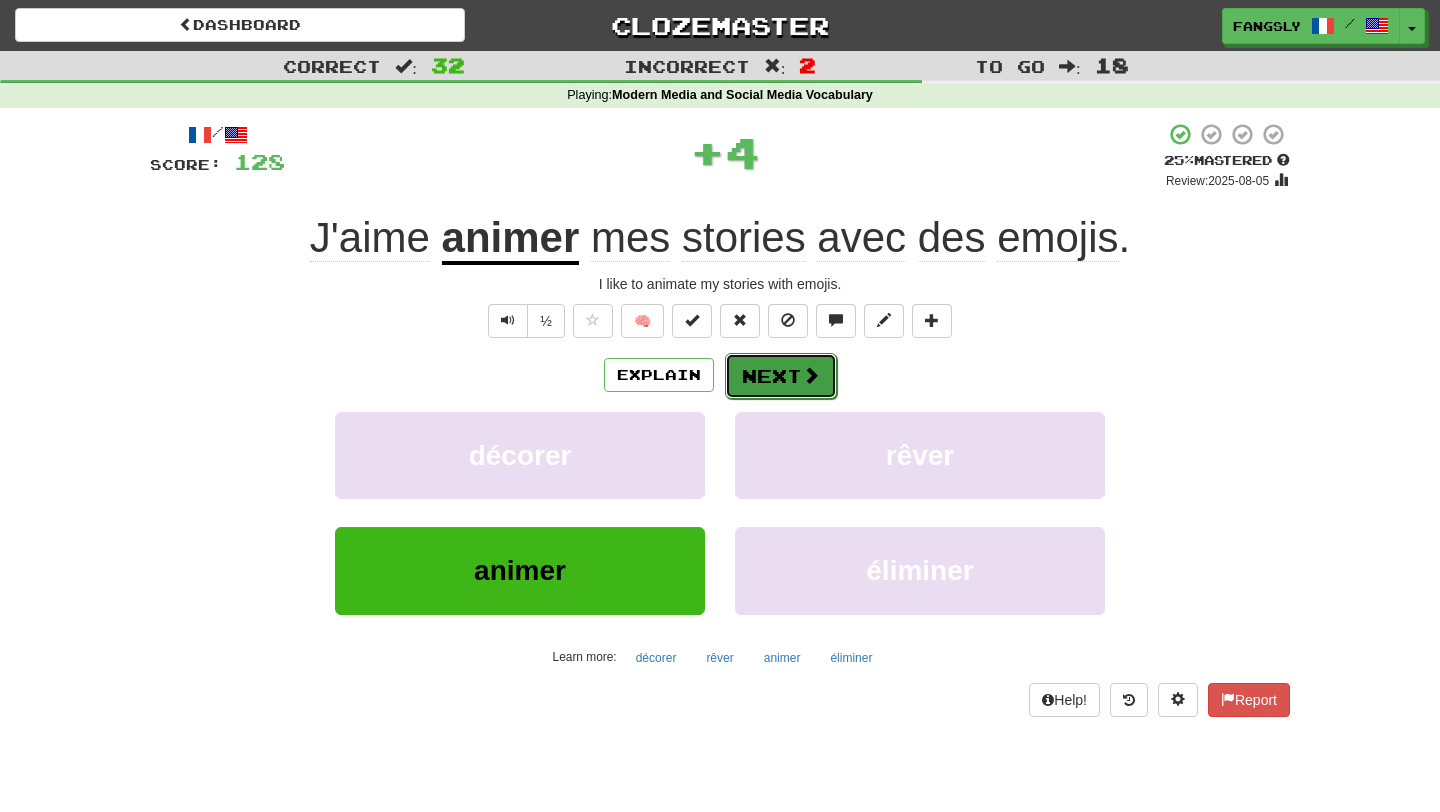 click on "Next" at bounding box center (781, 376) 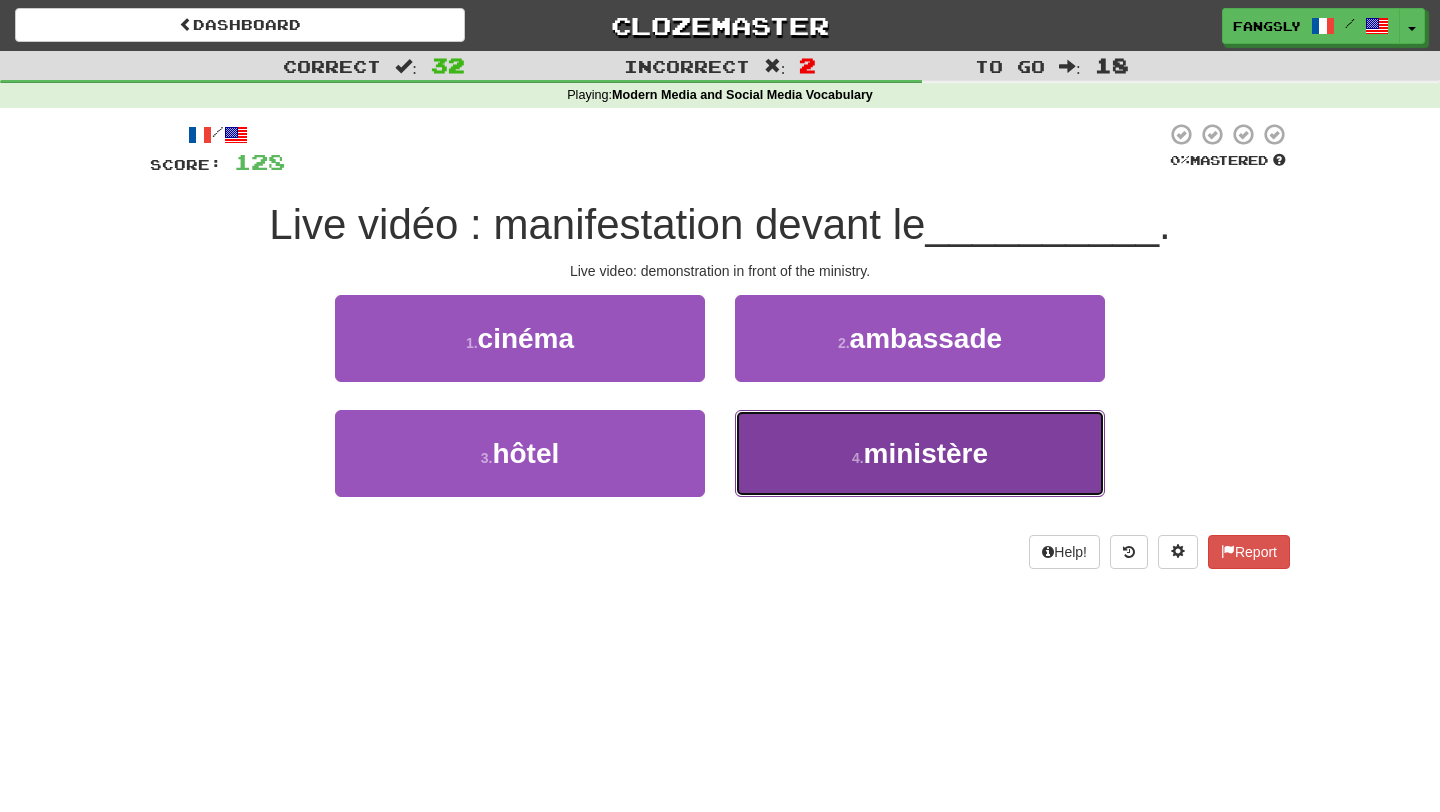 click on "4 . ministère" at bounding box center [920, 453] 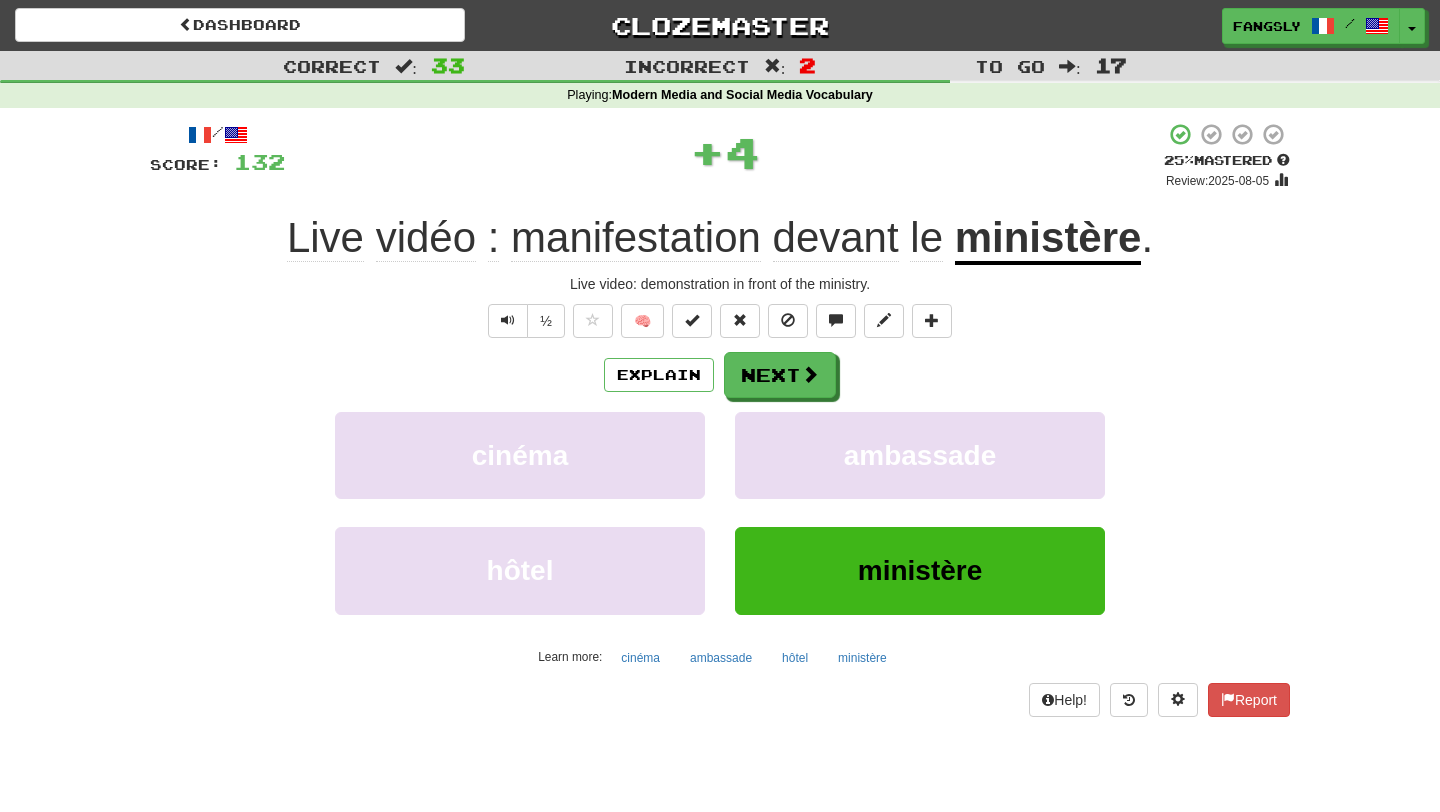 click on "Explain Next cinéma ambassade hôtel ministère Learn more: cinéma ambassade hôtel ministère" at bounding box center [720, 512] 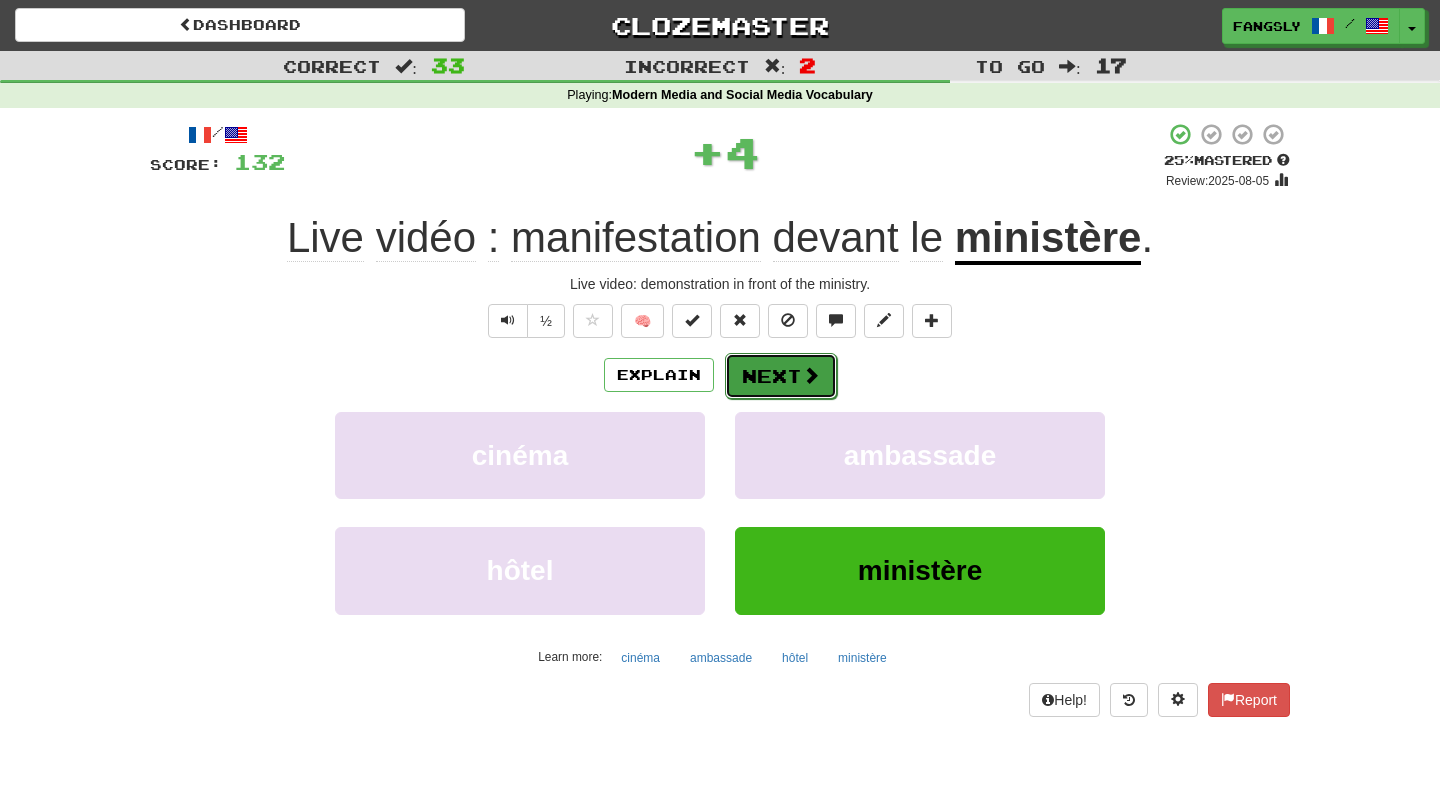 click on "Next" at bounding box center [781, 376] 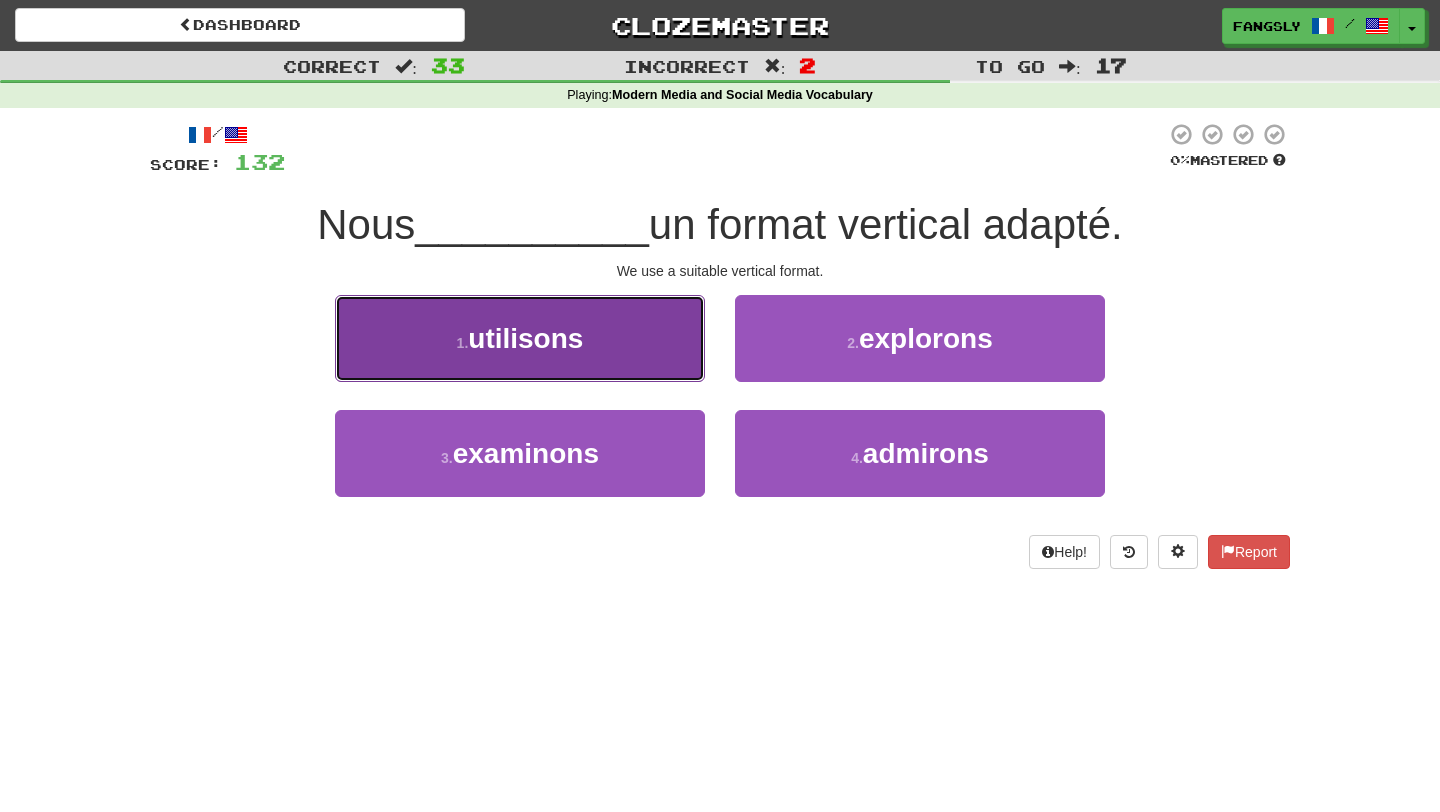 click on "1 . utilisons" at bounding box center (520, 338) 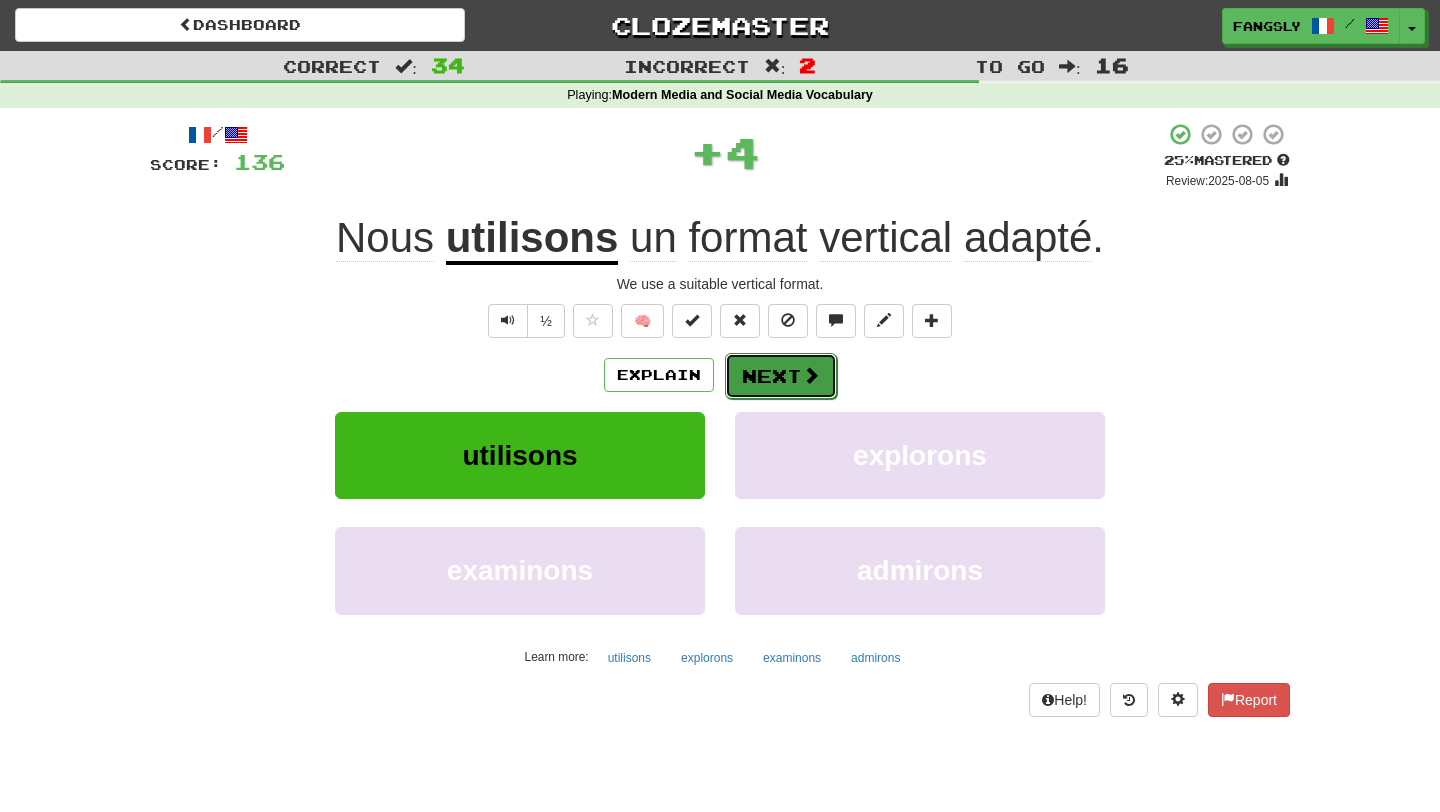 click at bounding box center [811, 375] 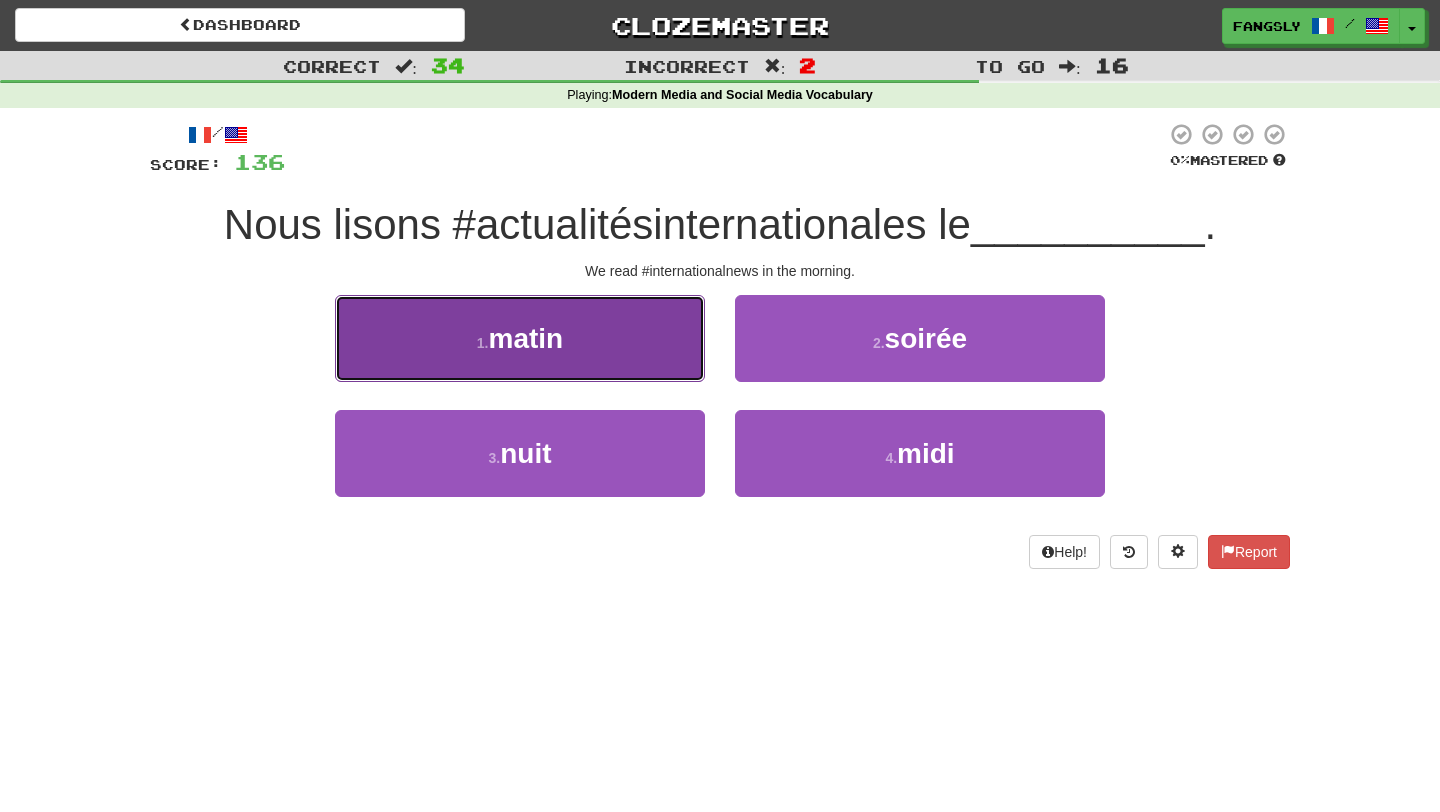 click on "1 .  matin" at bounding box center (520, 338) 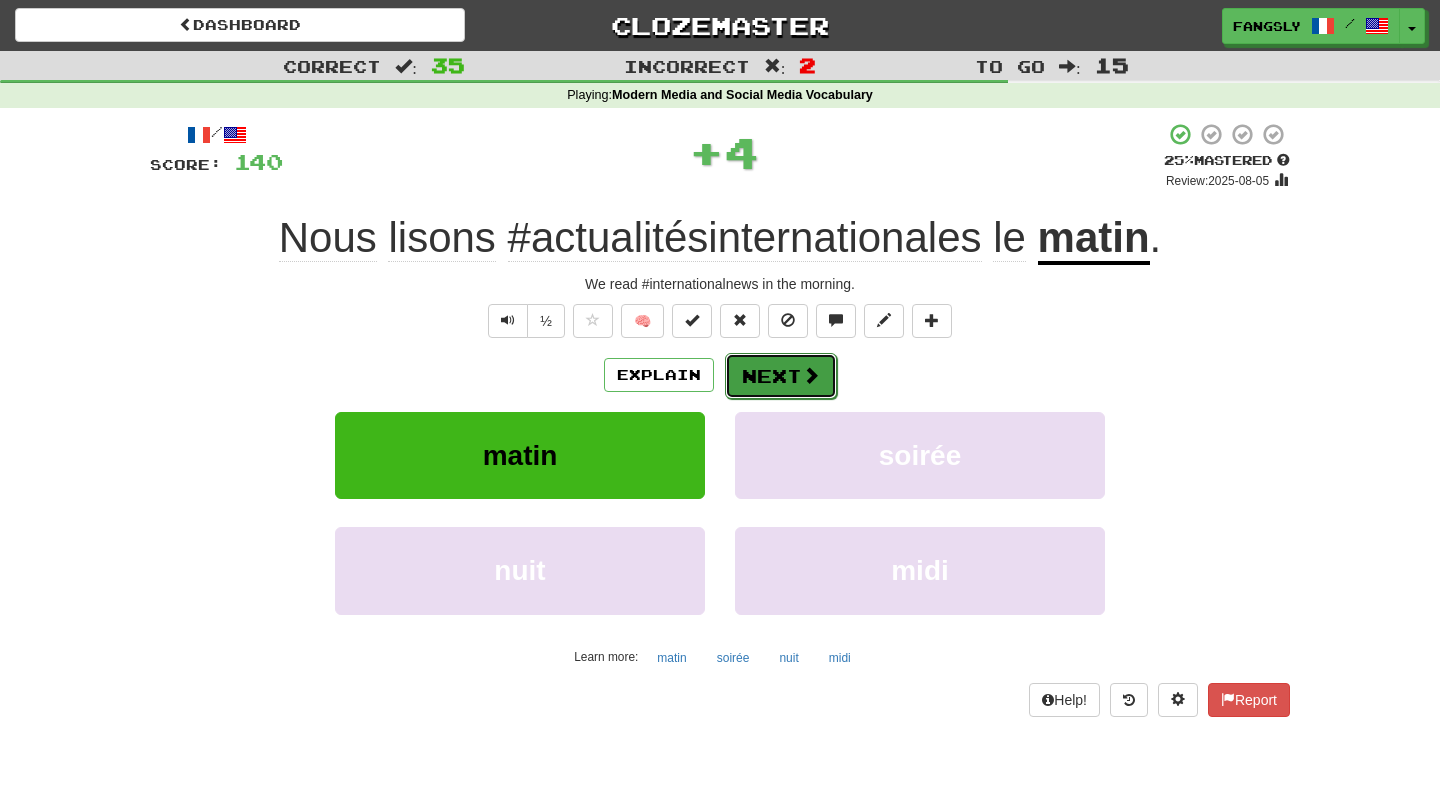 click on "Next" at bounding box center (781, 376) 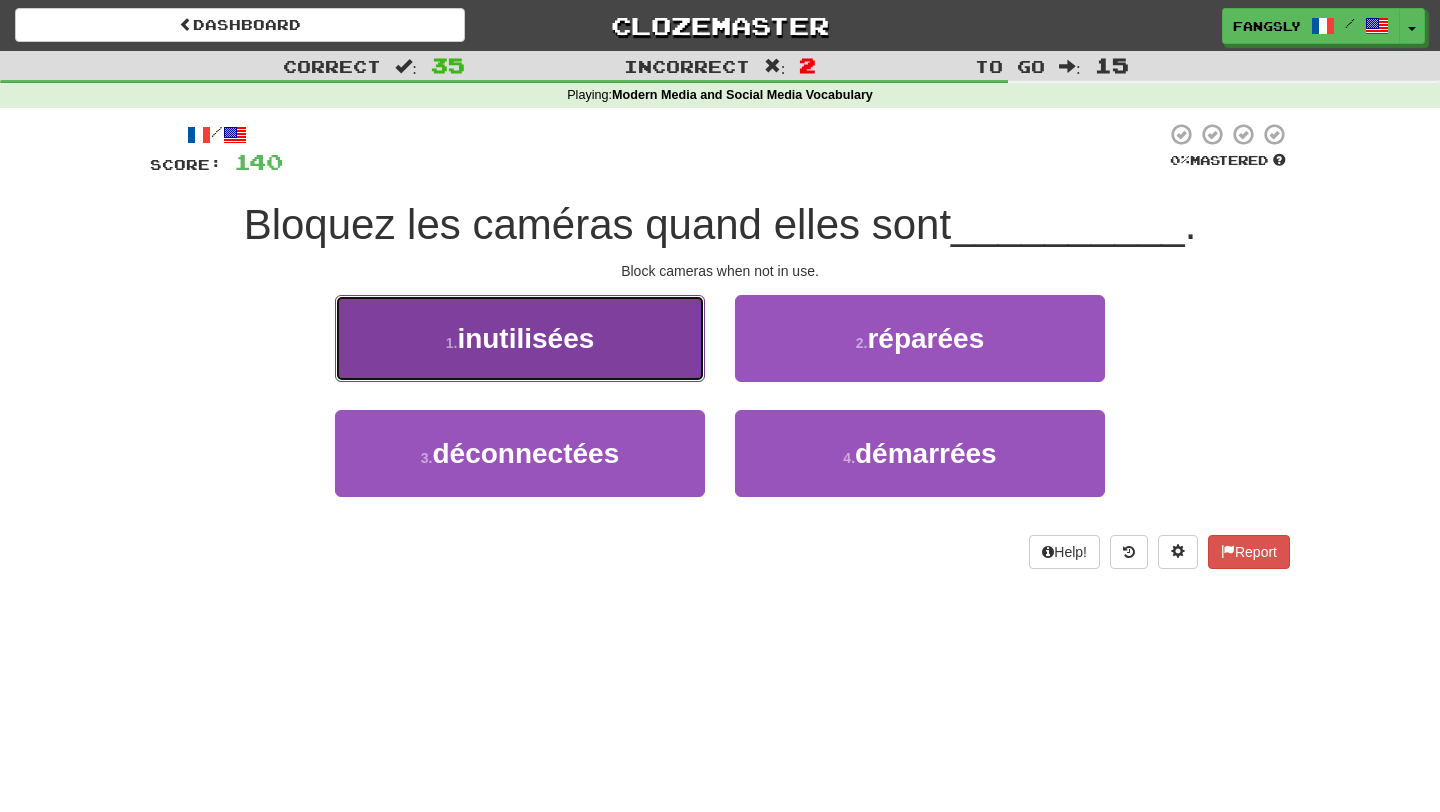 click on "1 . inutilisées" at bounding box center (520, 338) 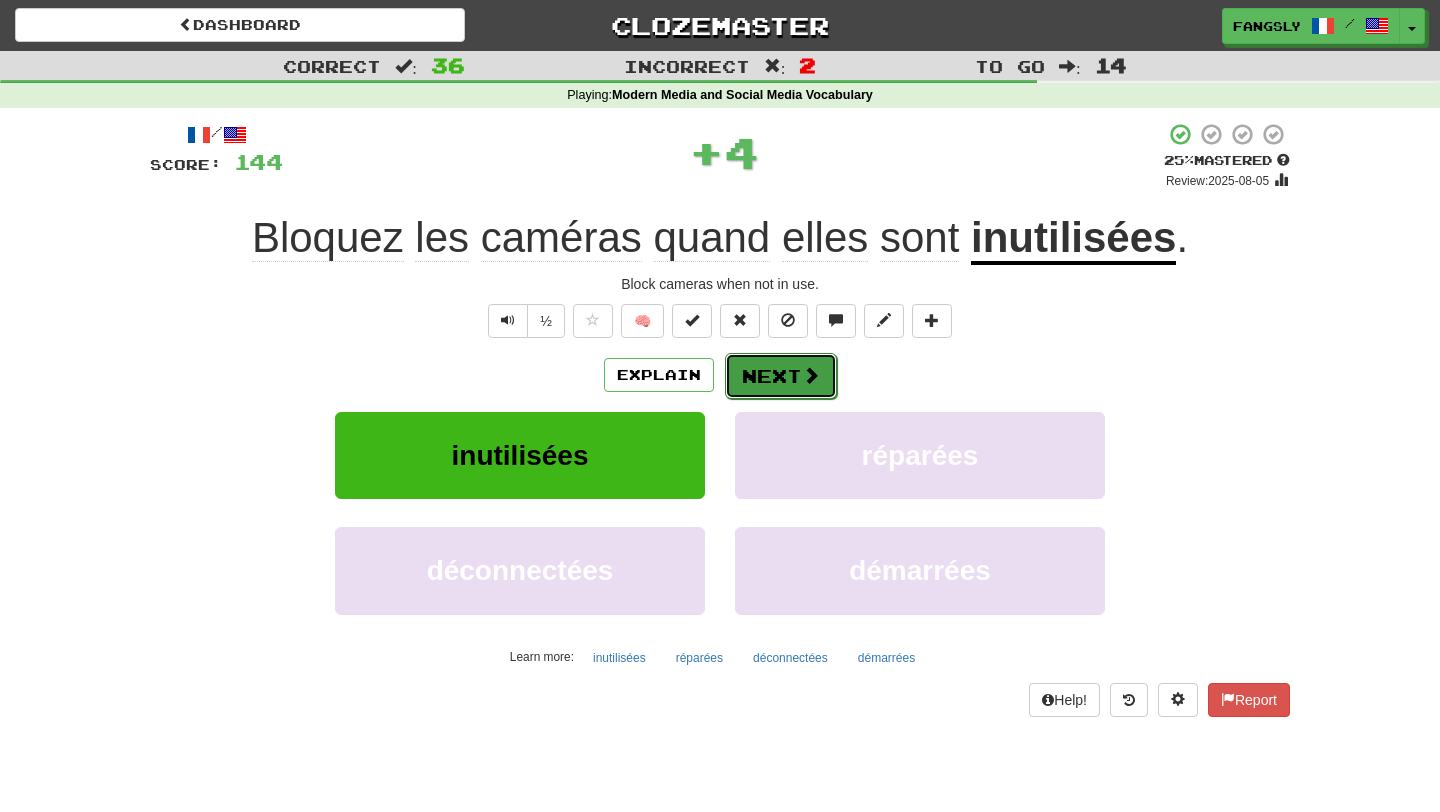 click on "Next" at bounding box center (781, 376) 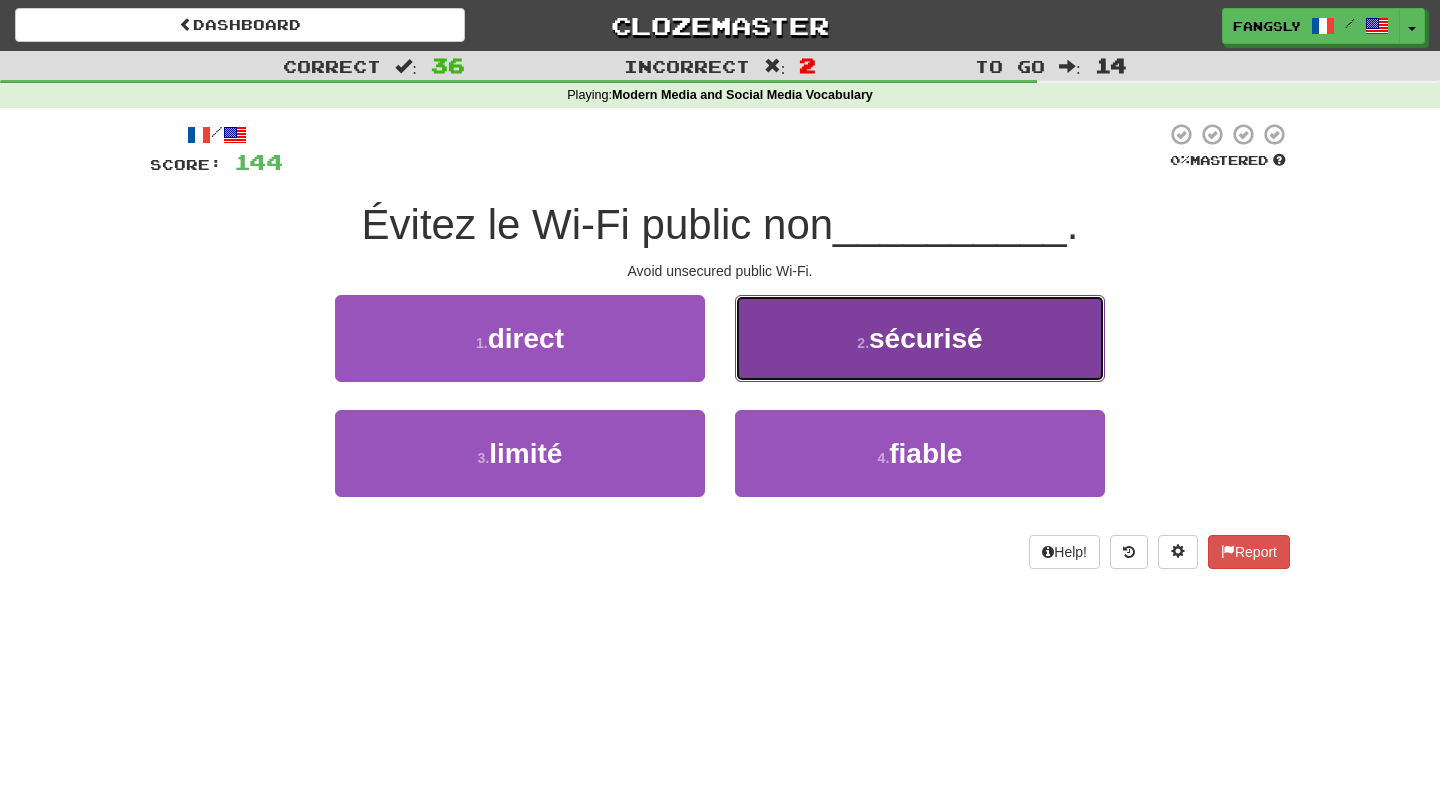 click on "2 . sécurisé" at bounding box center (920, 338) 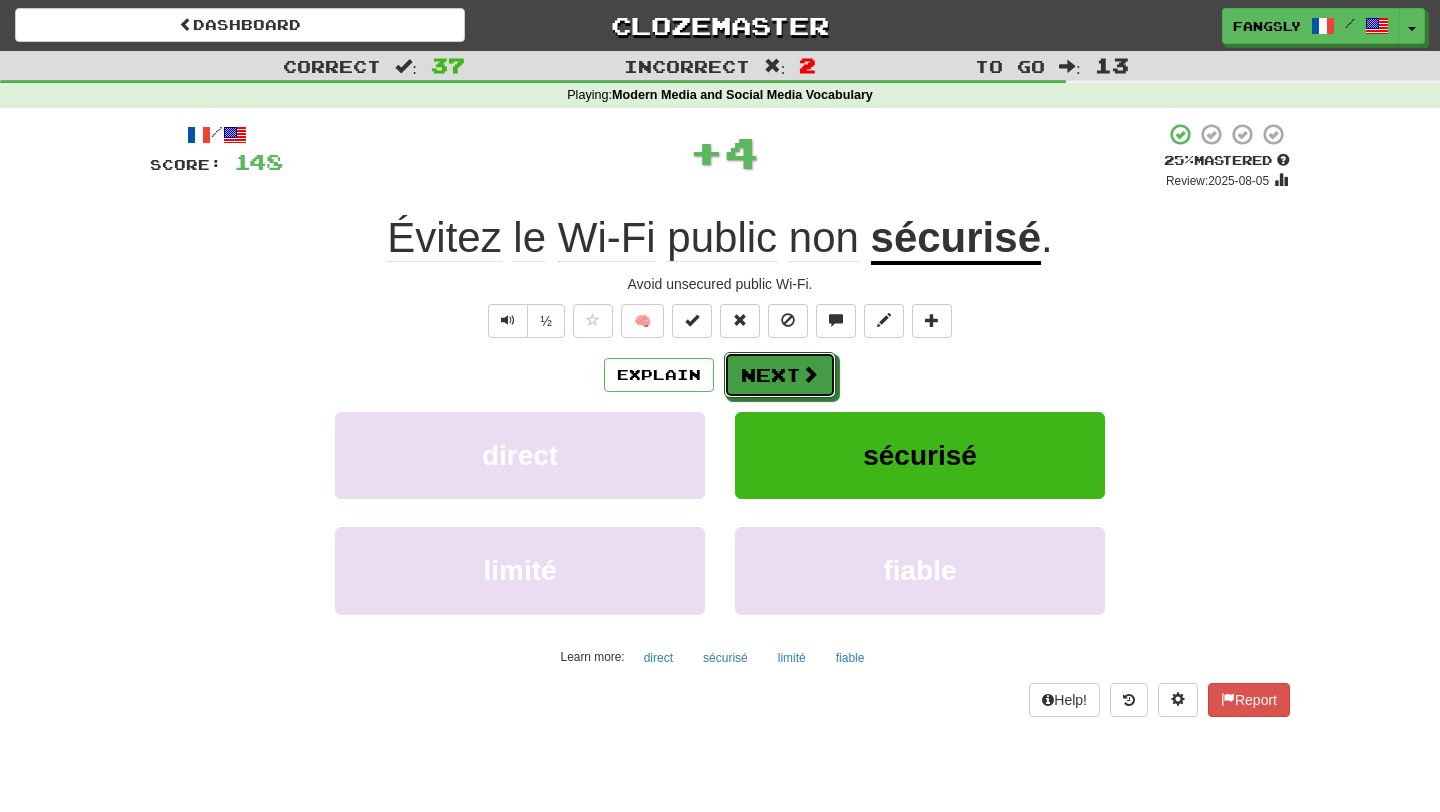 click on "Next" at bounding box center (780, 375) 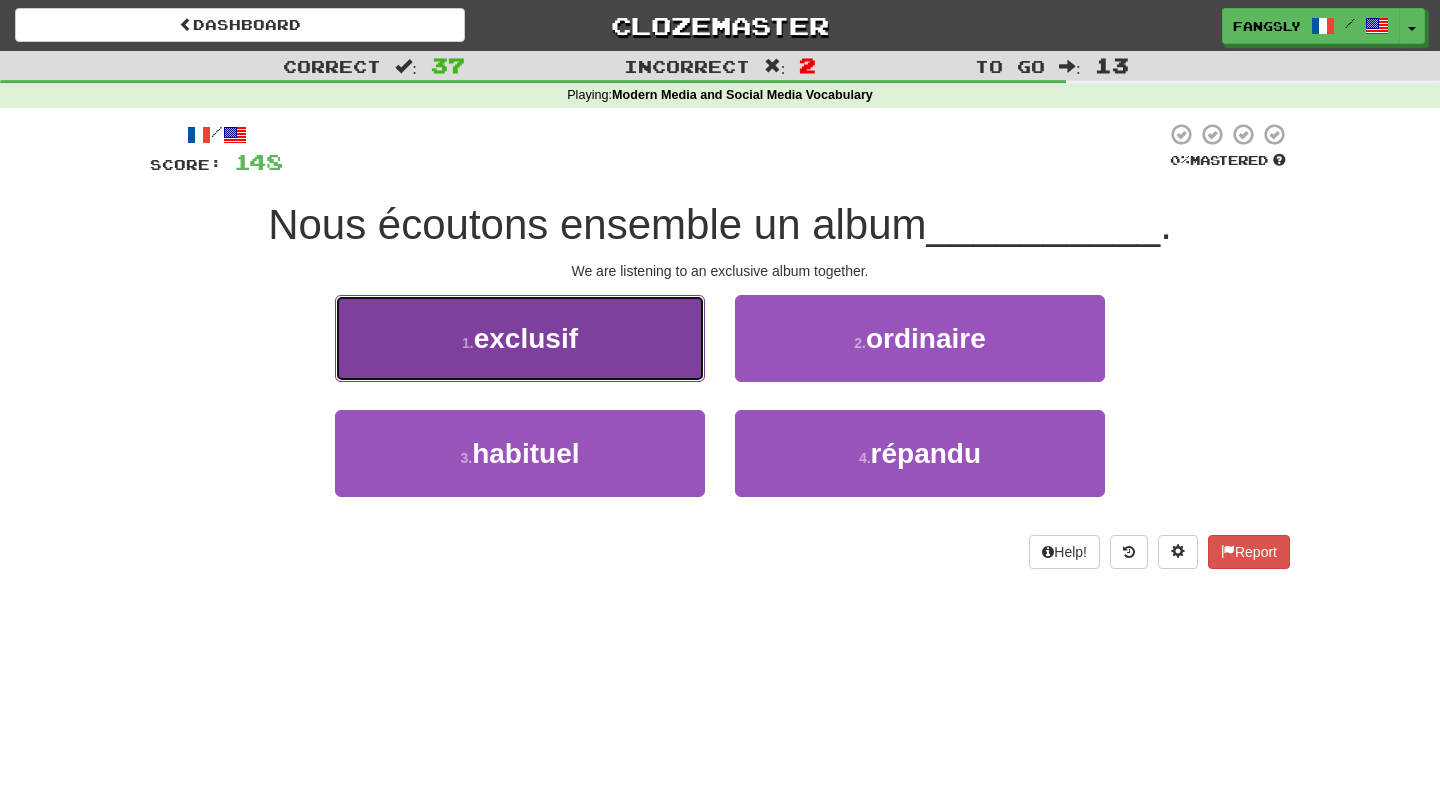 click on "1 .  exclusif" at bounding box center [520, 338] 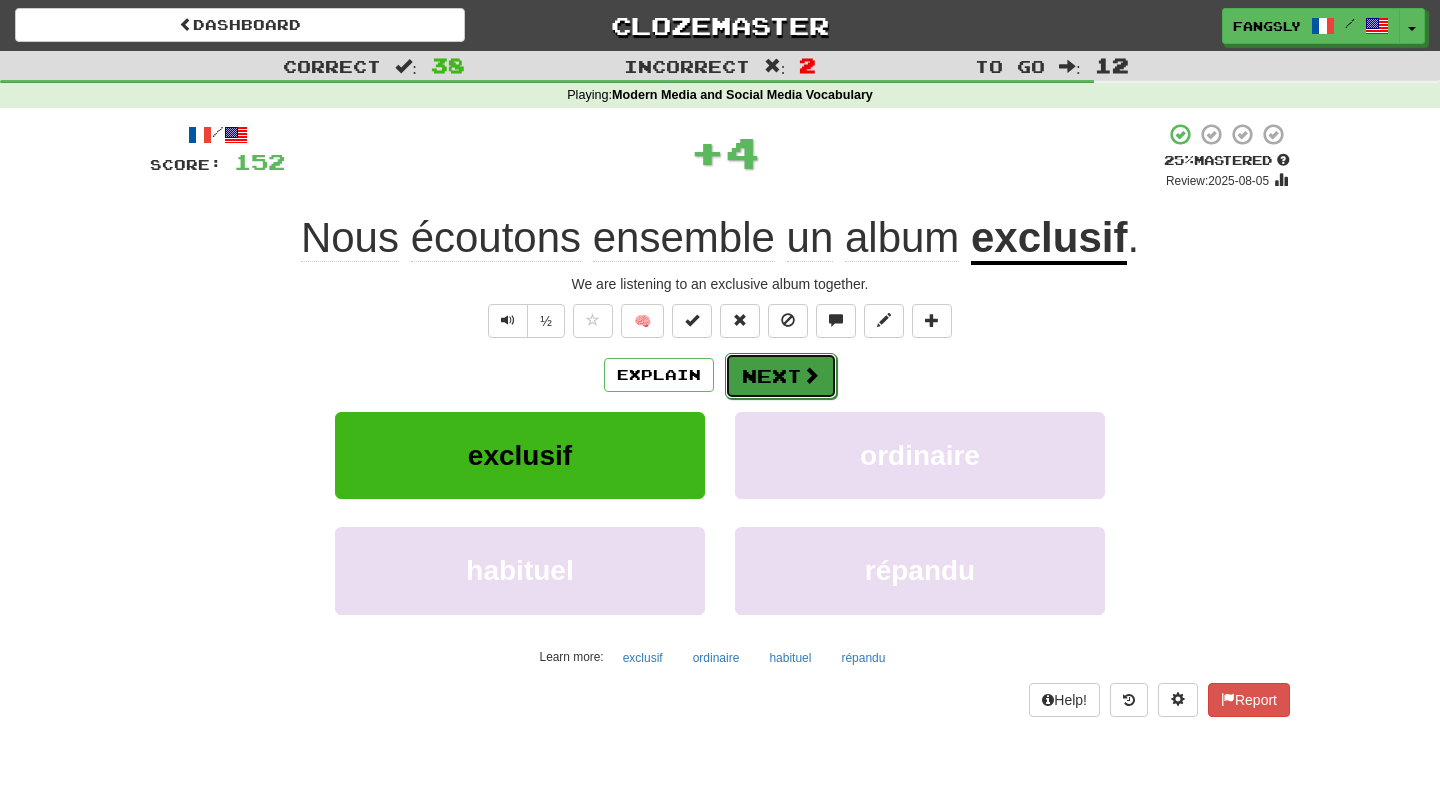 click on "Next" at bounding box center (781, 376) 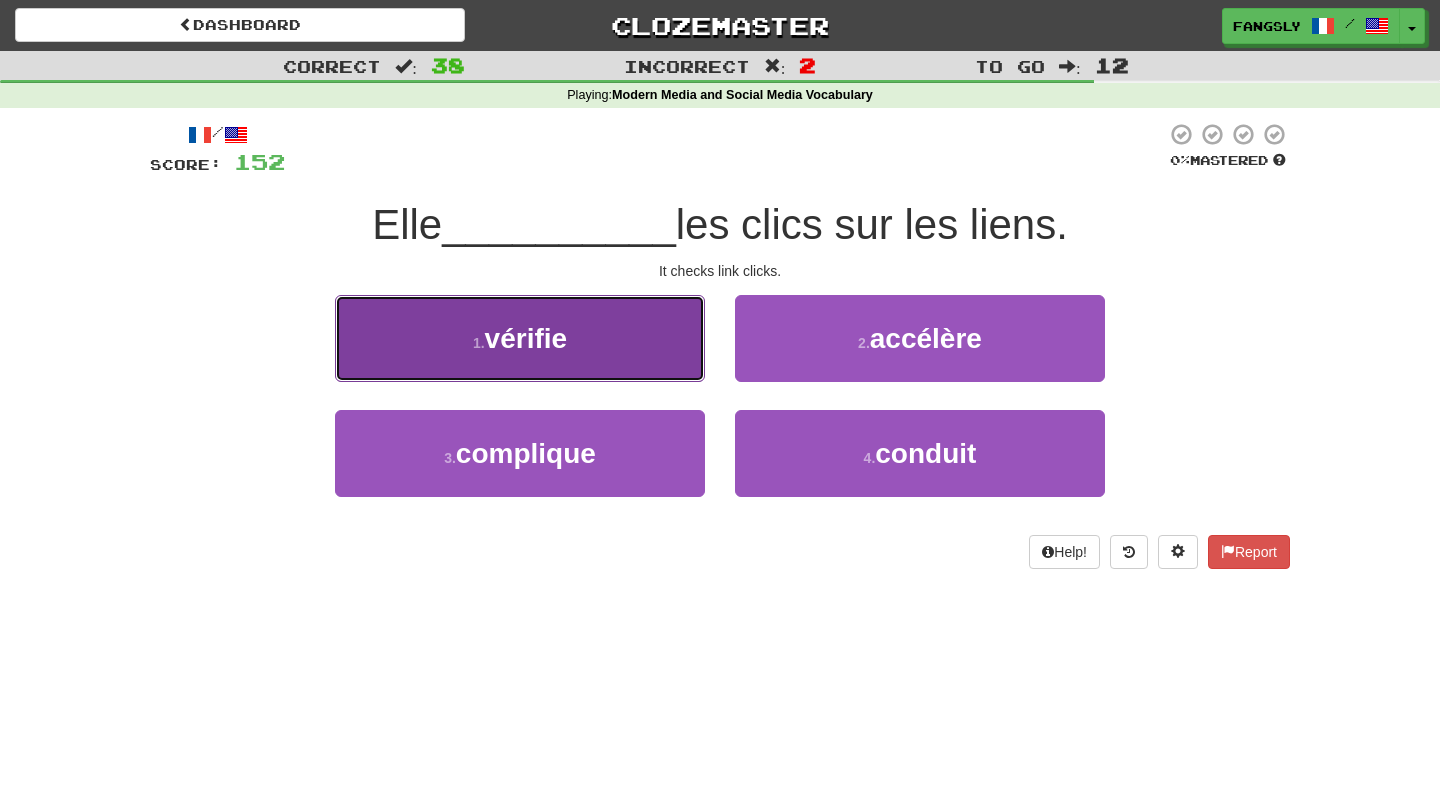 click on "1 . vérifie" at bounding box center [520, 338] 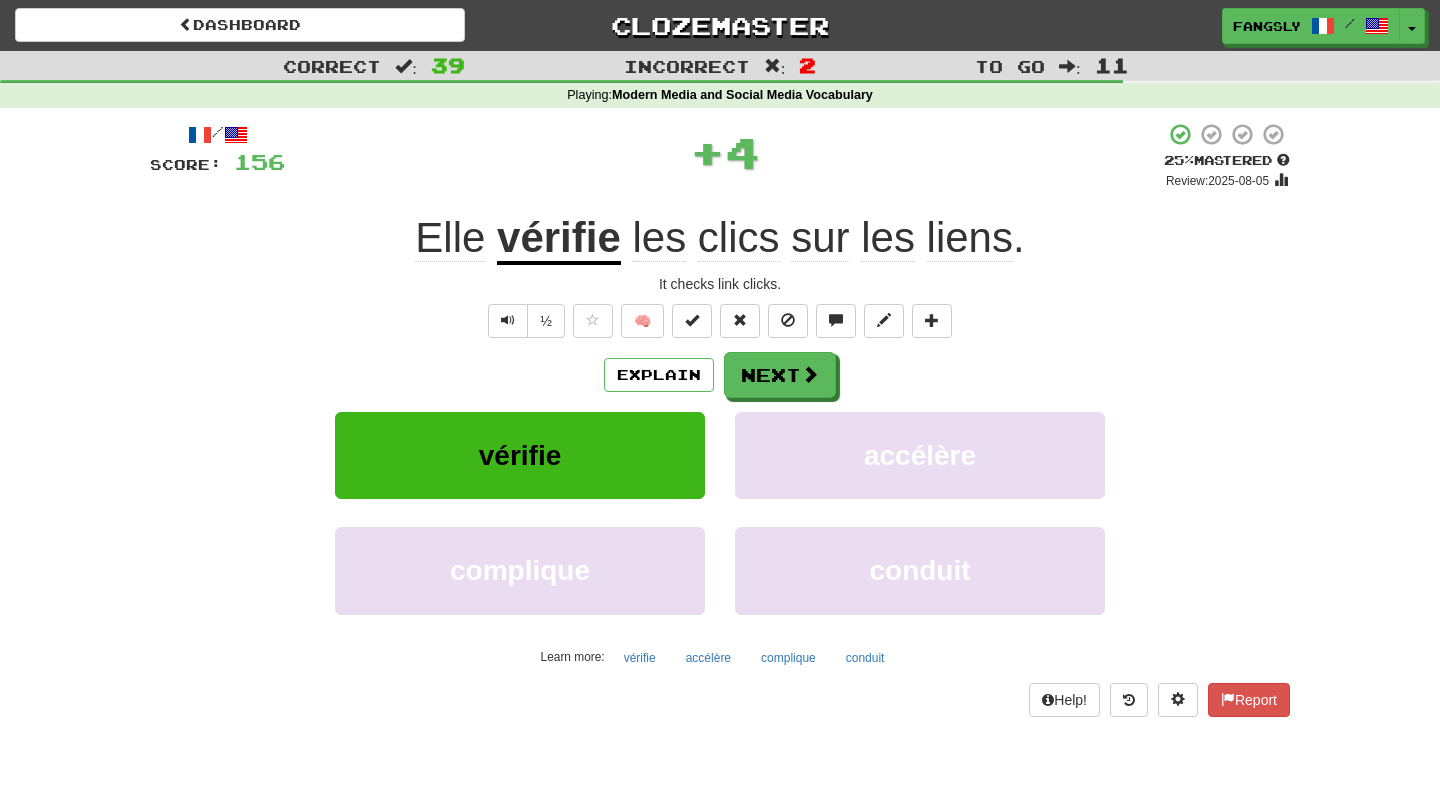 click on "/ Score: 156 + 4 25 % Mastered Review: 2025-08-05 Elle vérifie les clics sur les liens . It checks link clicks. ½ 🧠 Explain Next vérifie accélère complique conduit Learn more: vérifie accélère complique conduit Help! Report" at bounding box center [720, 419] 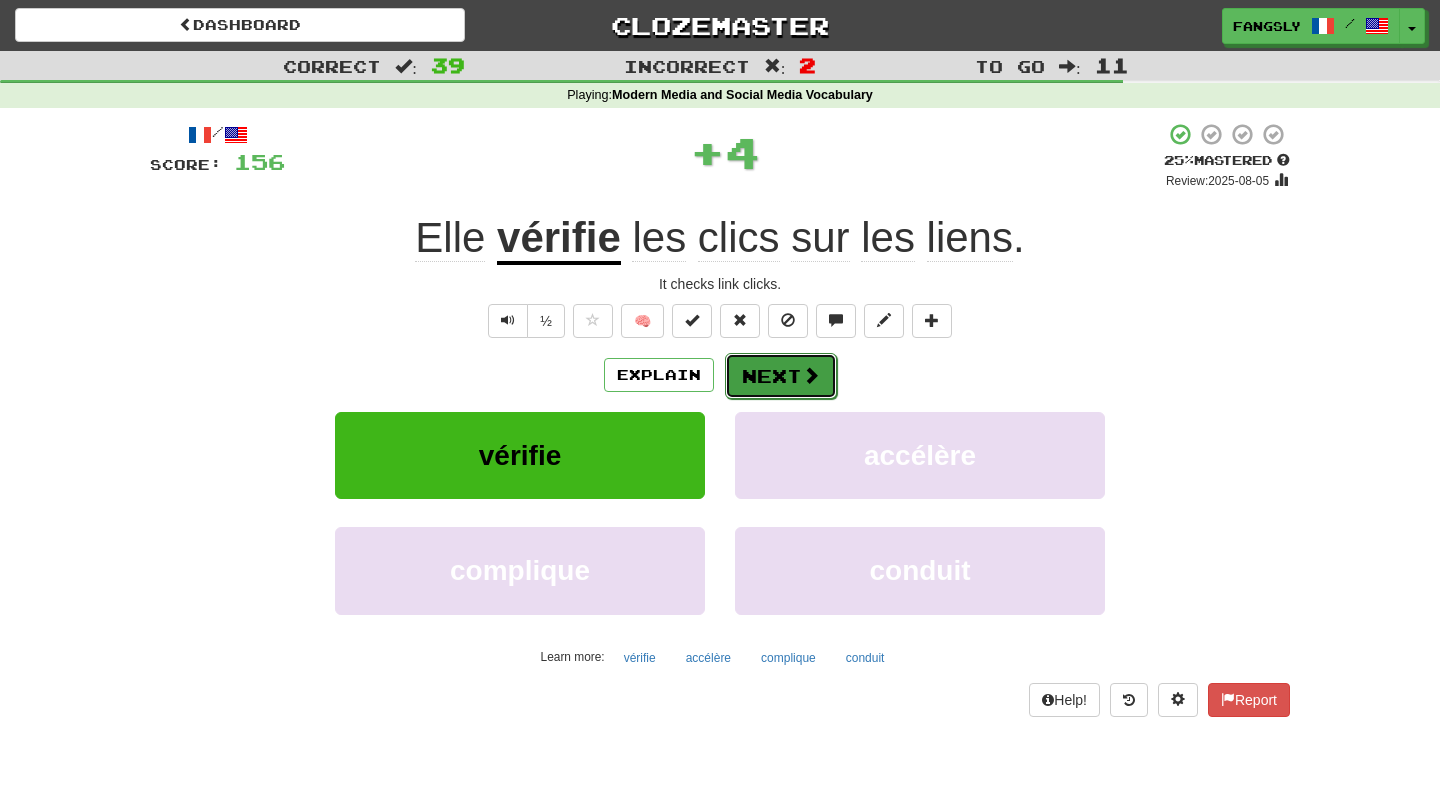 click on "Next" at bounding box center [781, 376] 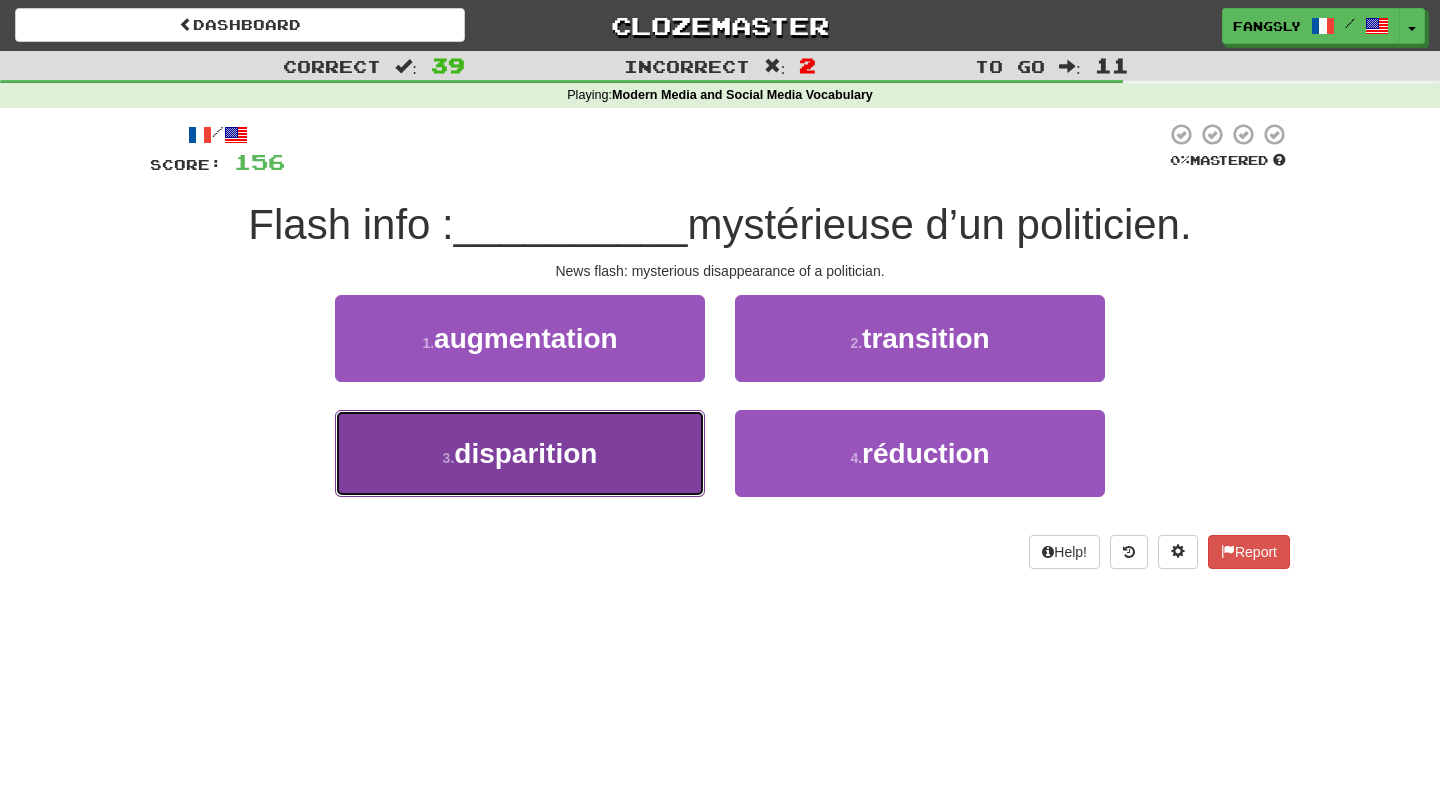 click on "disparition" at bounding box center (525, 453) 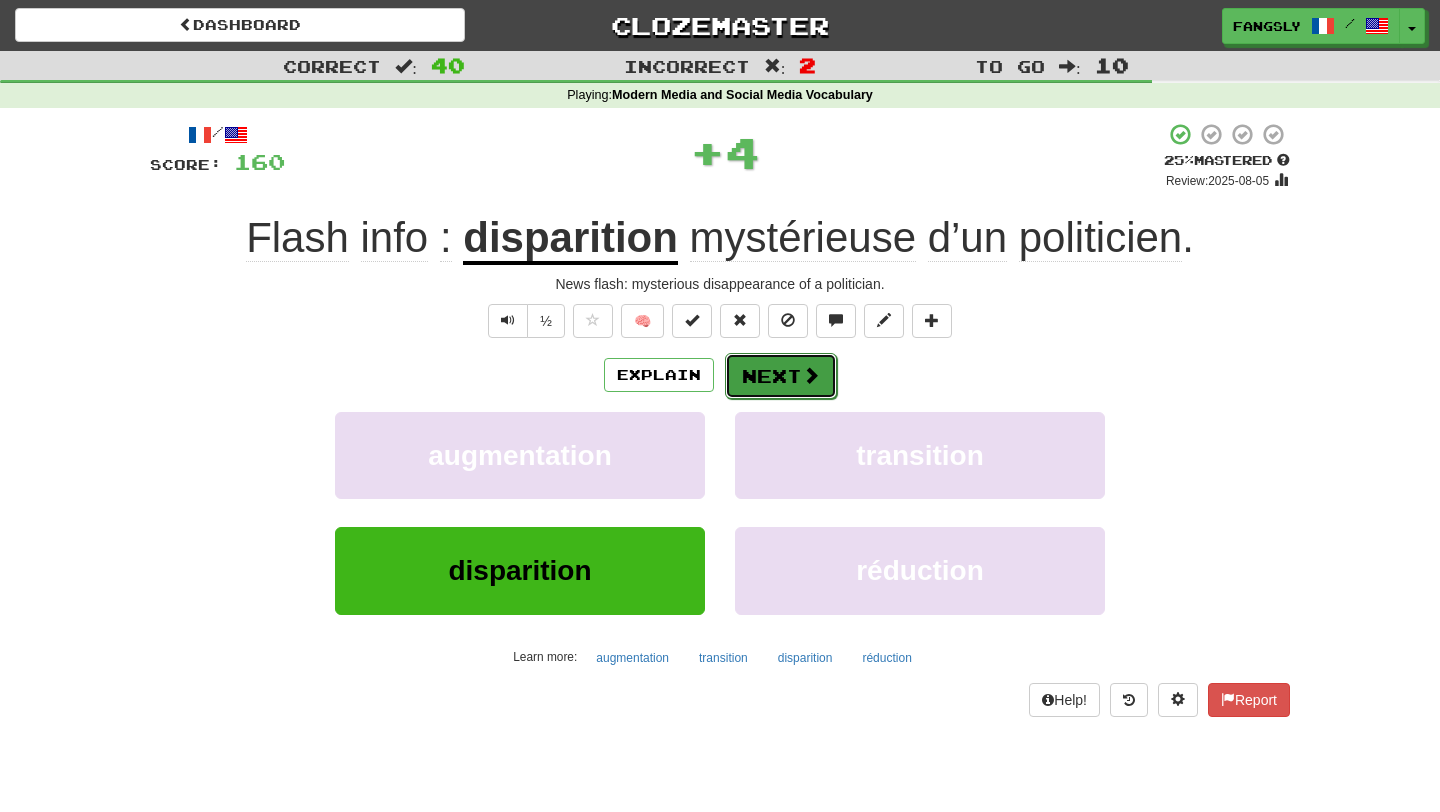 click on "Next" at bounding box center (781, 376) 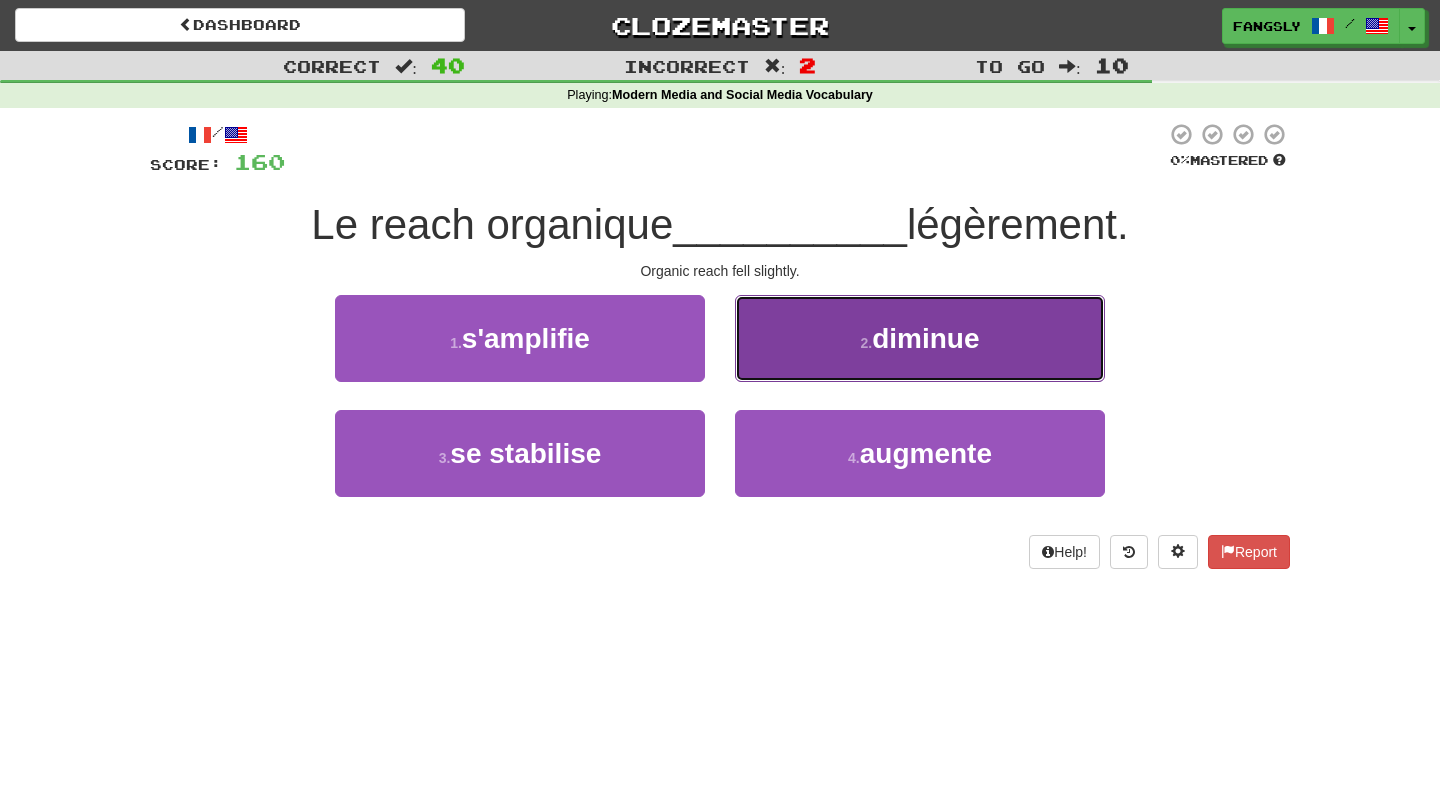 click on "2 . diminue" at bounding box center (920, 338) 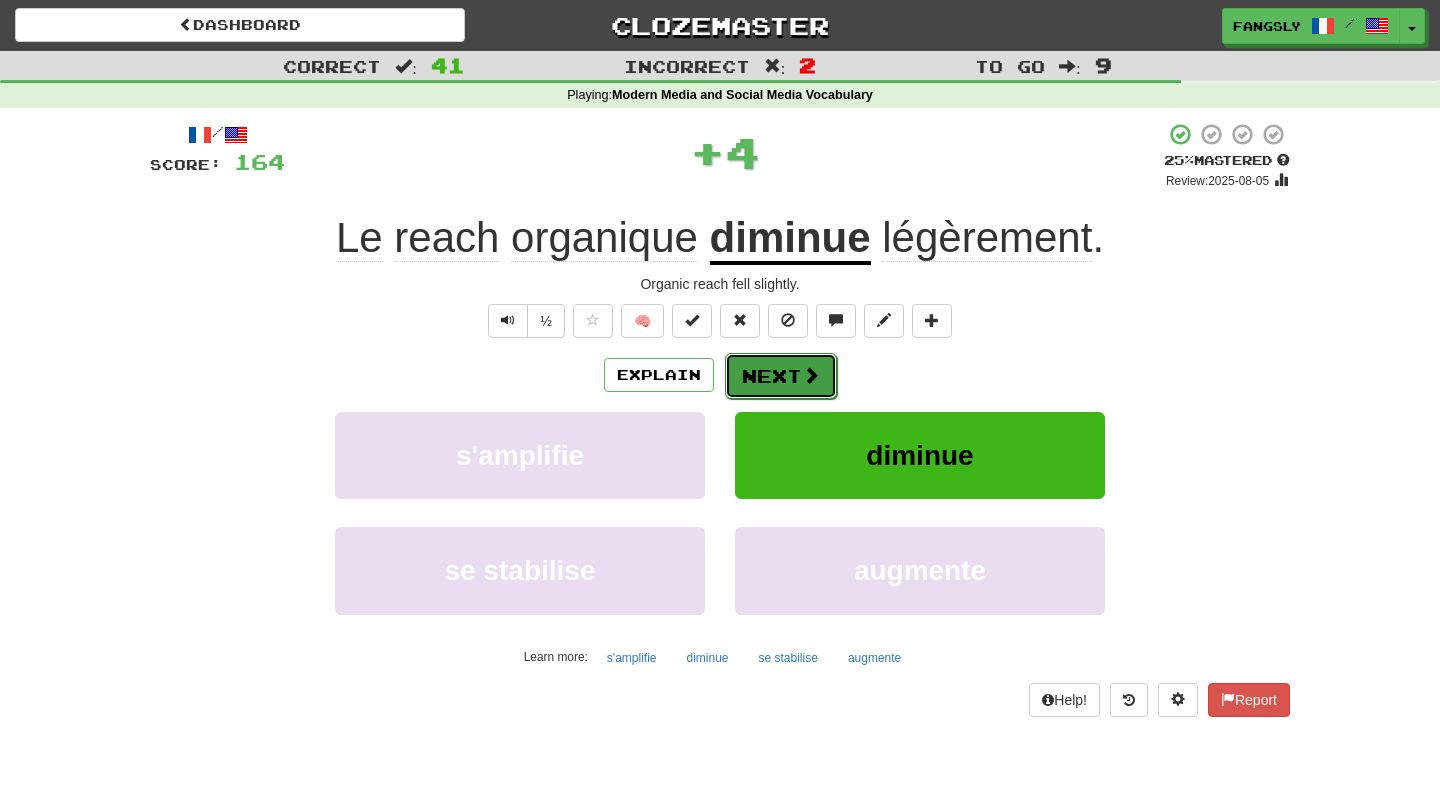 click on "Next" at bounding box center [781, 376] 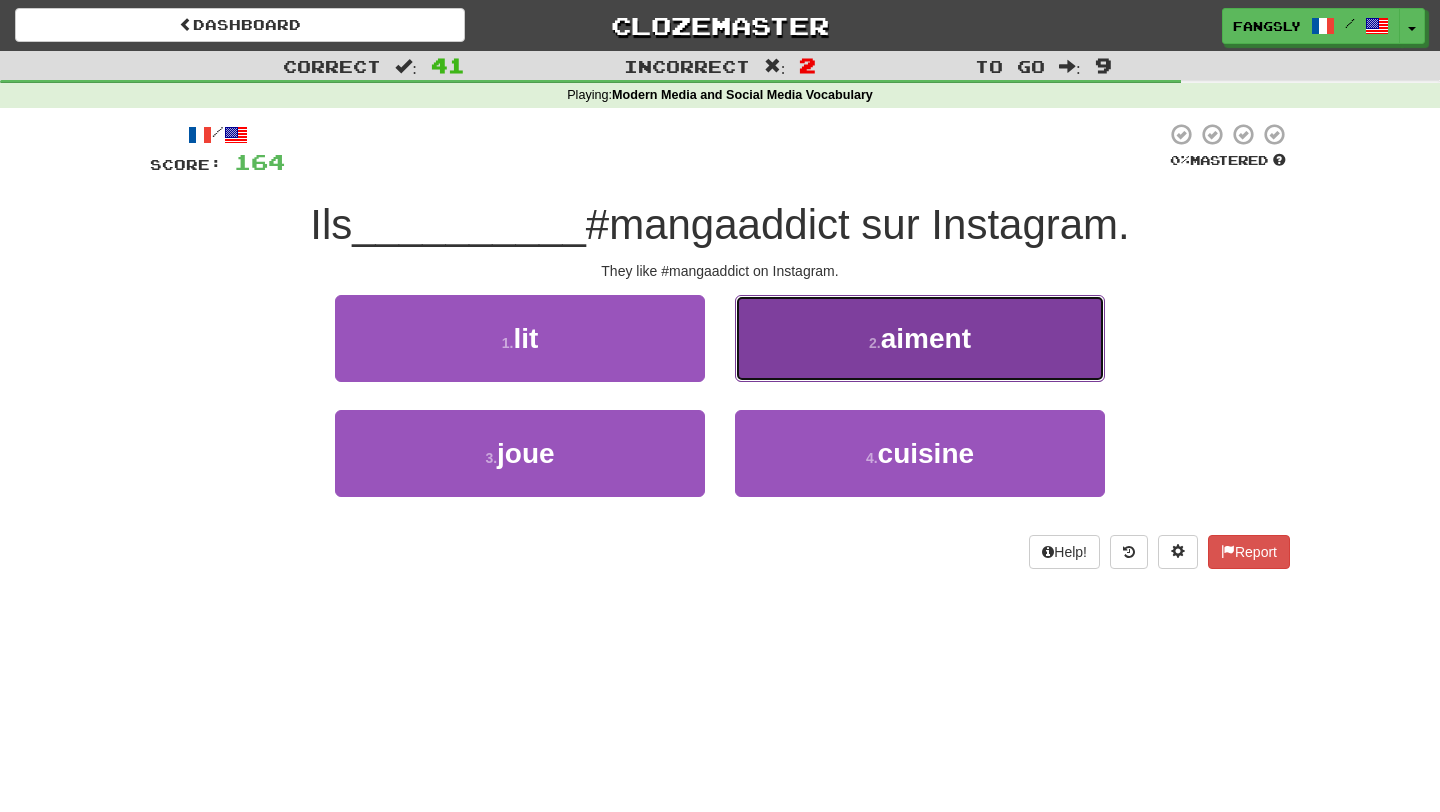 click on "2 .  aiment" at bounding box center (920, 338) 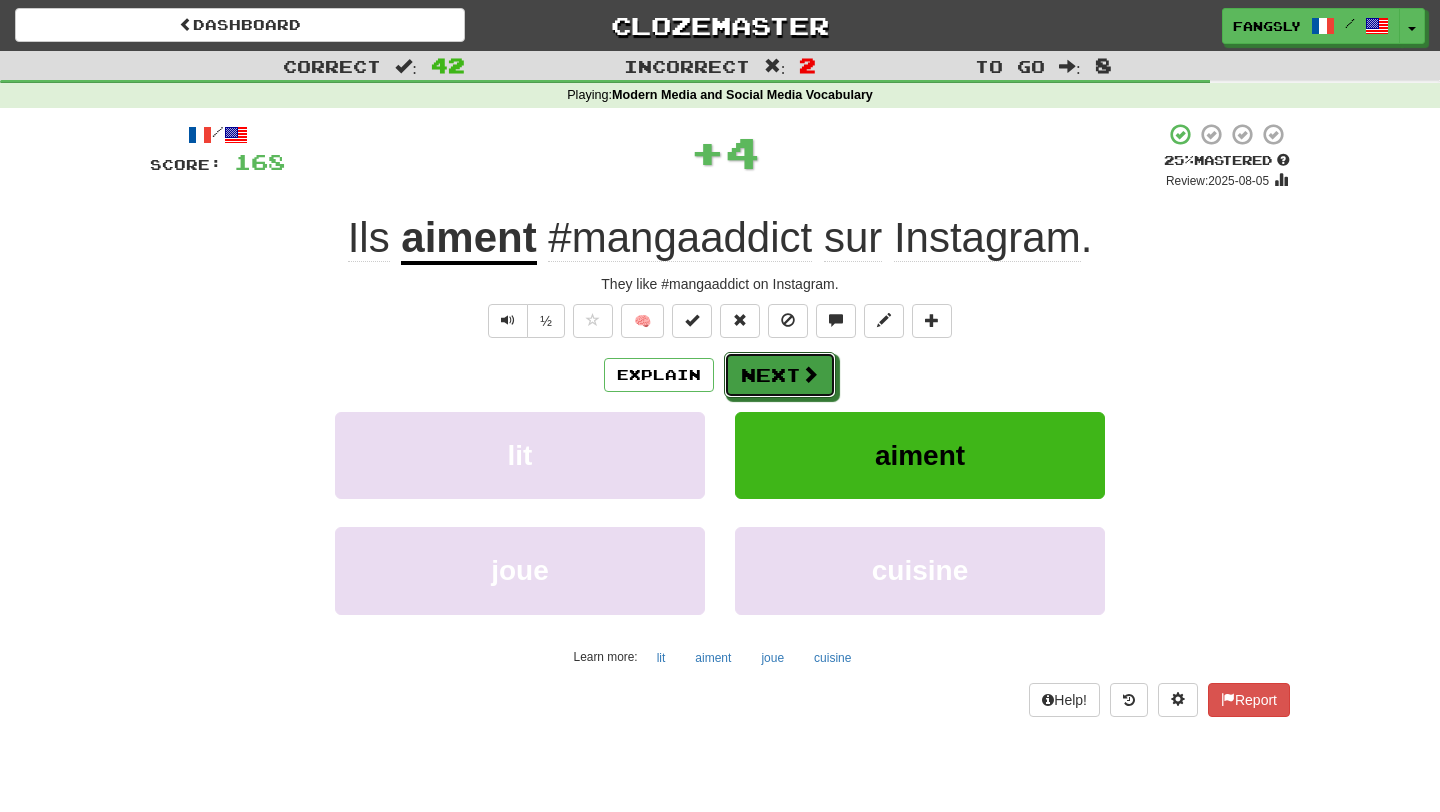 click at bounding box center (810, 374) 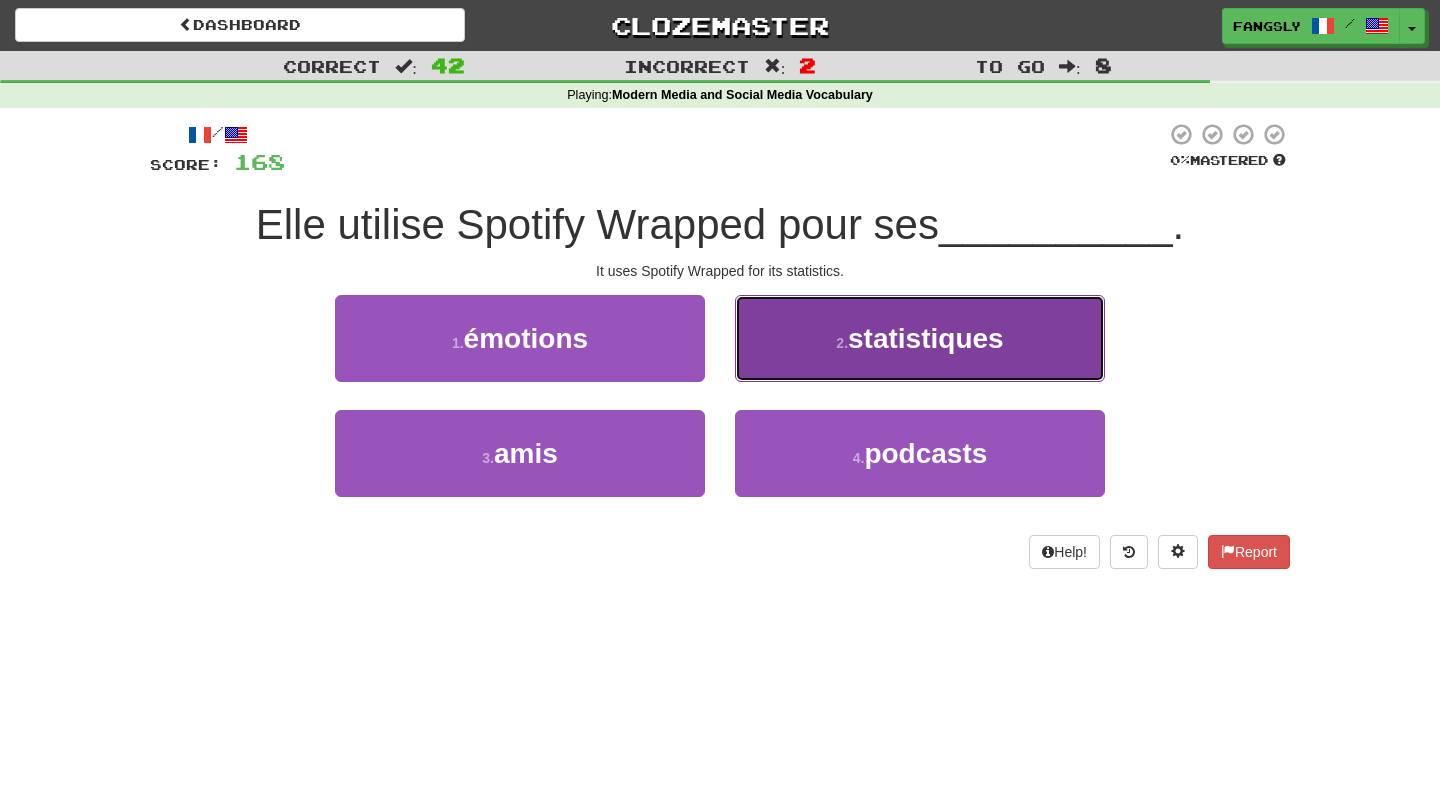 click on "2 . statistiques" at bounding box center (920, 338) 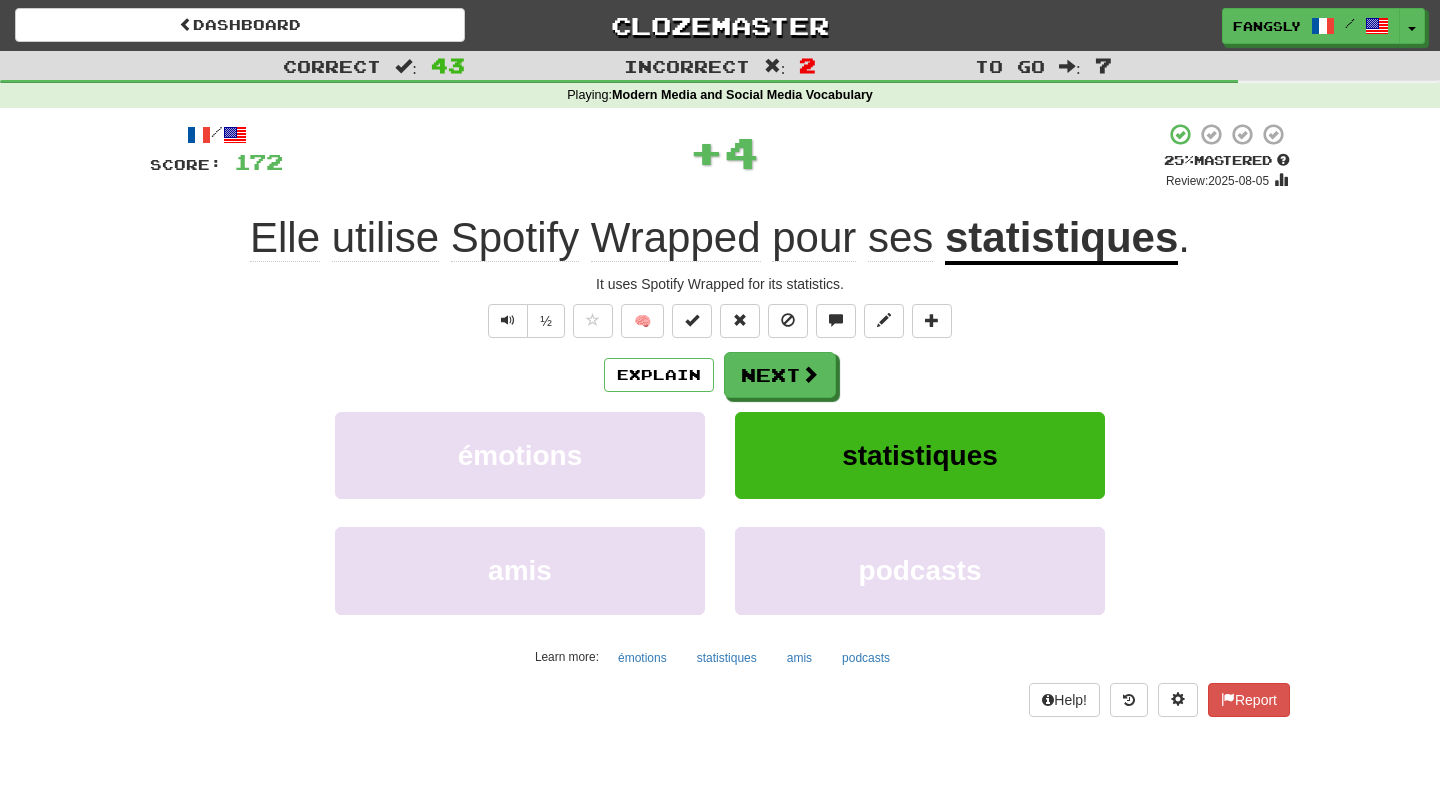 click at bounding box center (810, 374) 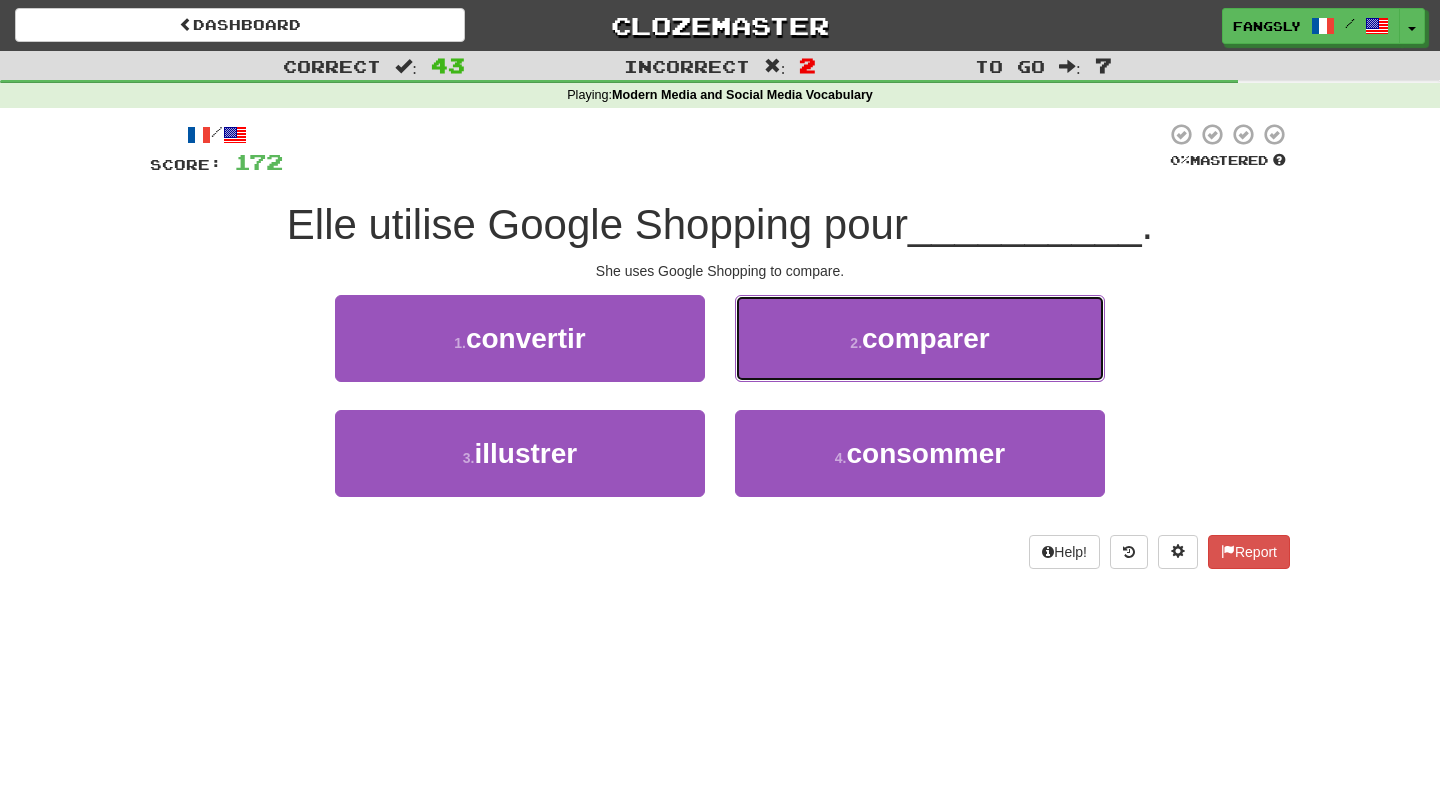 click on "2 . comparer" at bounding box center [920, 338] 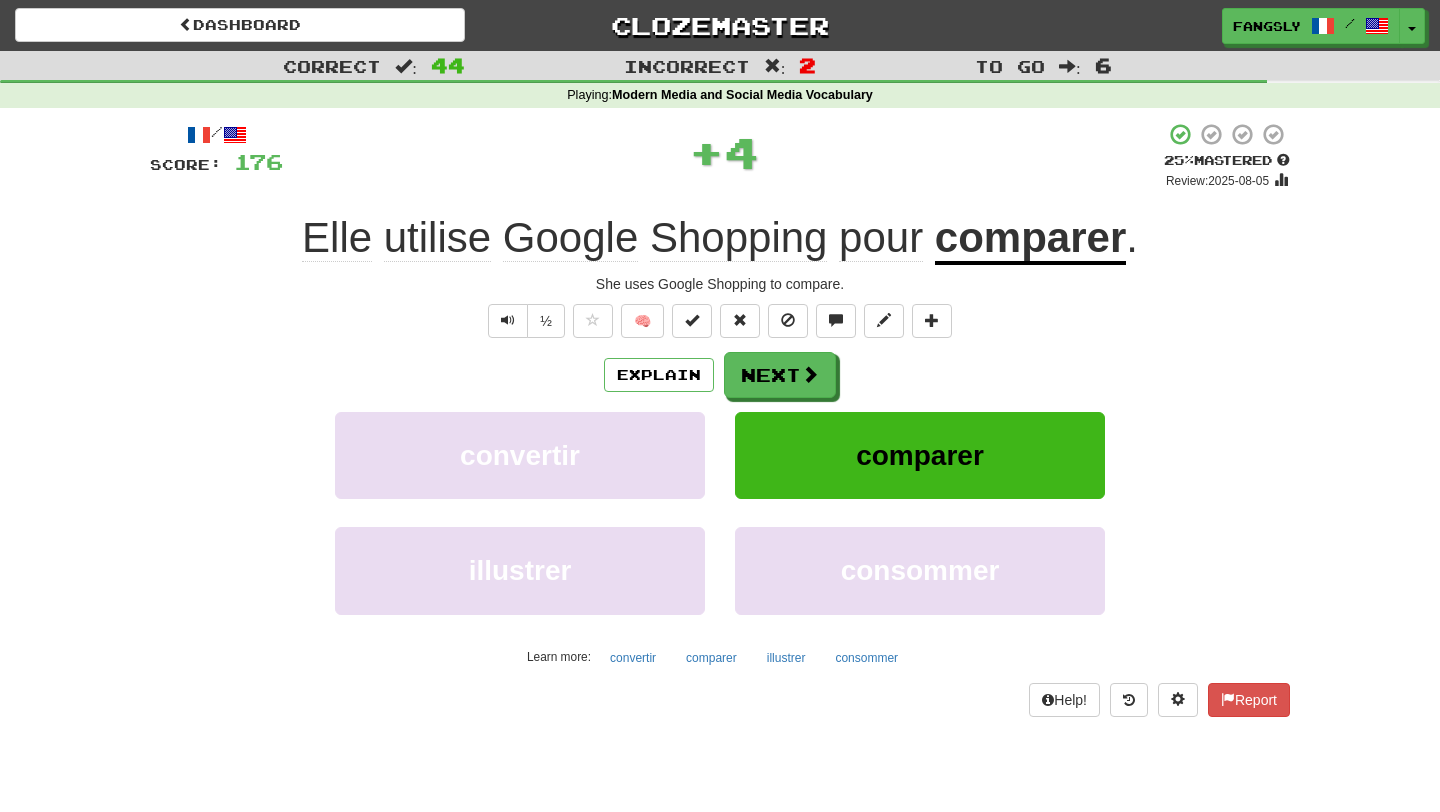 click at bounding box center (810, 374) 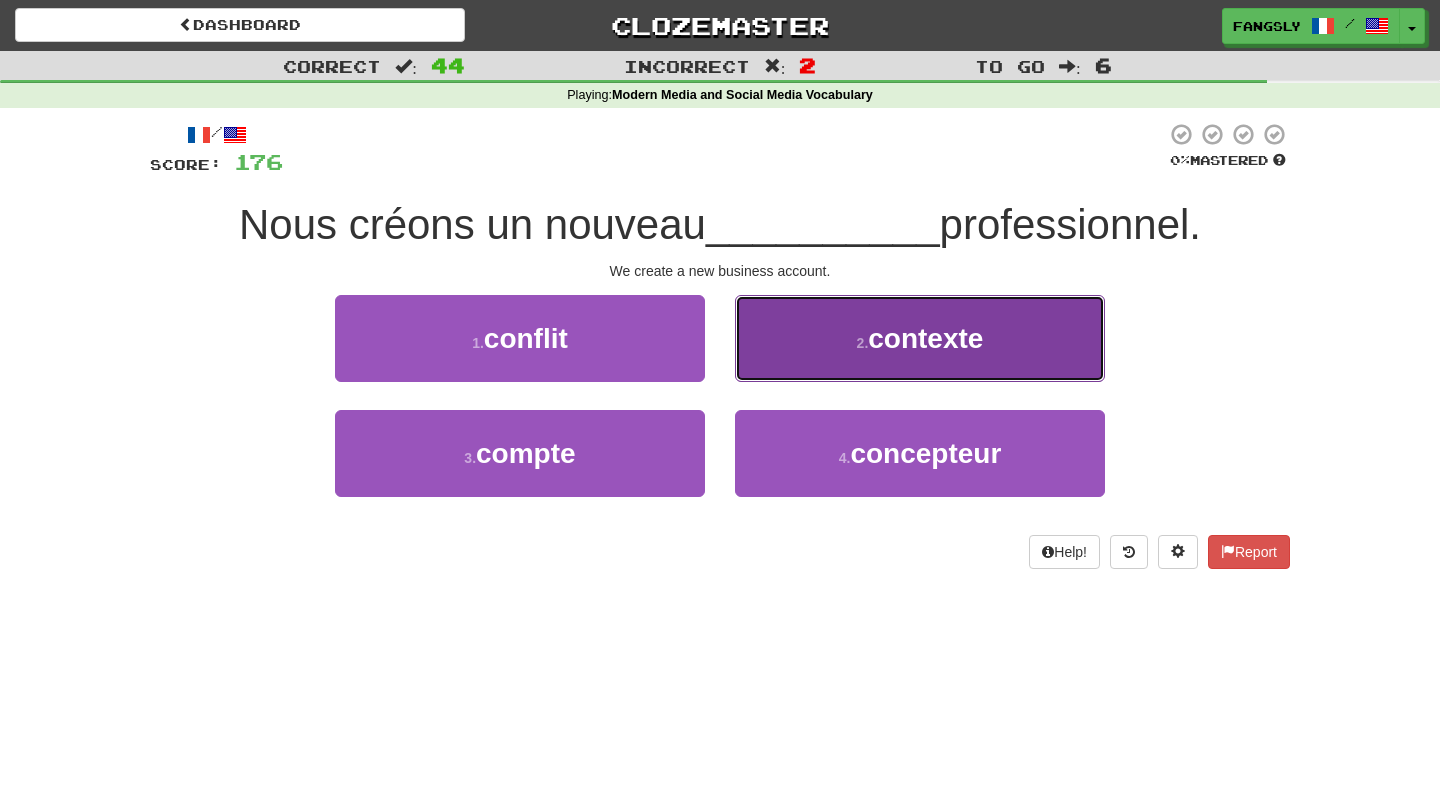 click on "2 . contexte" at bounding box center (920, 338) 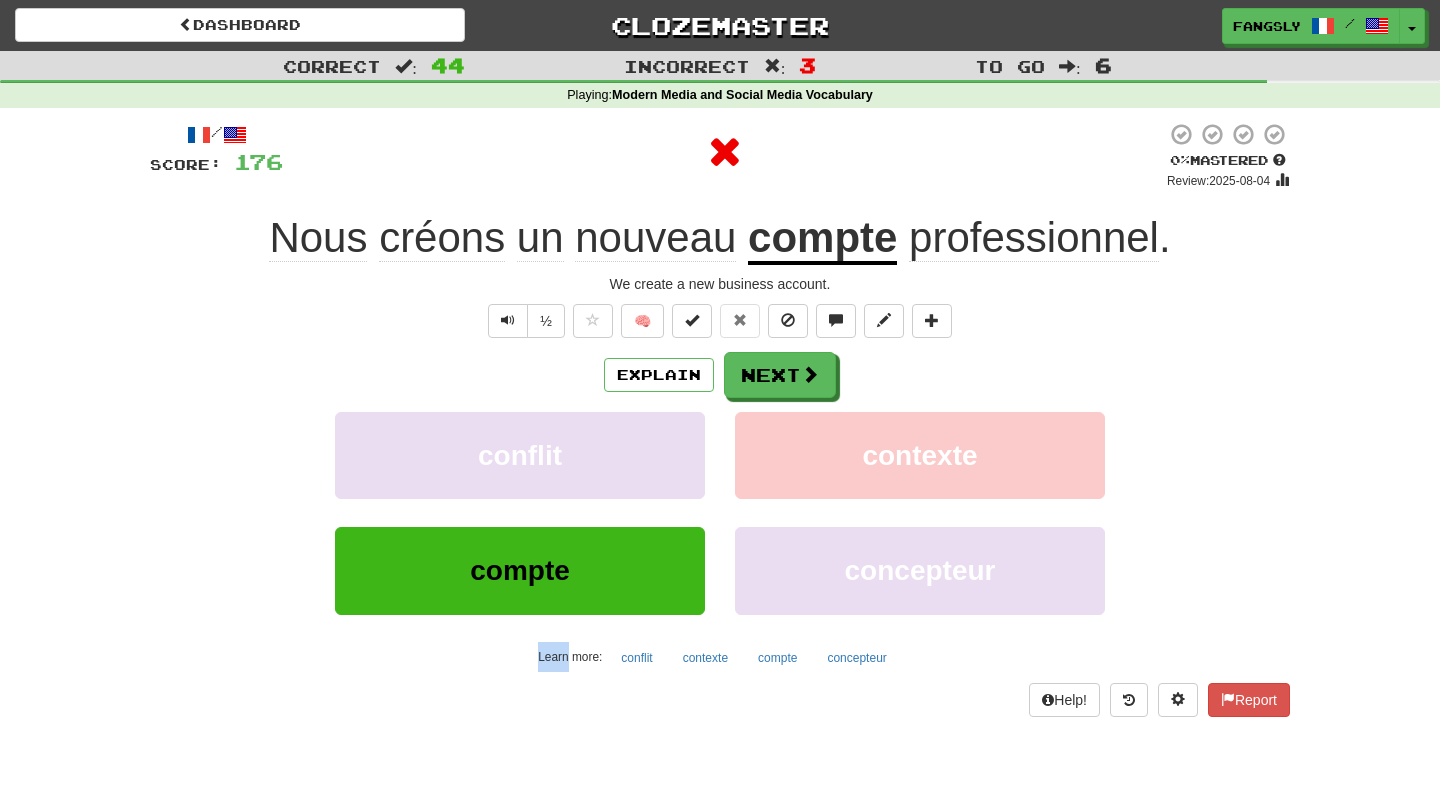 click on "Explain Next" at bounding box center [720, 375] 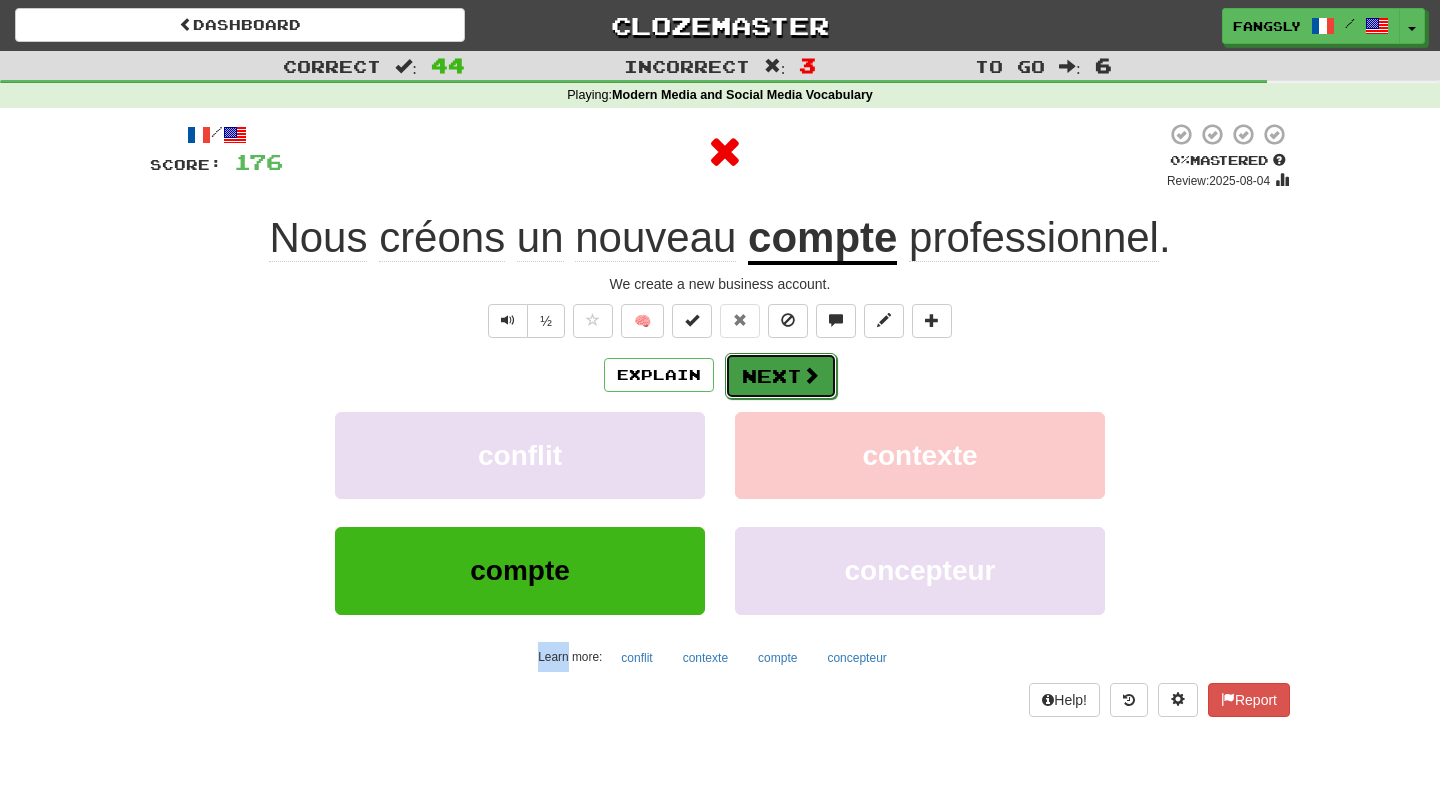 click at bounding box center (811, 375) 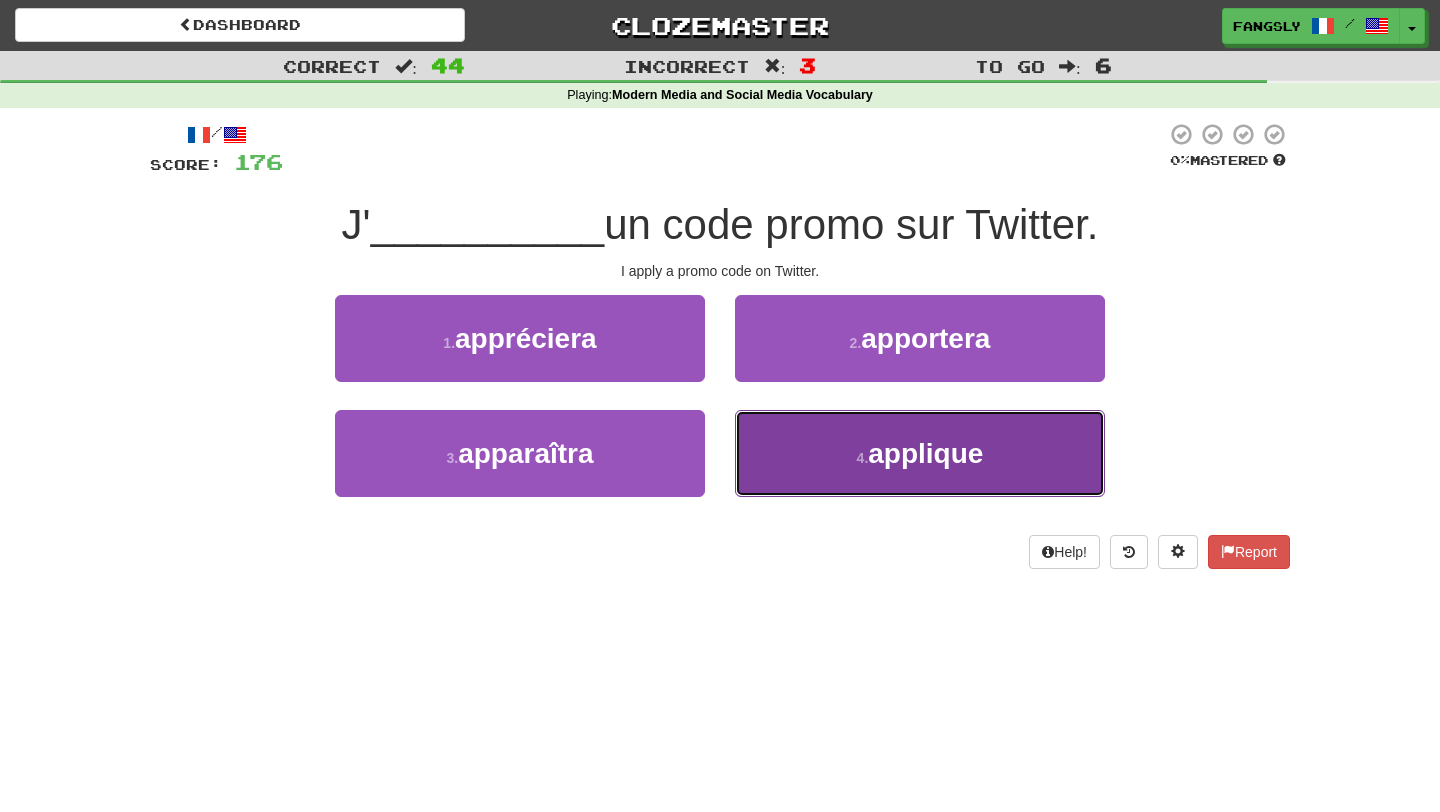 click on "4 . applique" at bounding box center [920, 453] 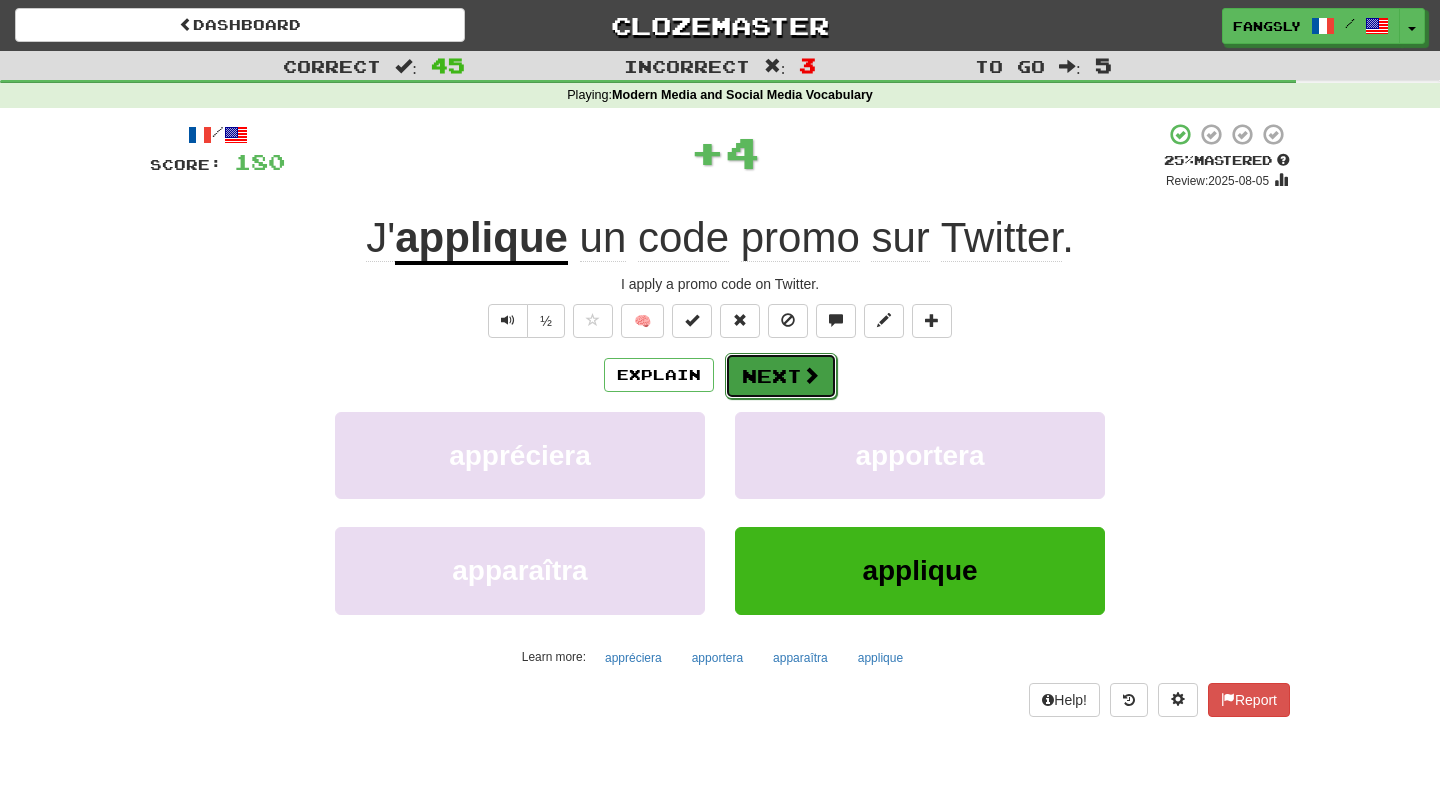 click on "Next" at bounding box center [781, 376] 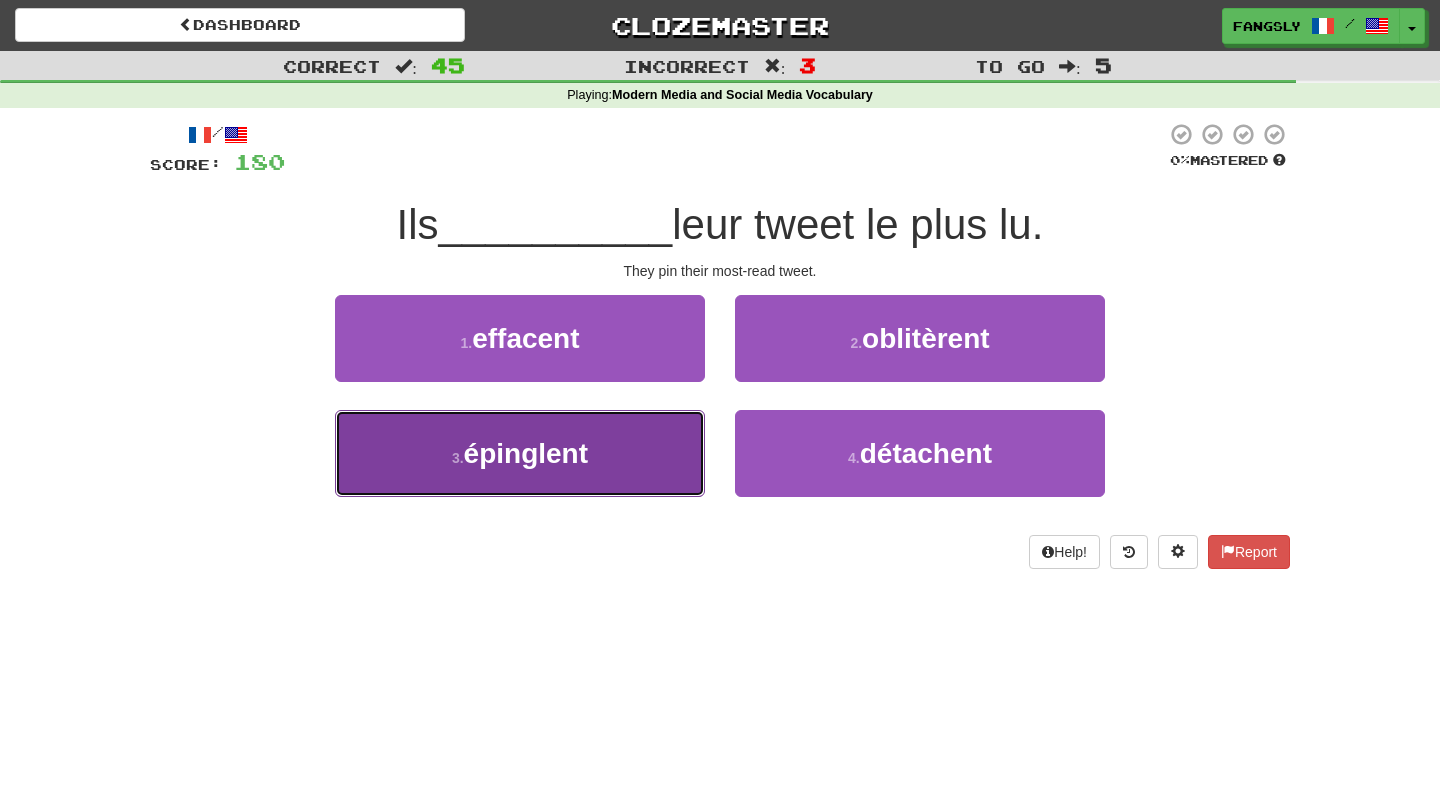 click on "épinglent" at bounding box center [526, 453] 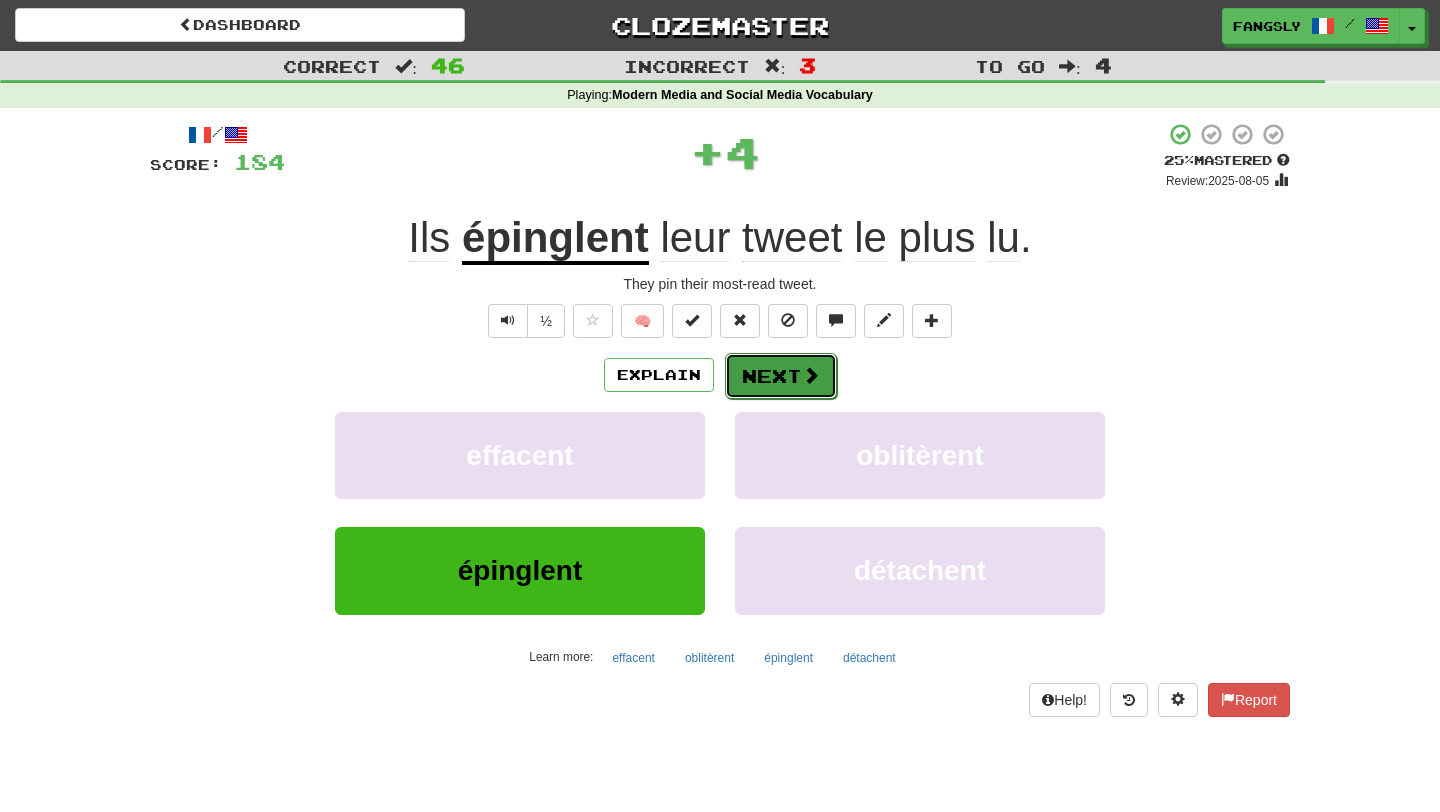 click at bounding box center [811, 375] 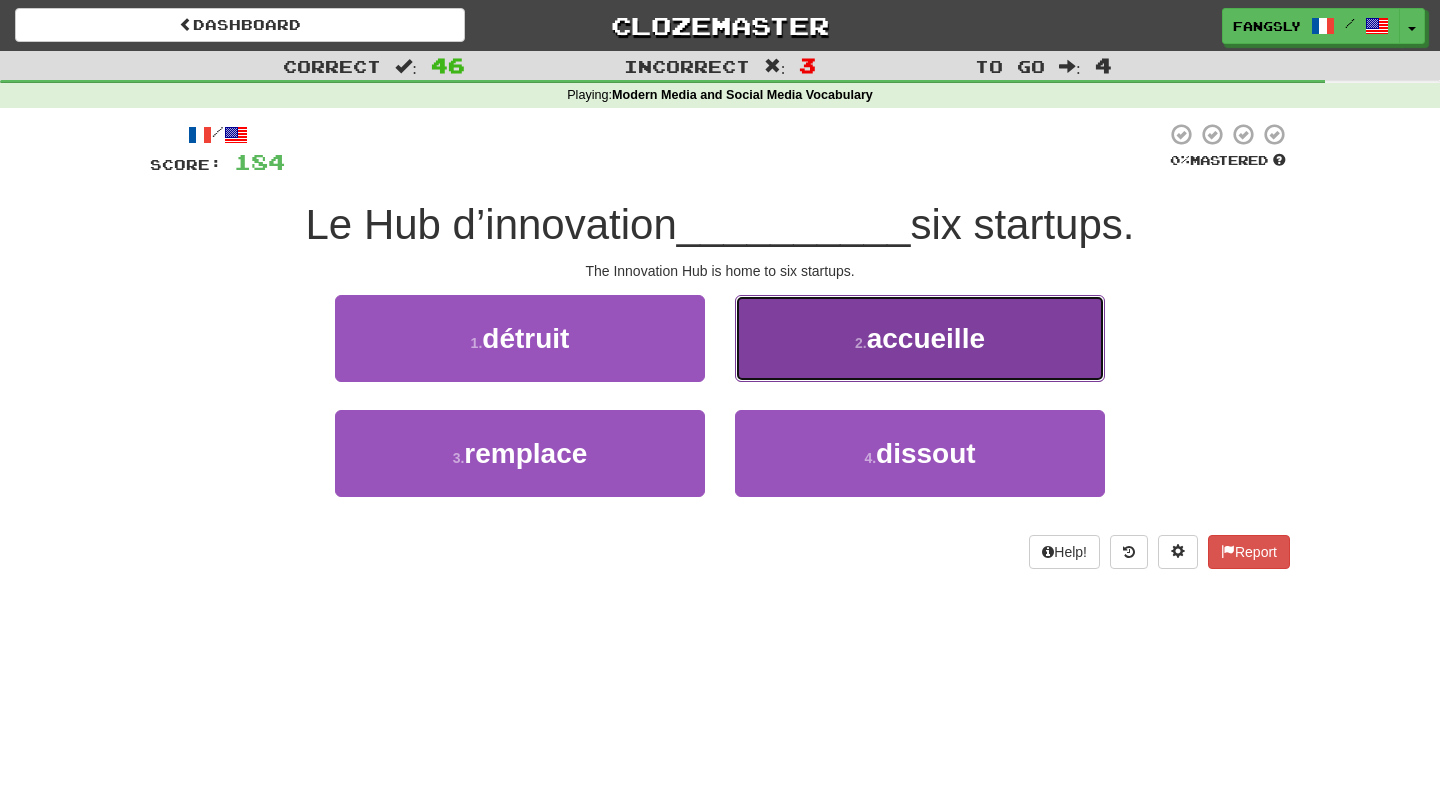 click on "2 . accueille" at bounding box center [920, 338] 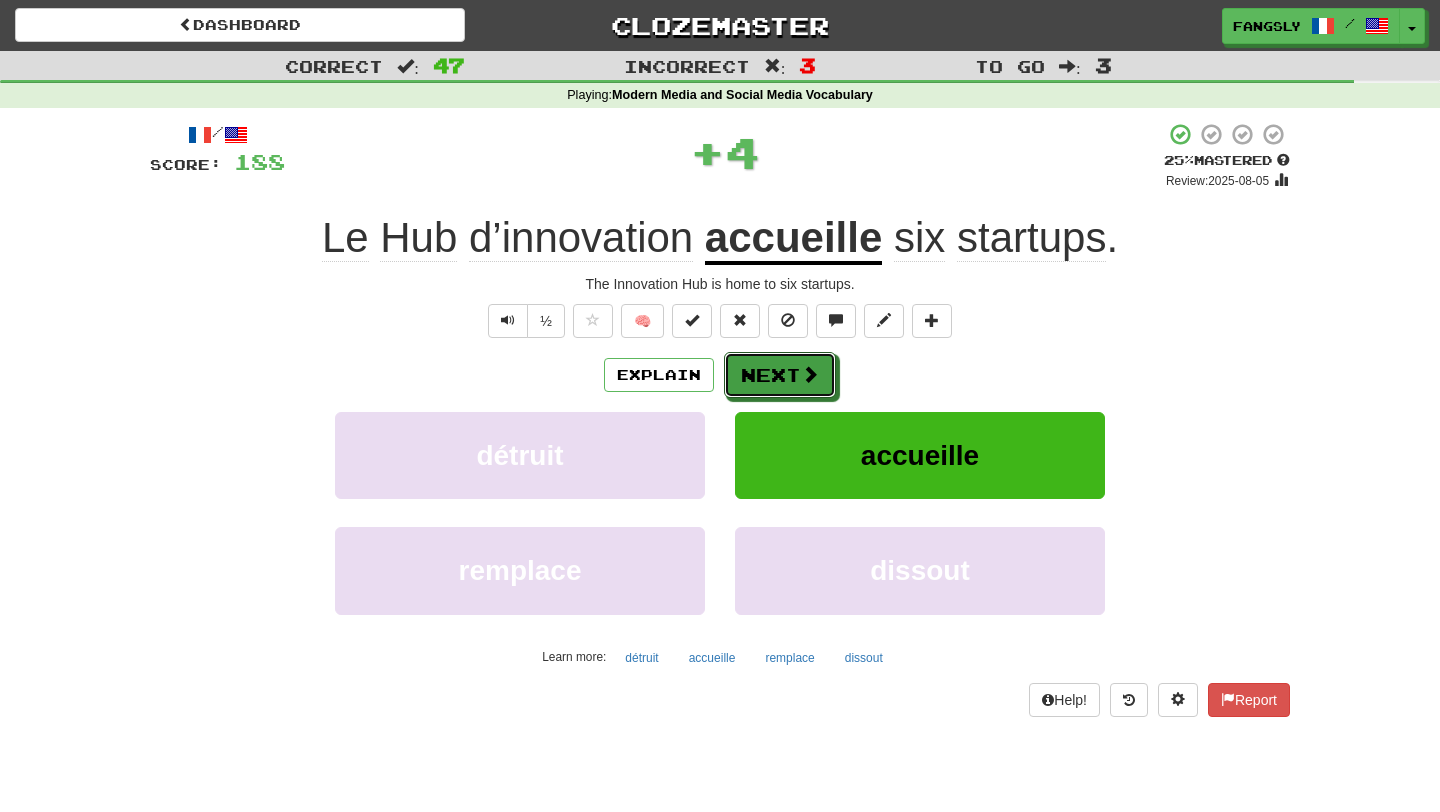 click on "Next" at bounding box center (780, 375) 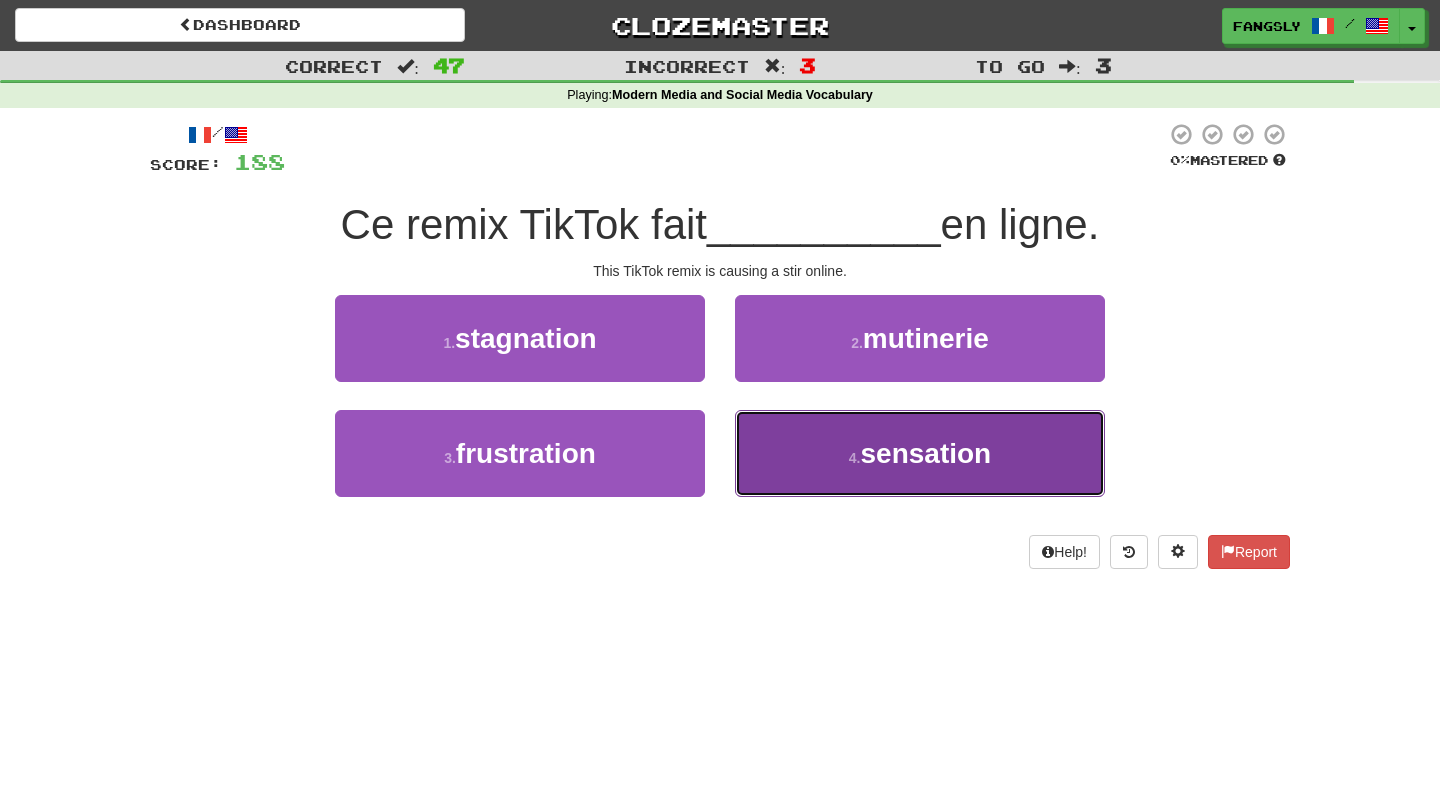 click on "4 . sensation" at bounding box center [920, 453] 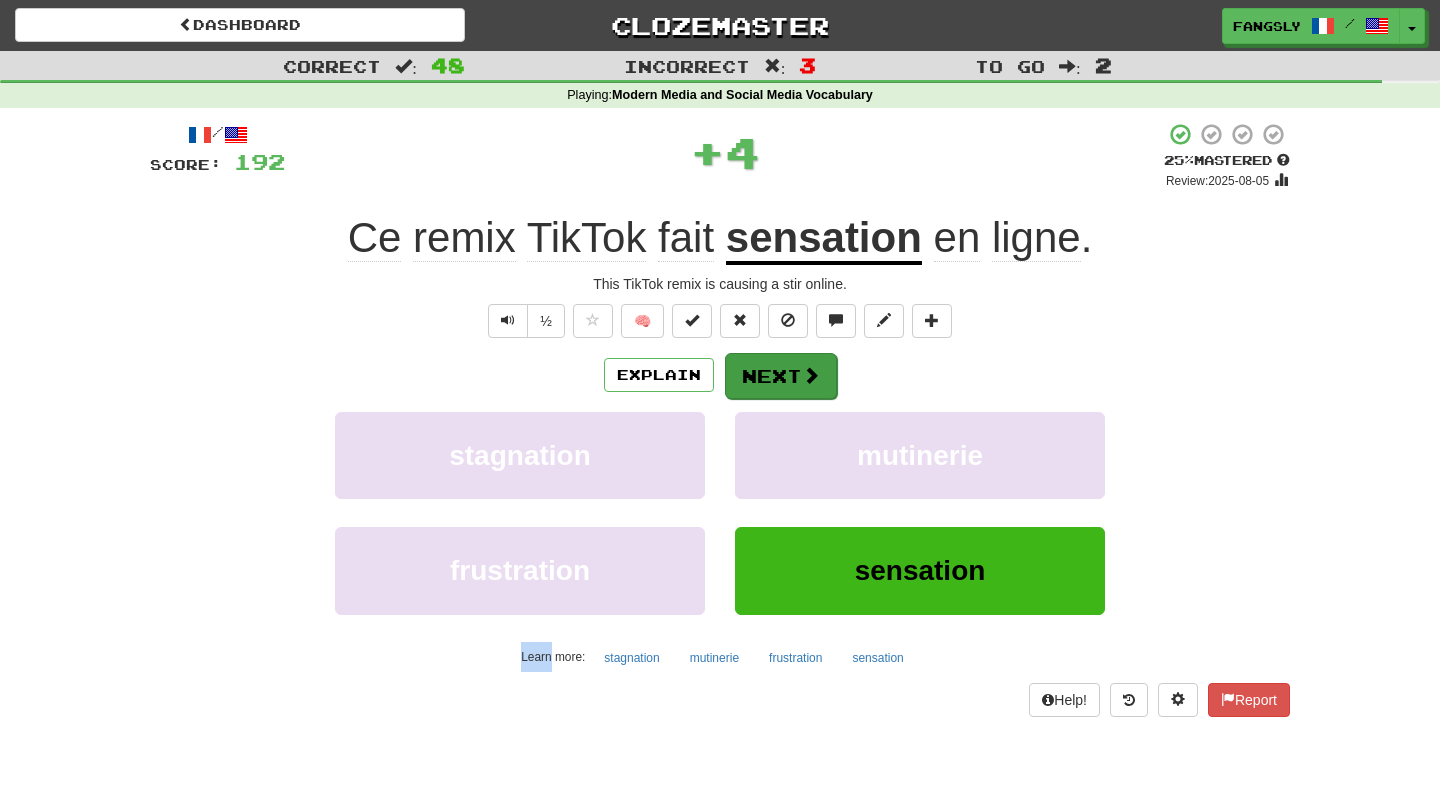 drag, startPoint x: 796, startPoint y: 403, endPoint x: 791, endPoint y: 388, distance: 15.811388 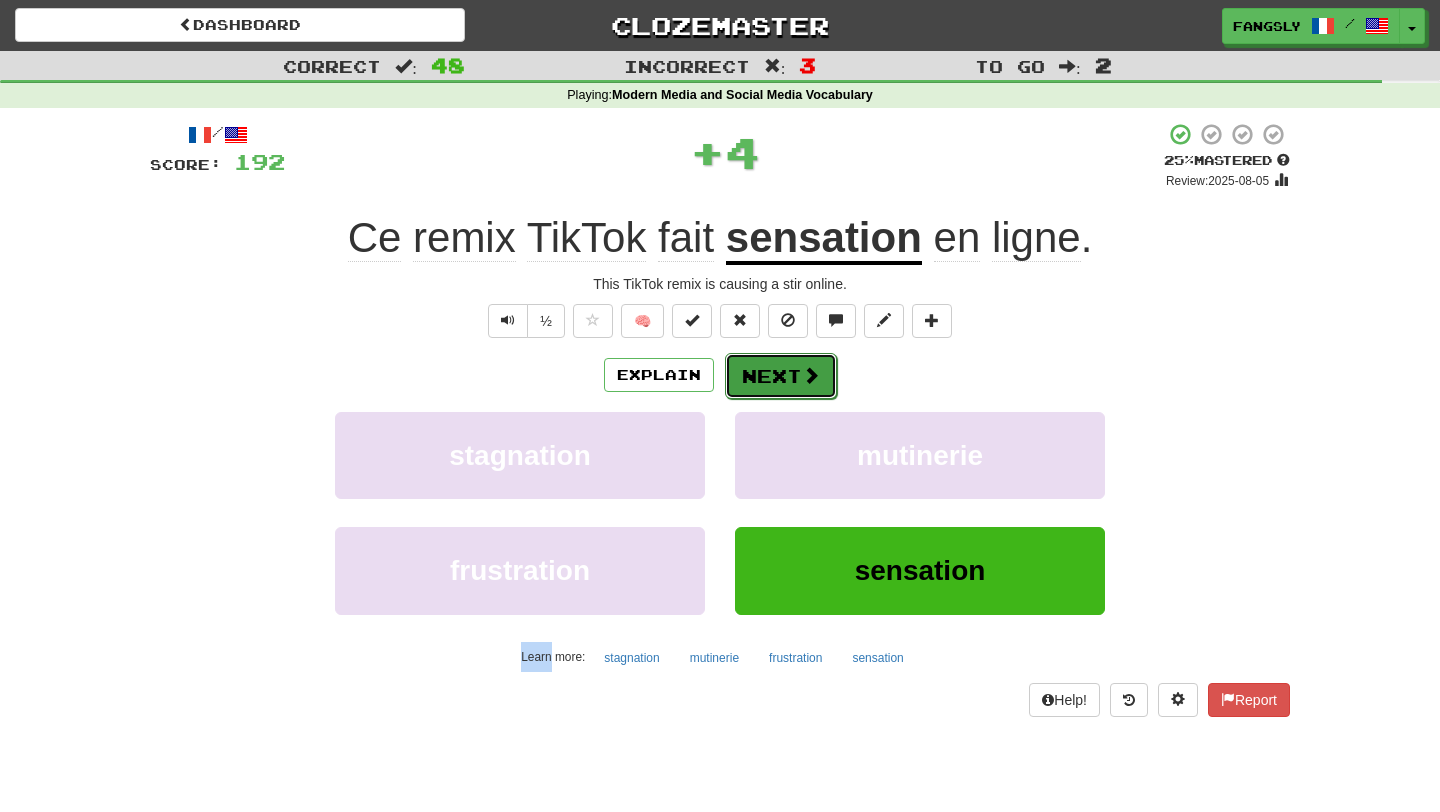 click on "Next" at bounding box center (781, 376) 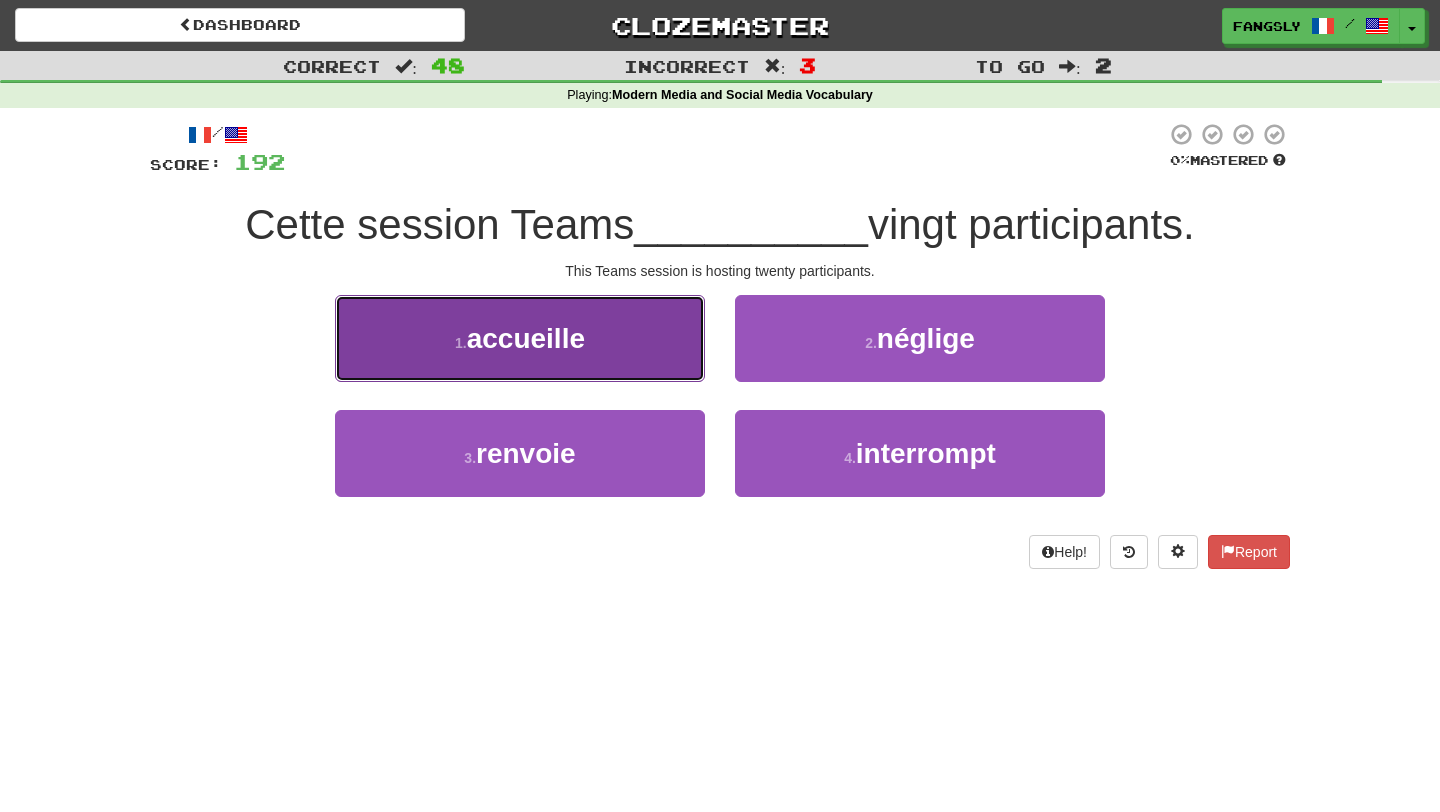 click on "1 . accueille" at bounding box center [520, 338] 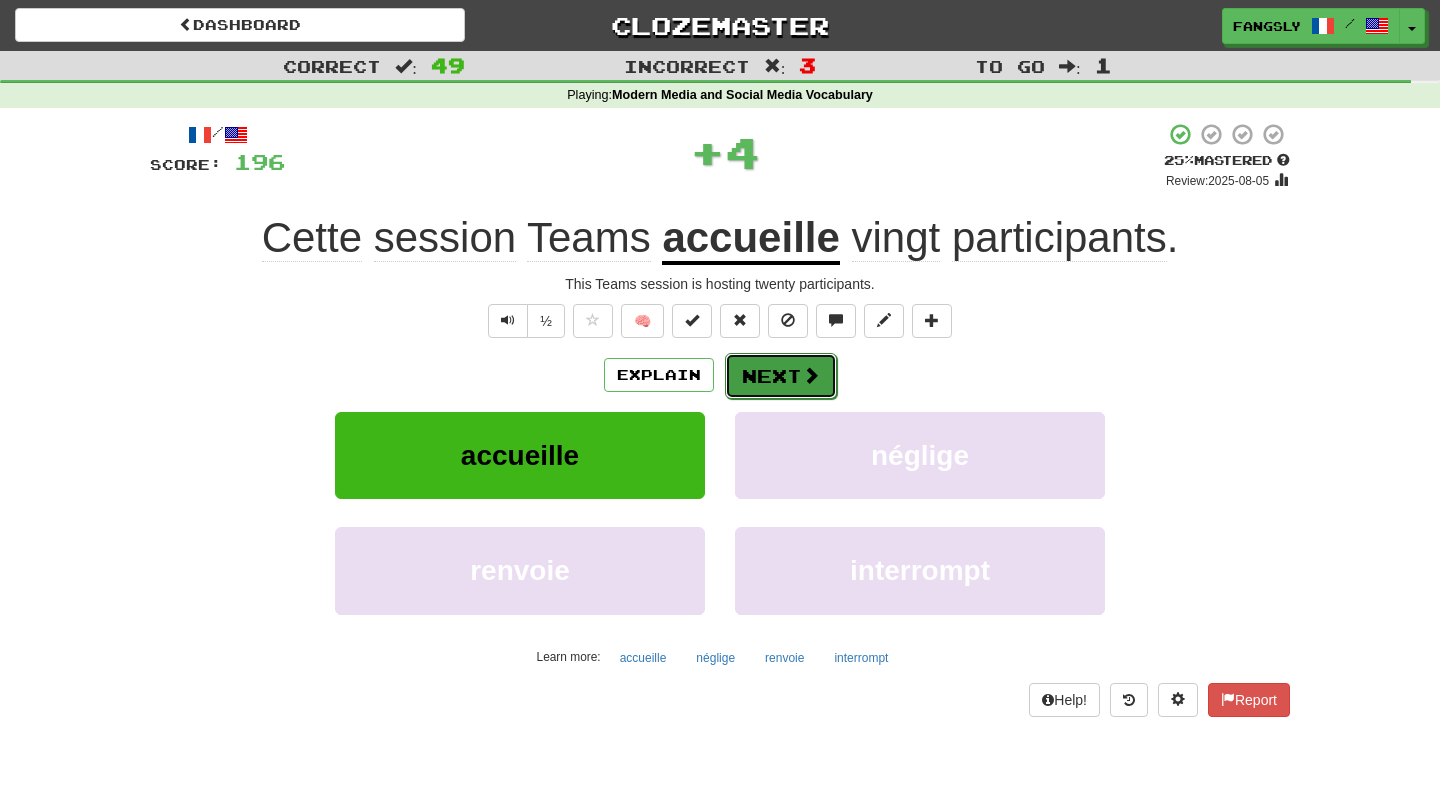 click on "Next" at bounding box center [781, 376] 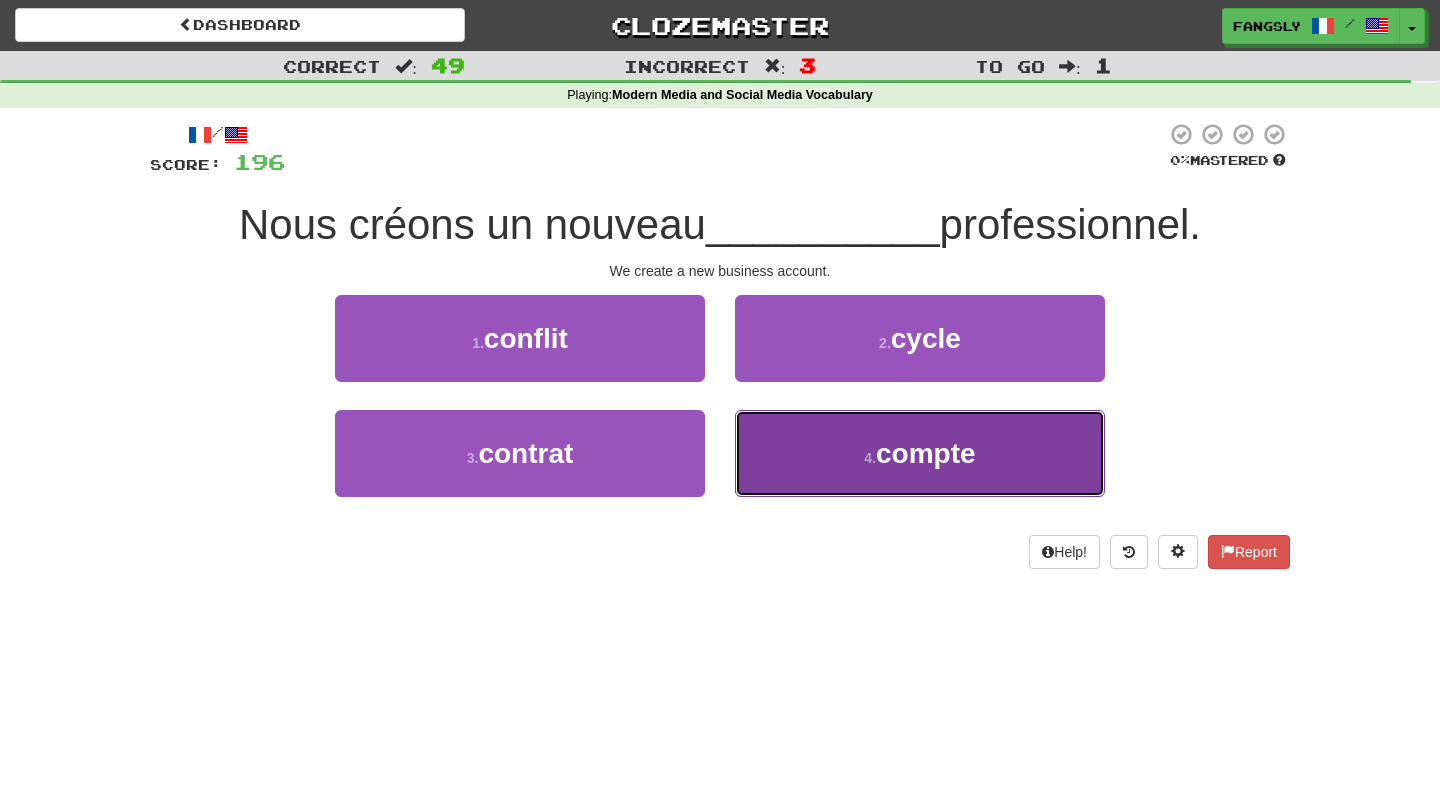 click on "4 .  compte" at bounding box center (920, 453) 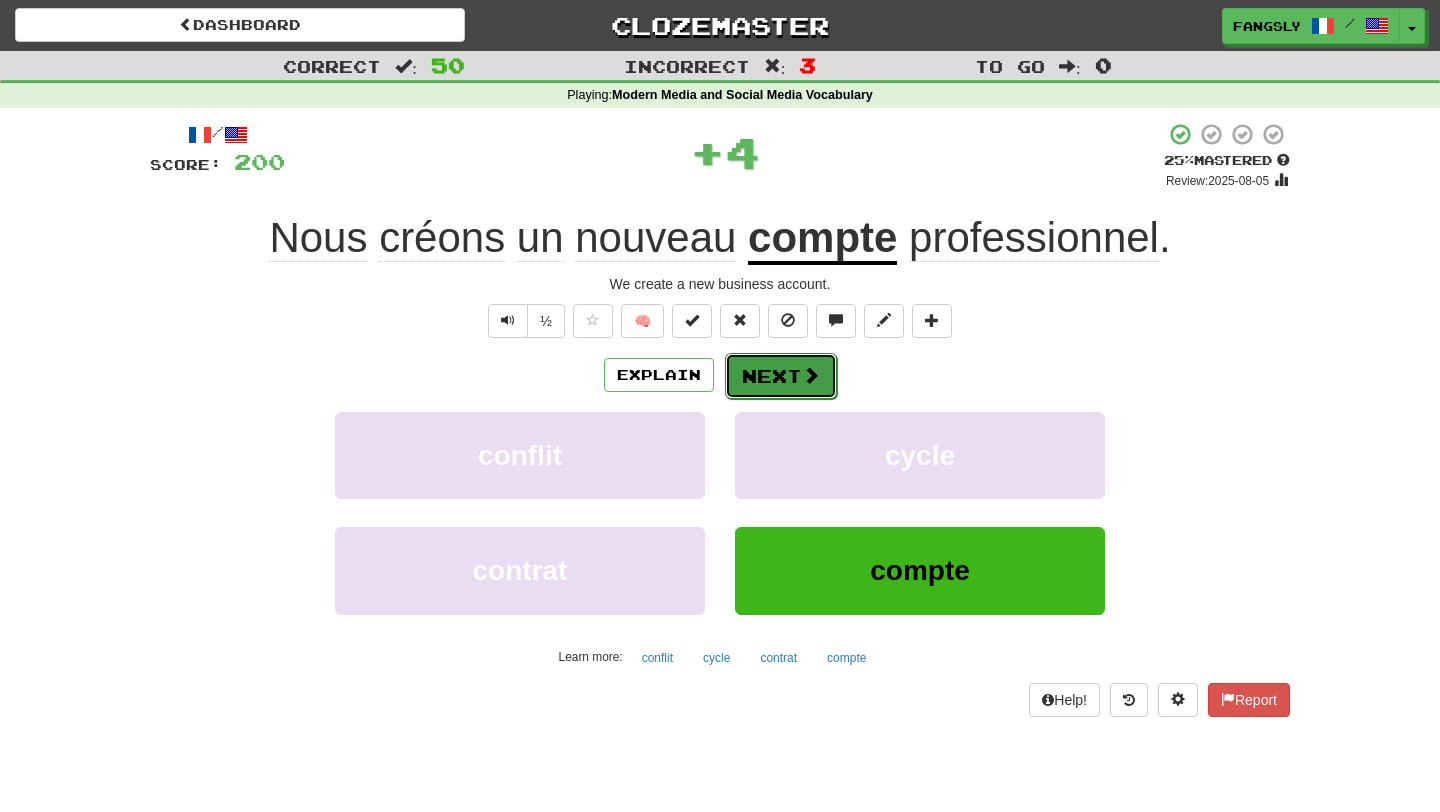 click on "Next" at bounding box center (781, 376) 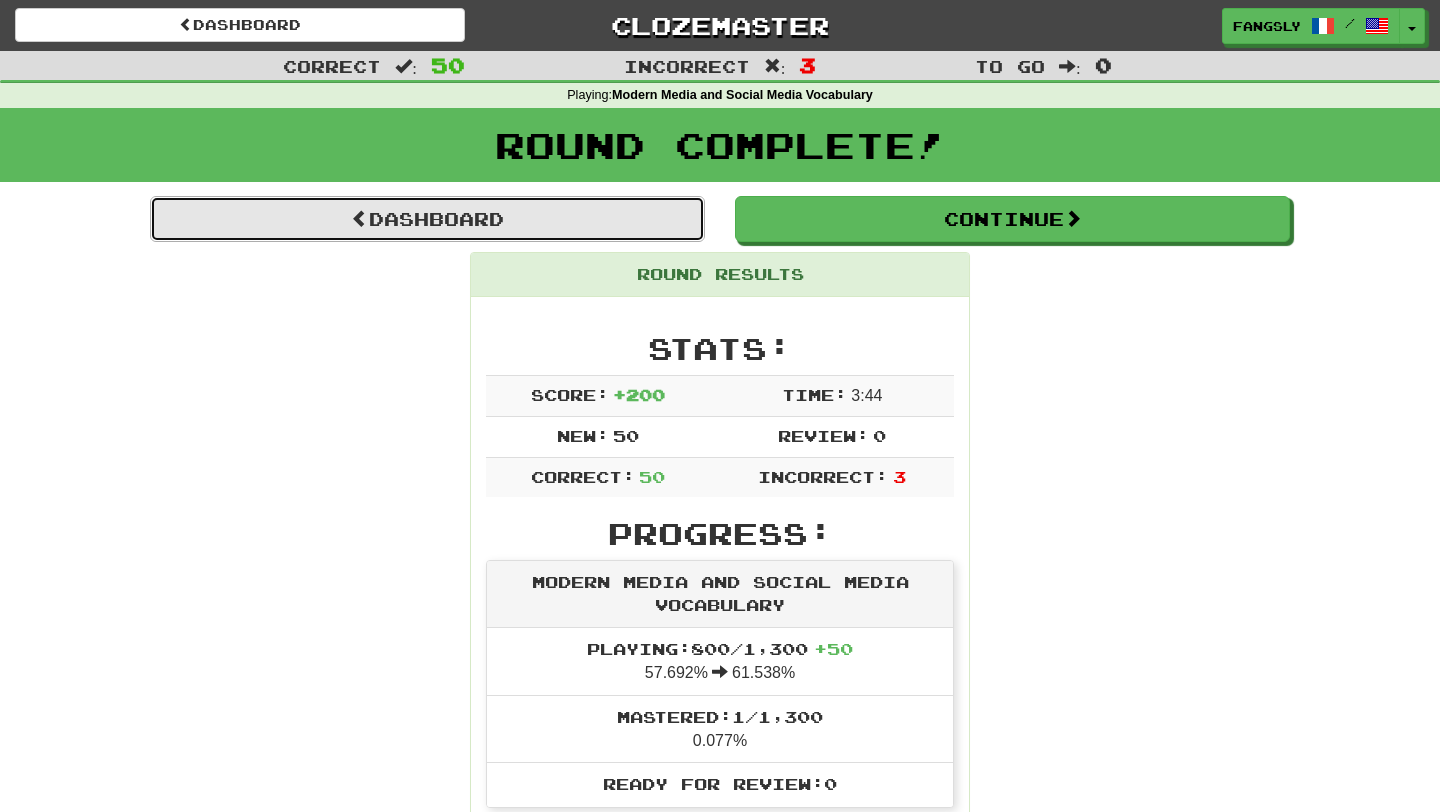 click on "Dashboard" at bounding box center (427, 219) 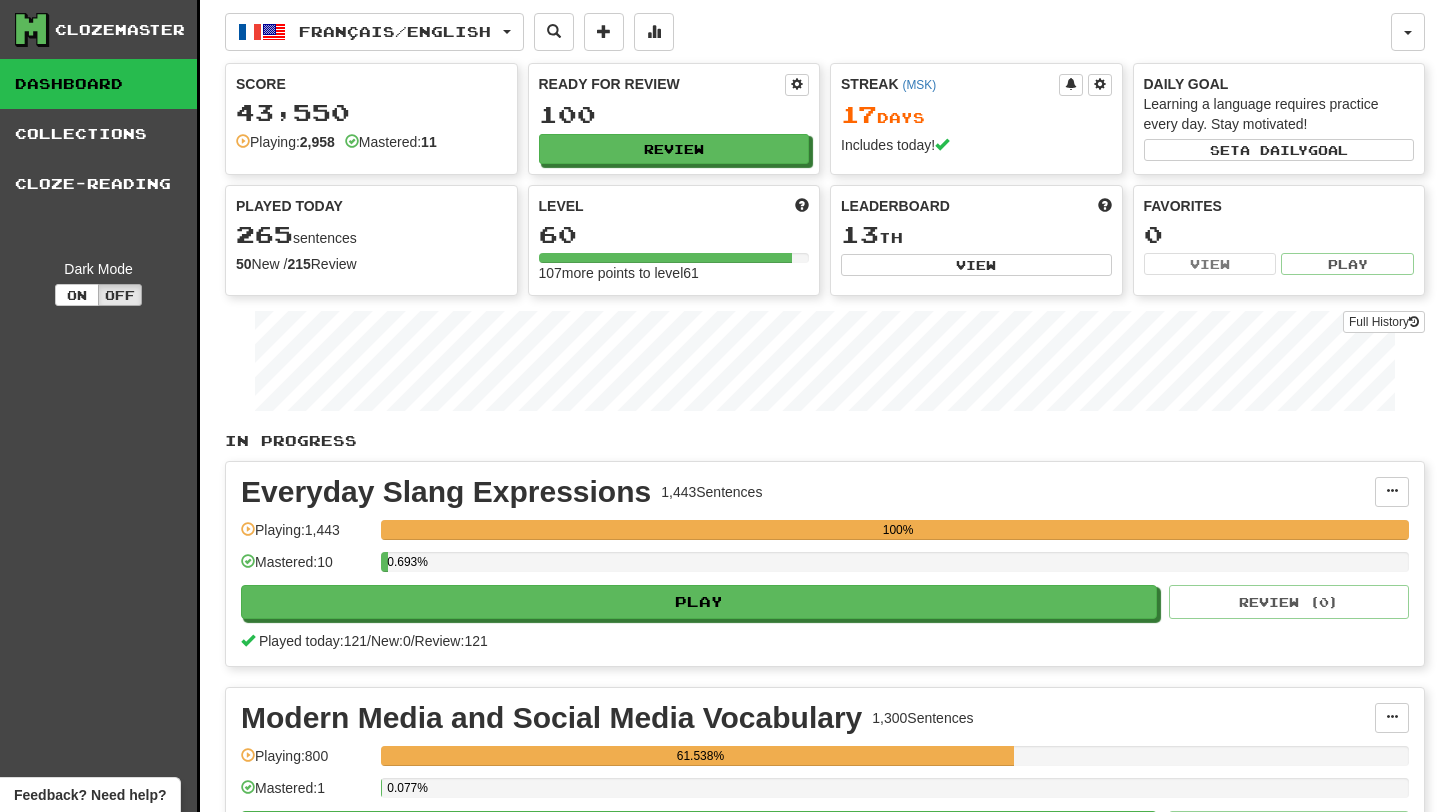 scroll, scrollTop: 0, scrollLeft: 0, axis: both 